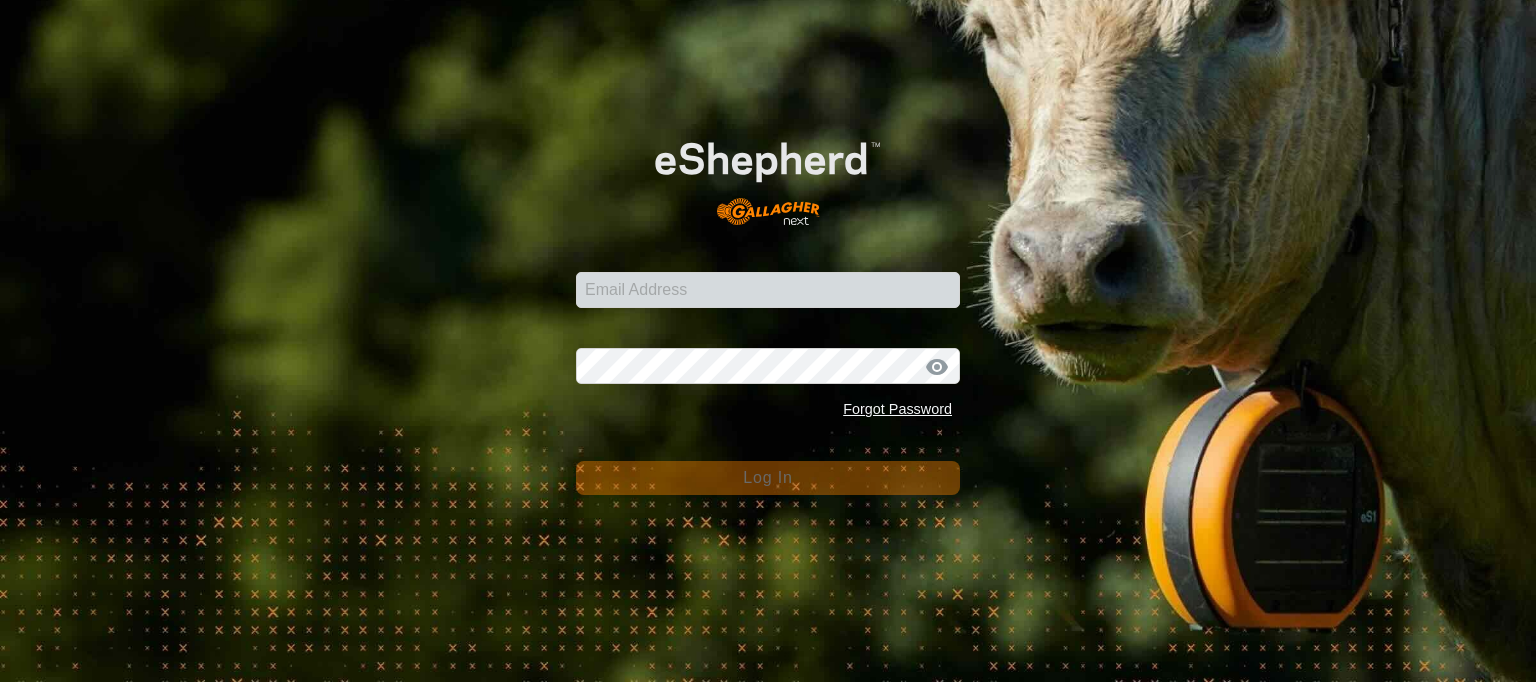 scroll, scrollTop: 0, scrollLeft: 0, axis: both 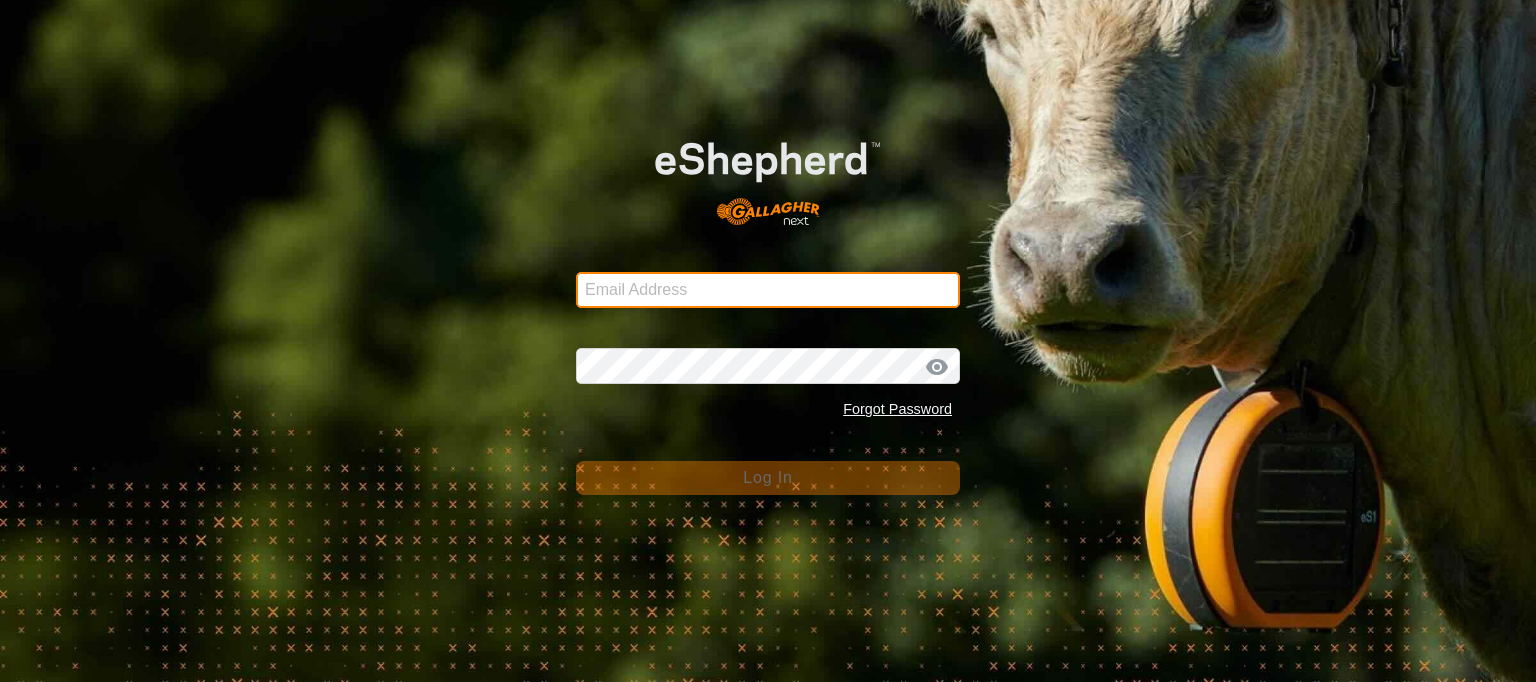 type on "[EMAIL_ADDRESS][DOMAIN_NAME]" 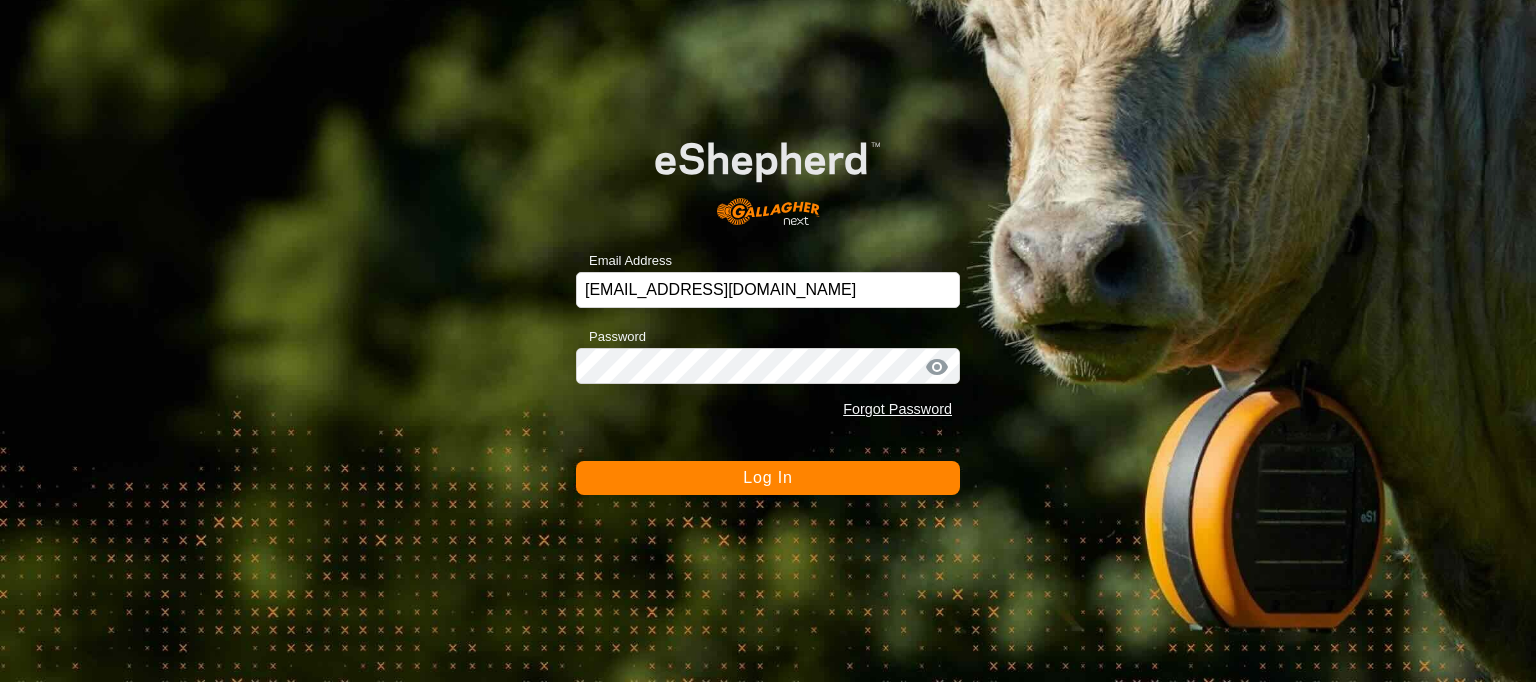 click on "Log In" 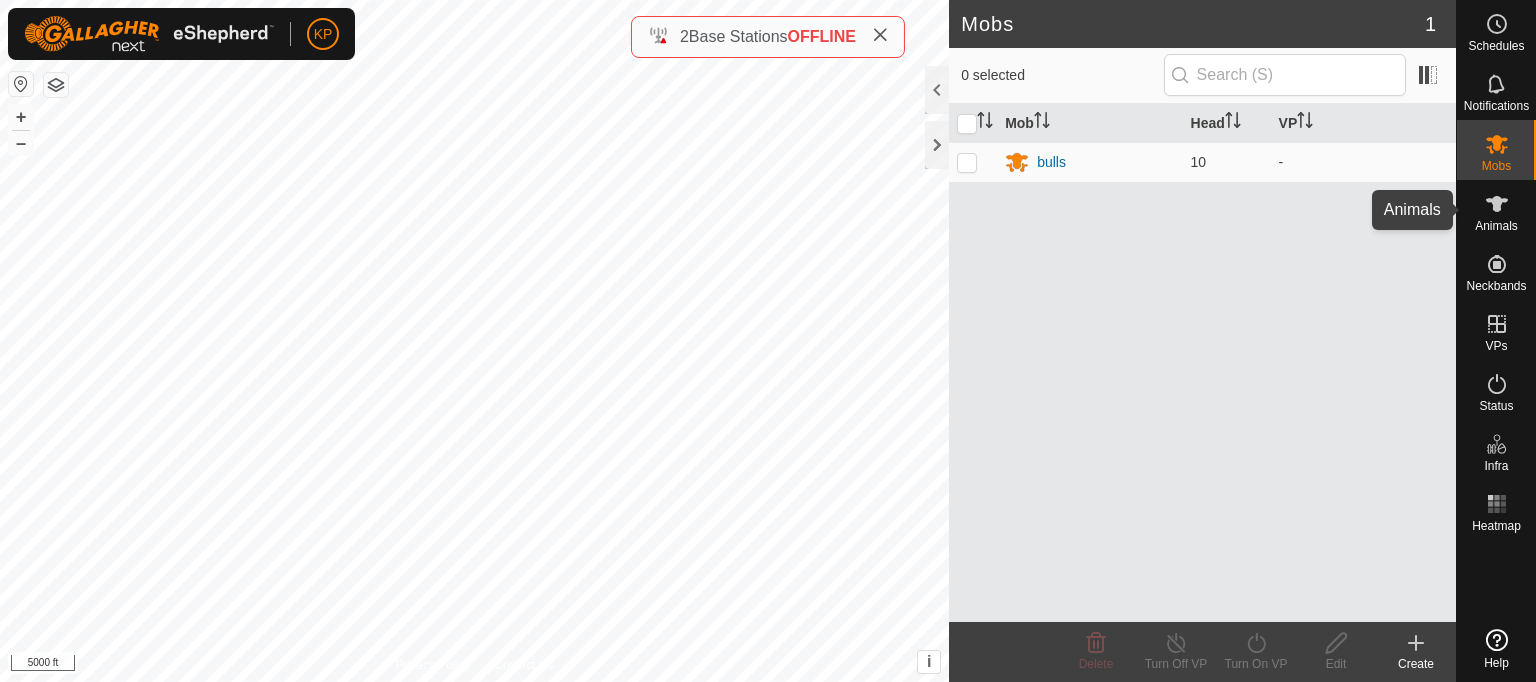 click 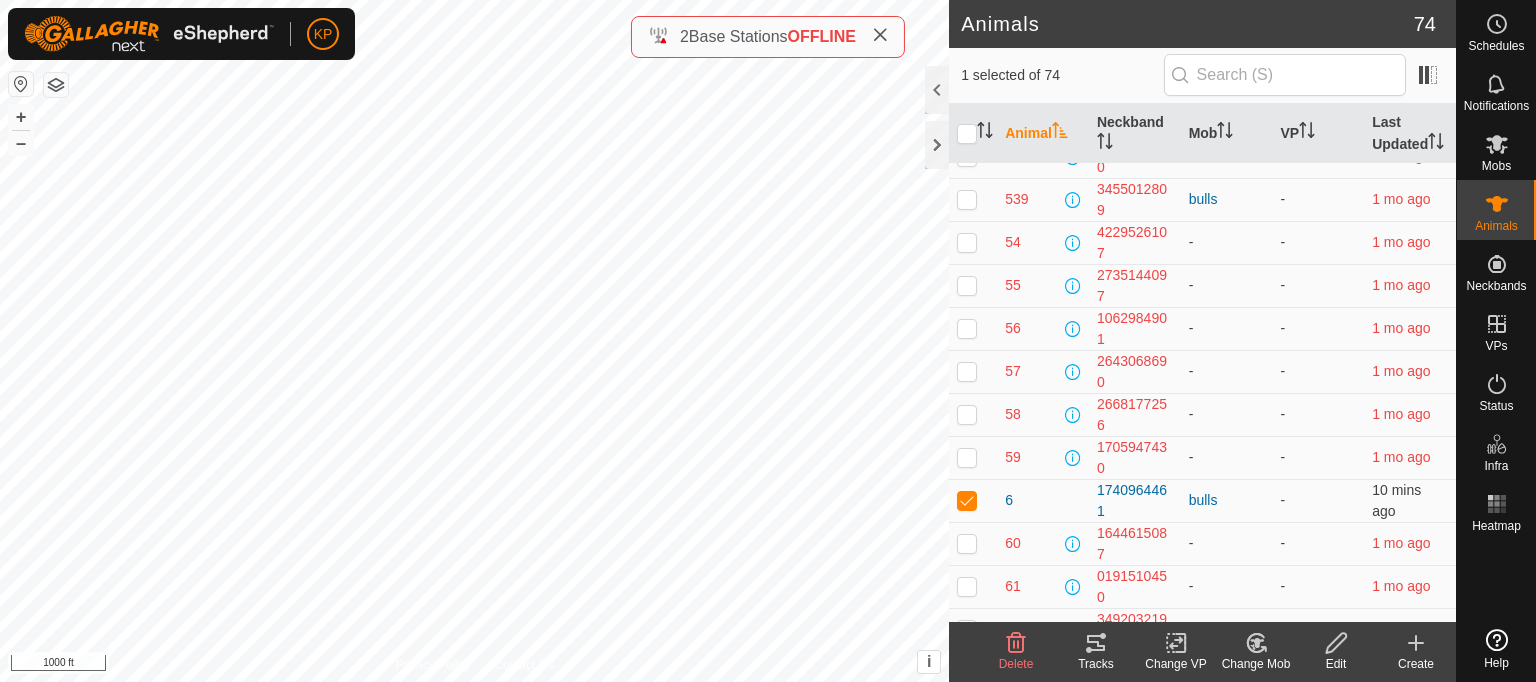 scroll, scrollTop: 2452, scrollLeft: 0, axis: vertical 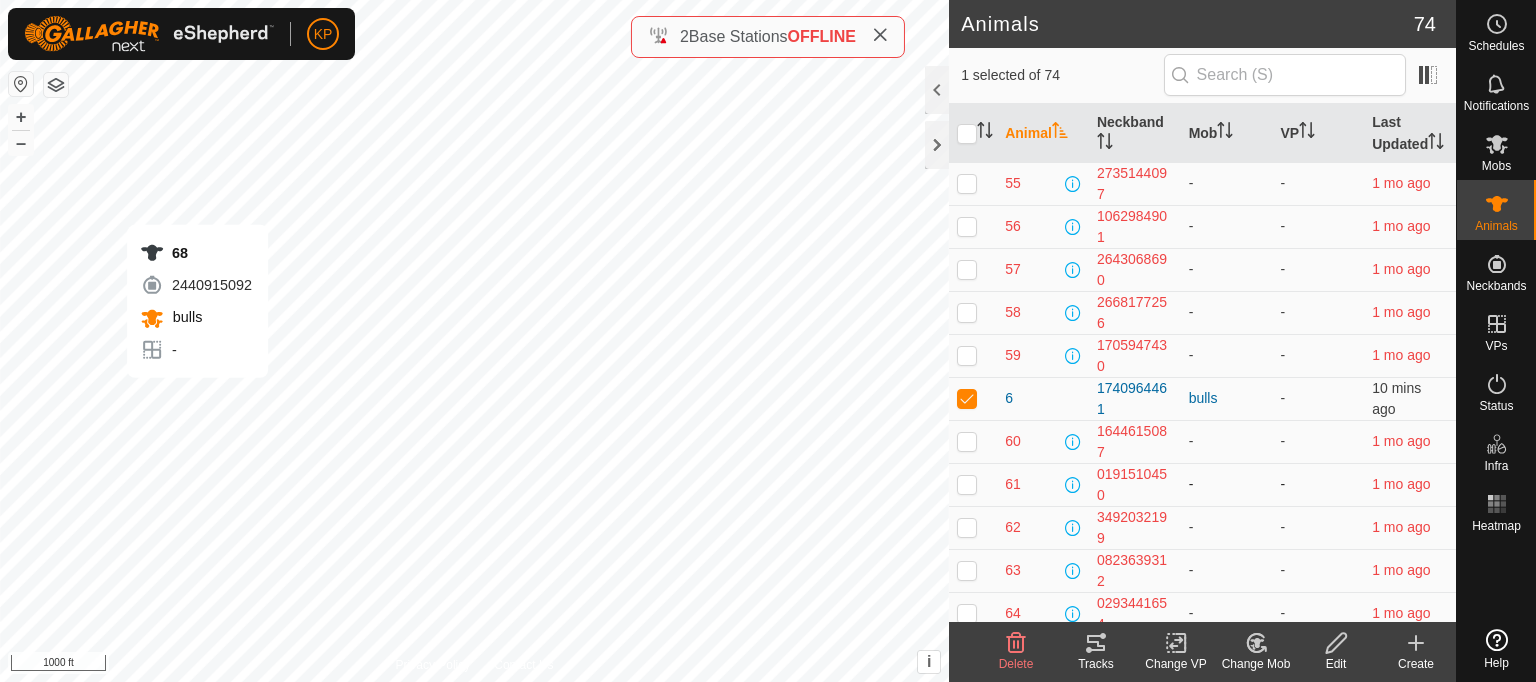 checkbox on "false" 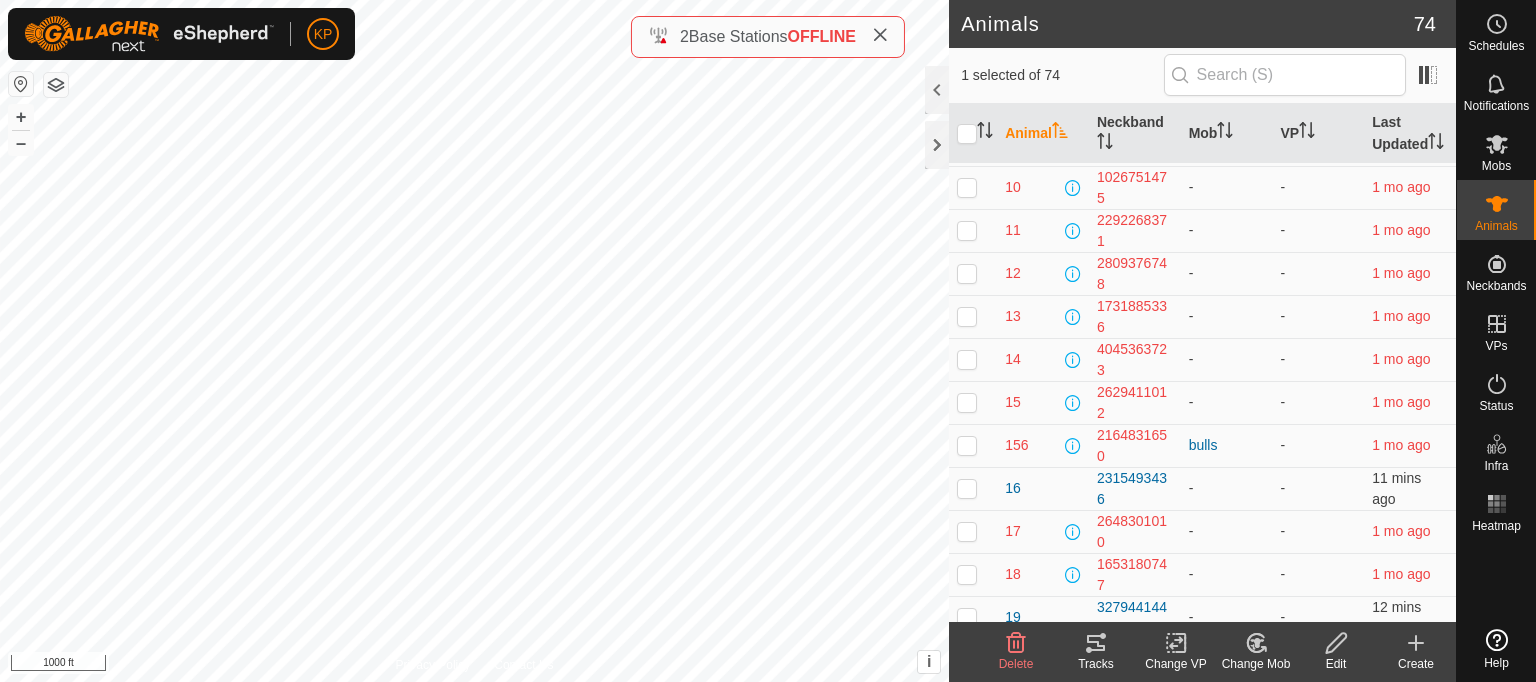scroll, scrollTop: 0, scrollLeft: 0, axis: both 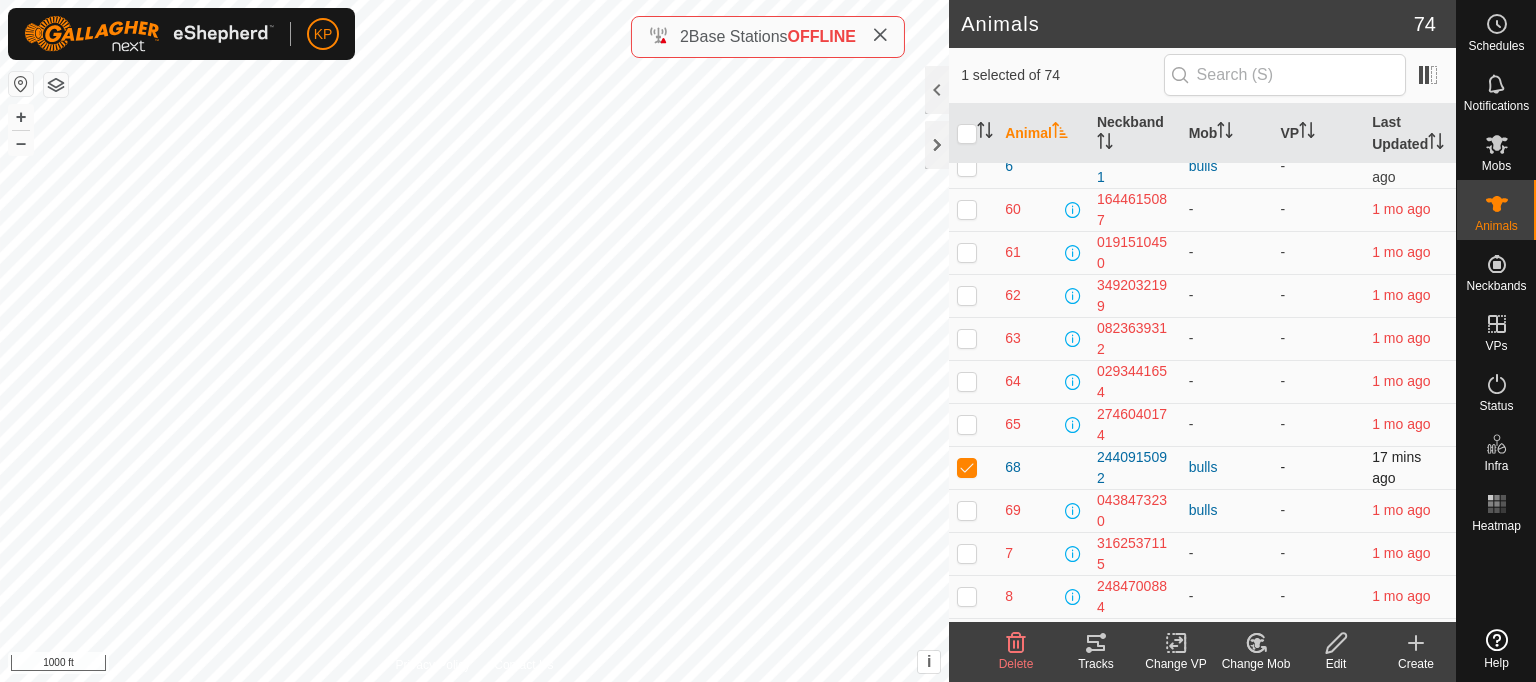 click at bounding box center [967, 467] 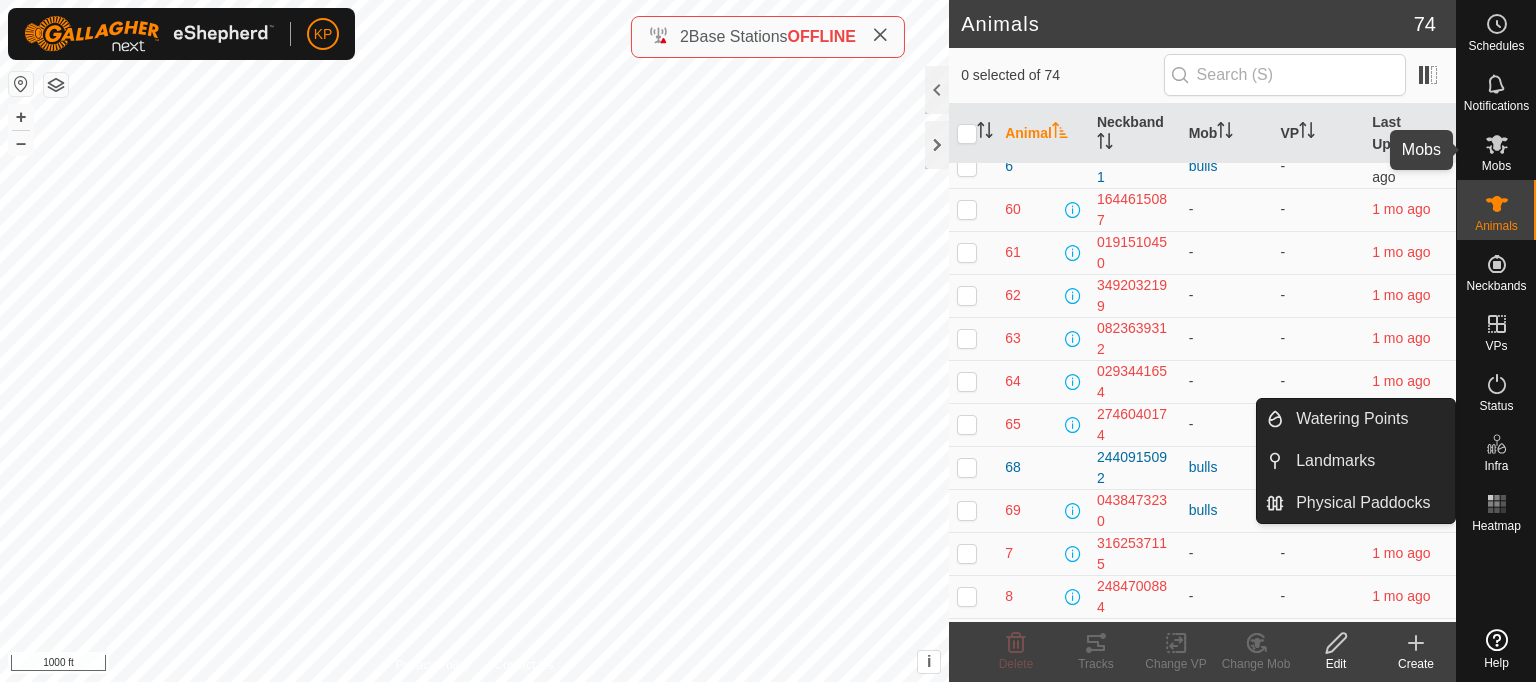 click 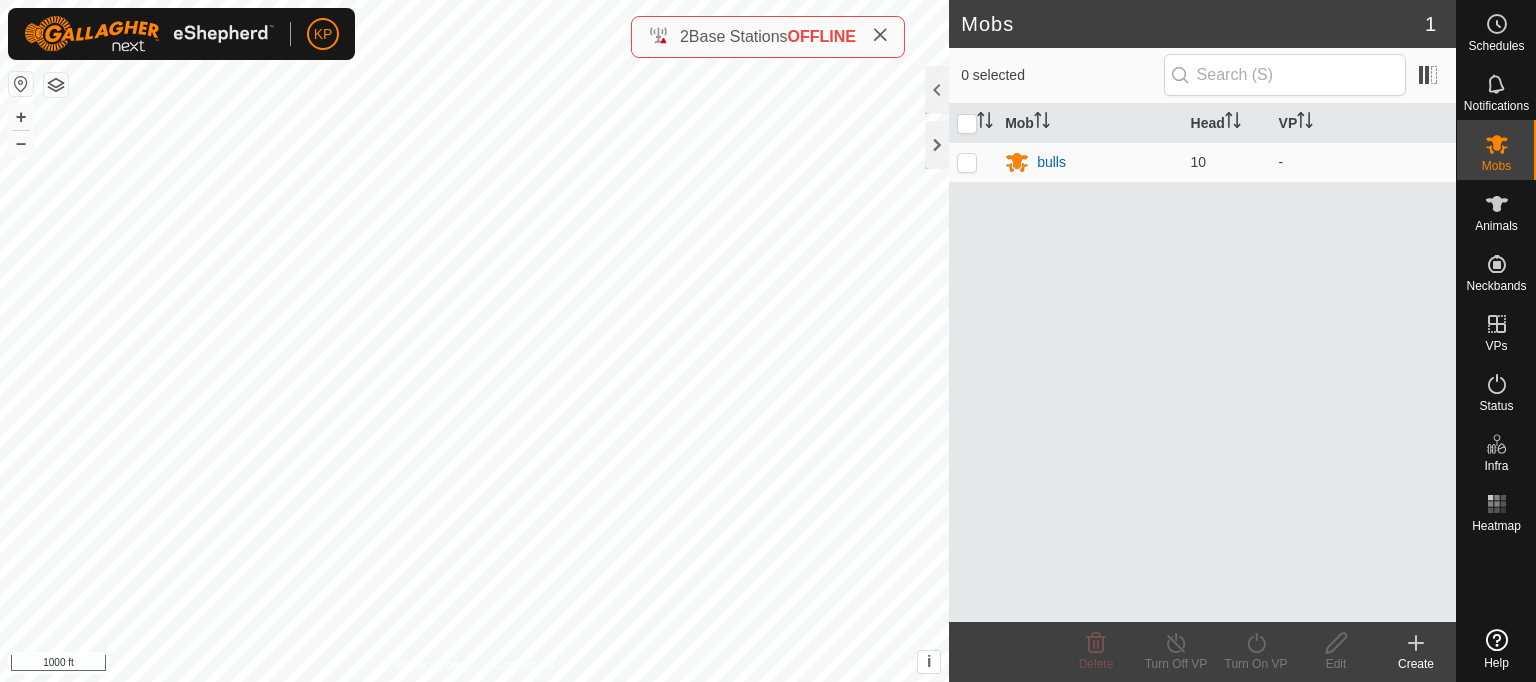 click 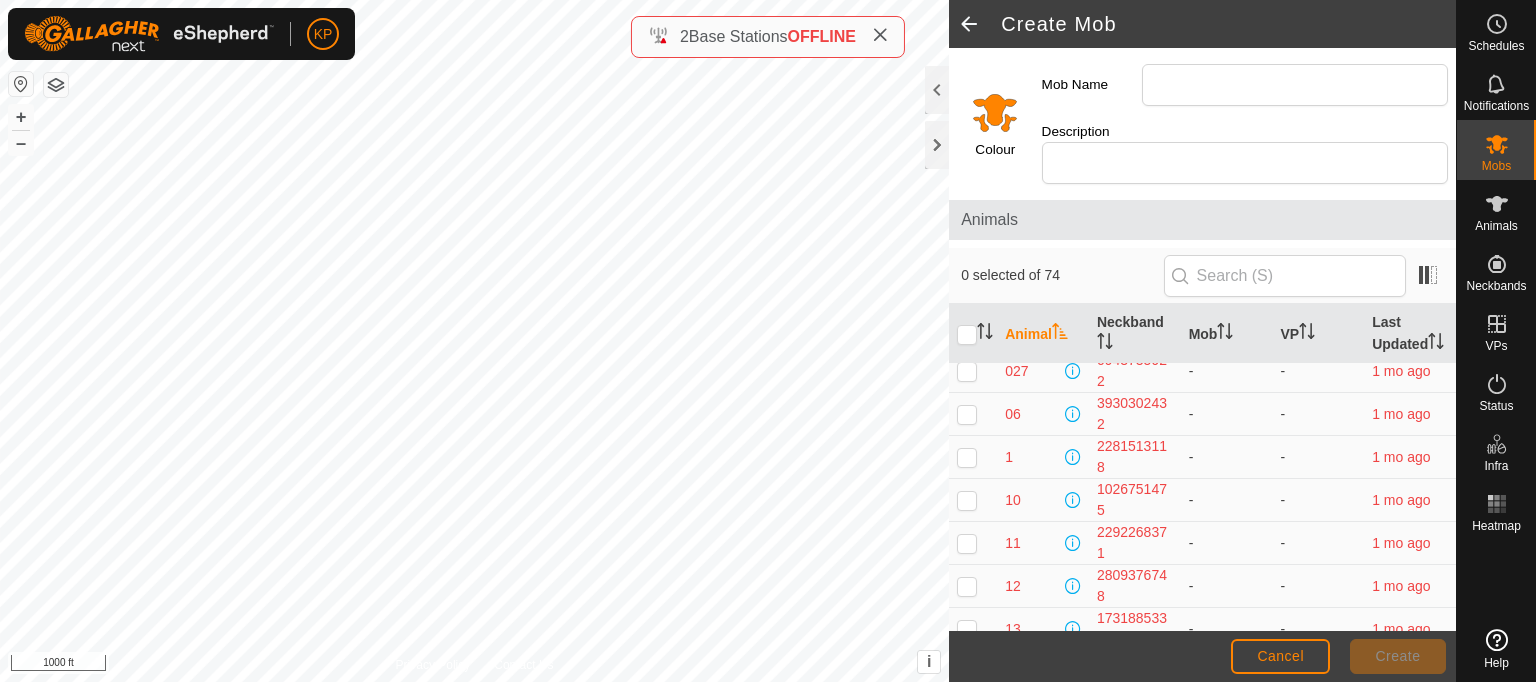 scroll, scrollTop: 0, scrollLeft: 0, axis: both 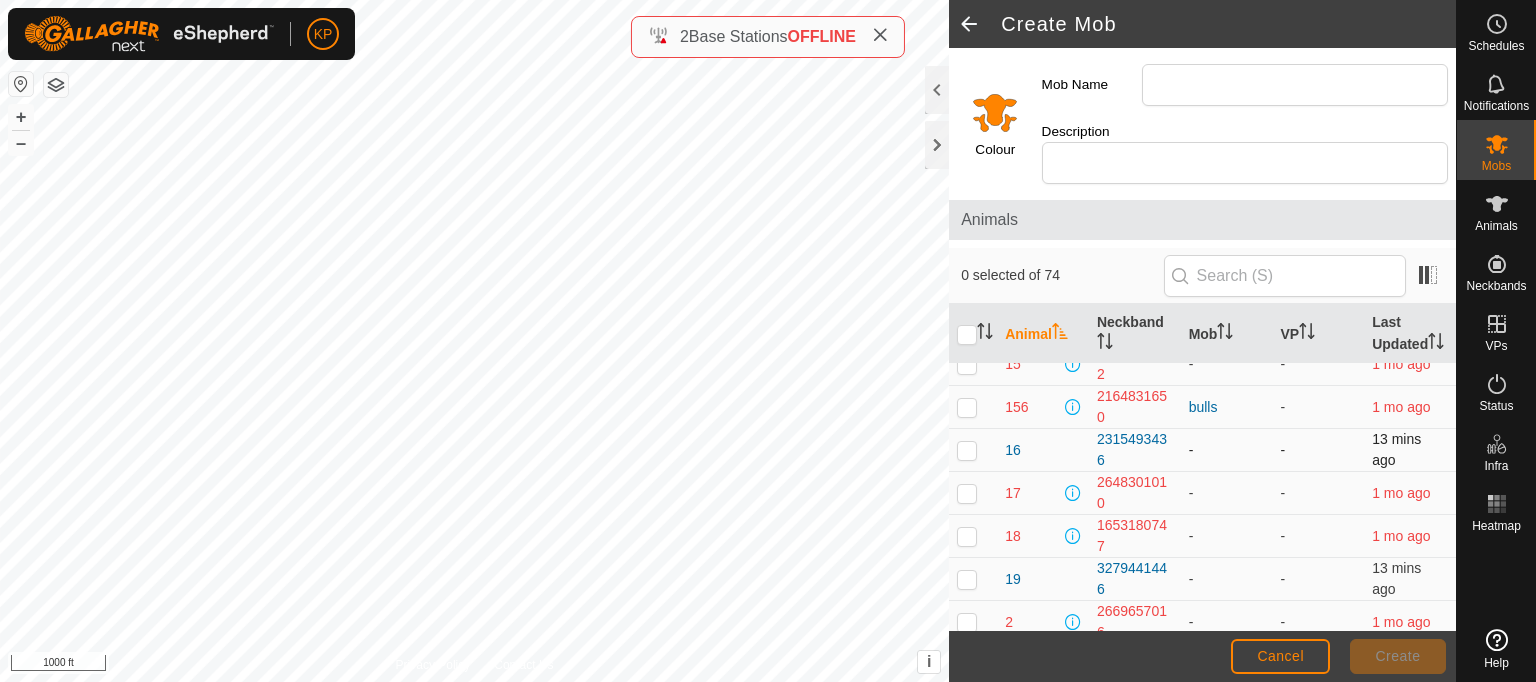 click at bounding box center [973, 450] 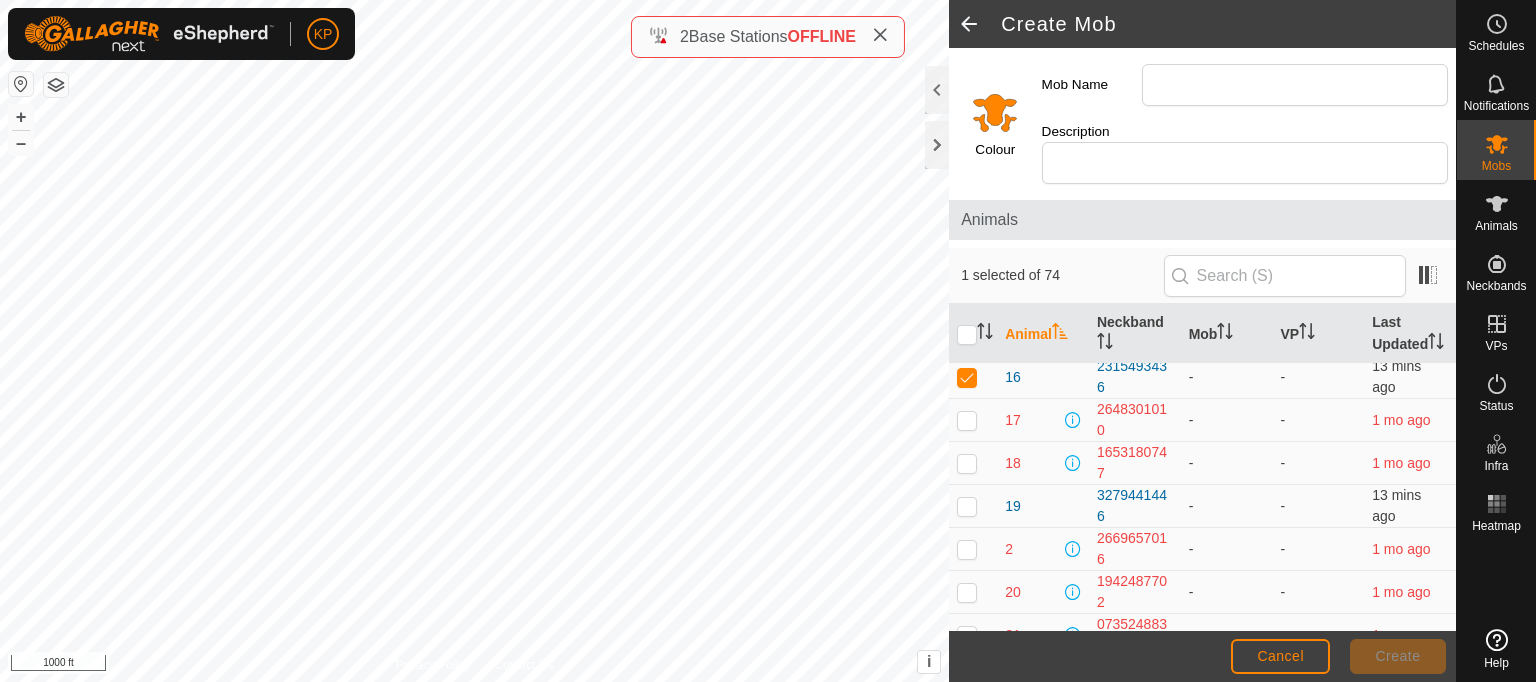 scroll, scrollTop: 472, scrollLeft: 0, axis: vertical 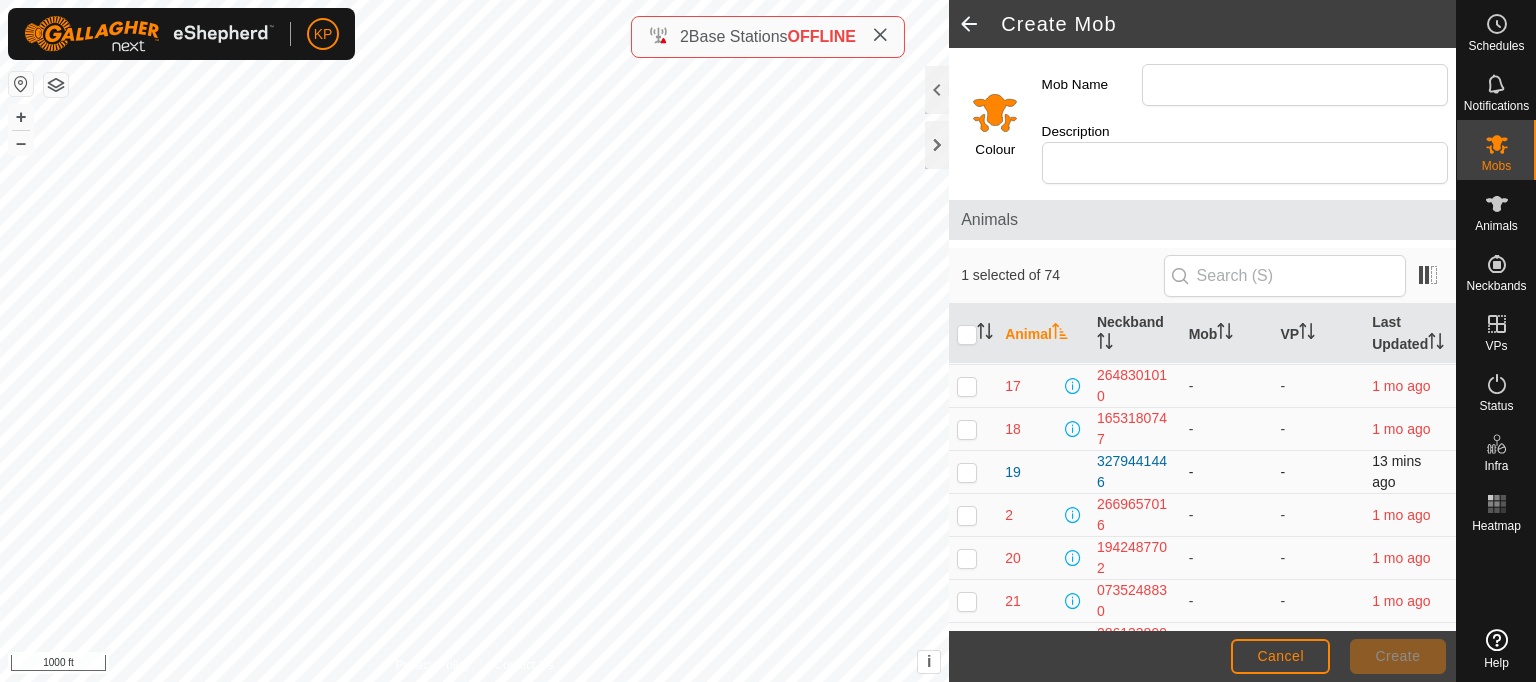 click at bounding box center (967, 472) 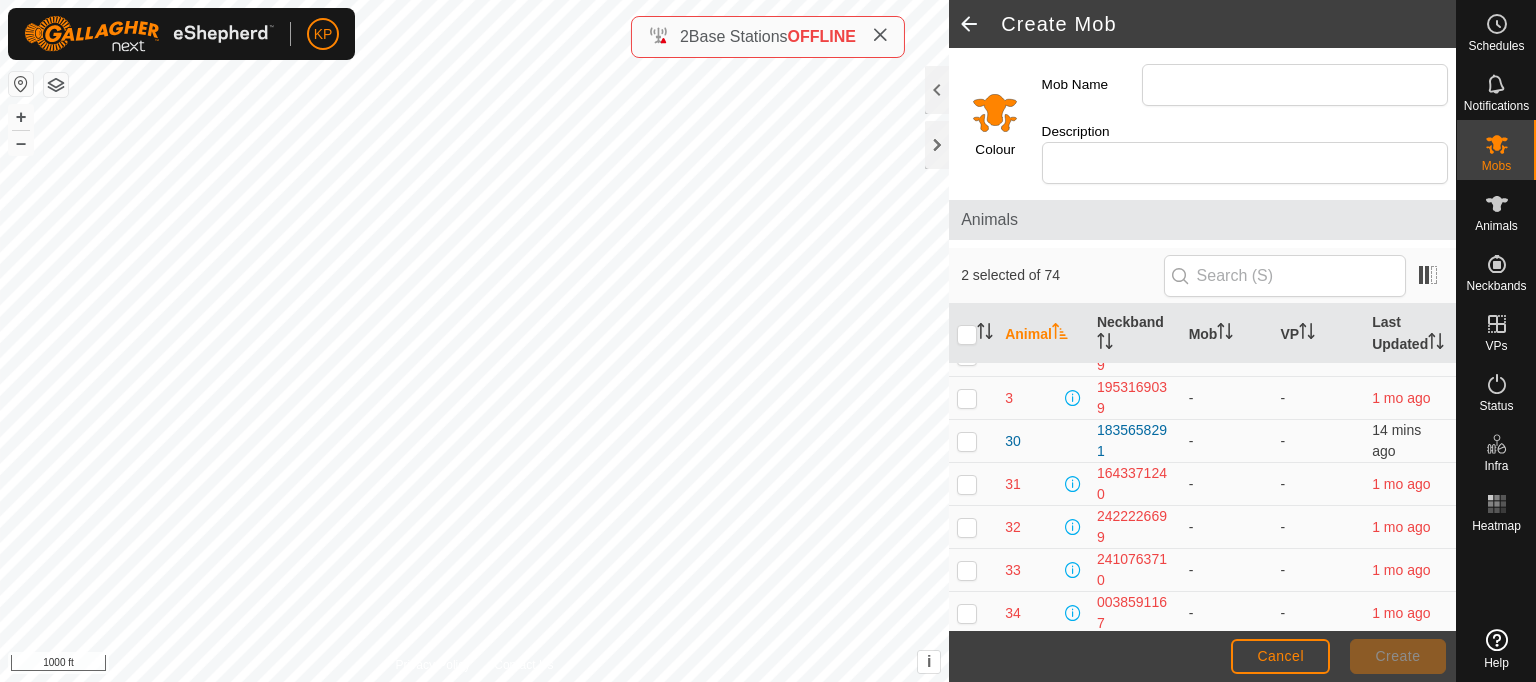 scroll, scrollTop: 1147, scrollLeft: 0, axis: vertical 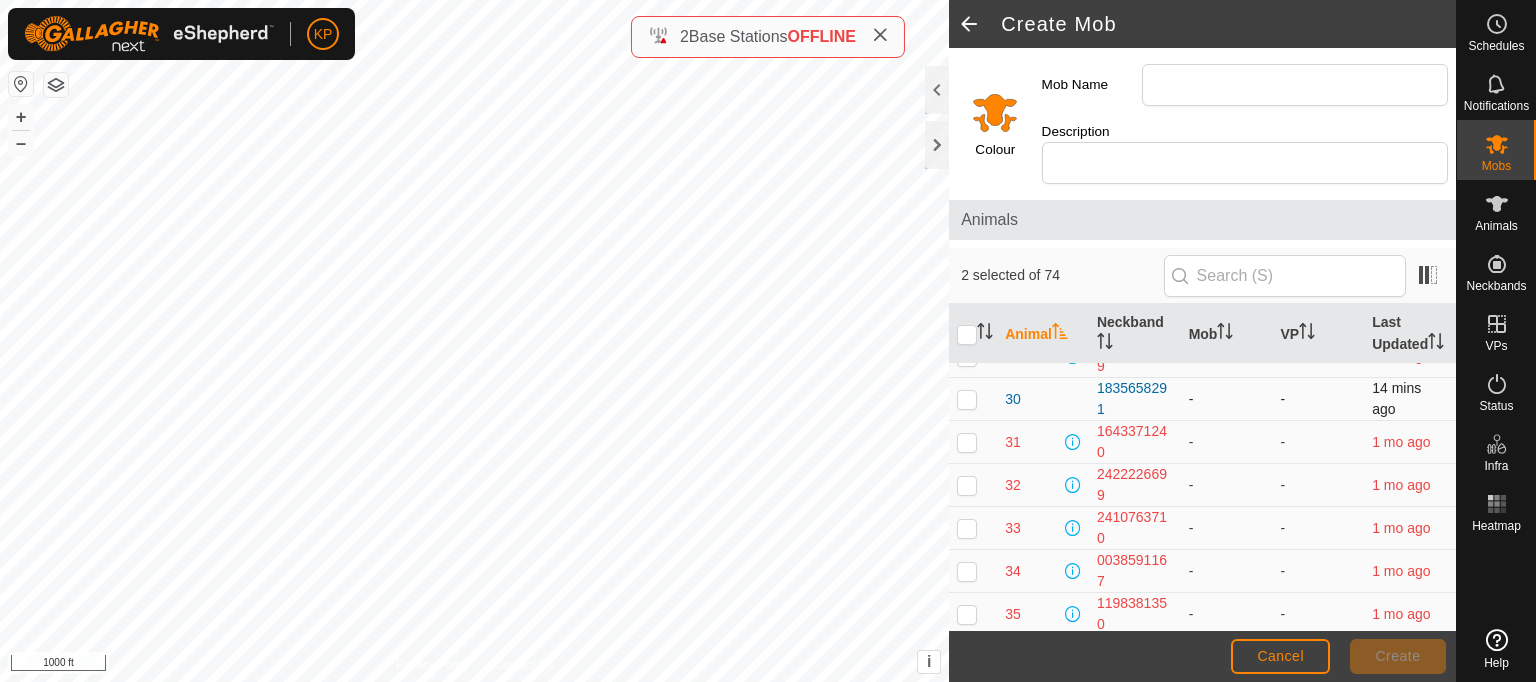 click at bounding box center (967, 399) 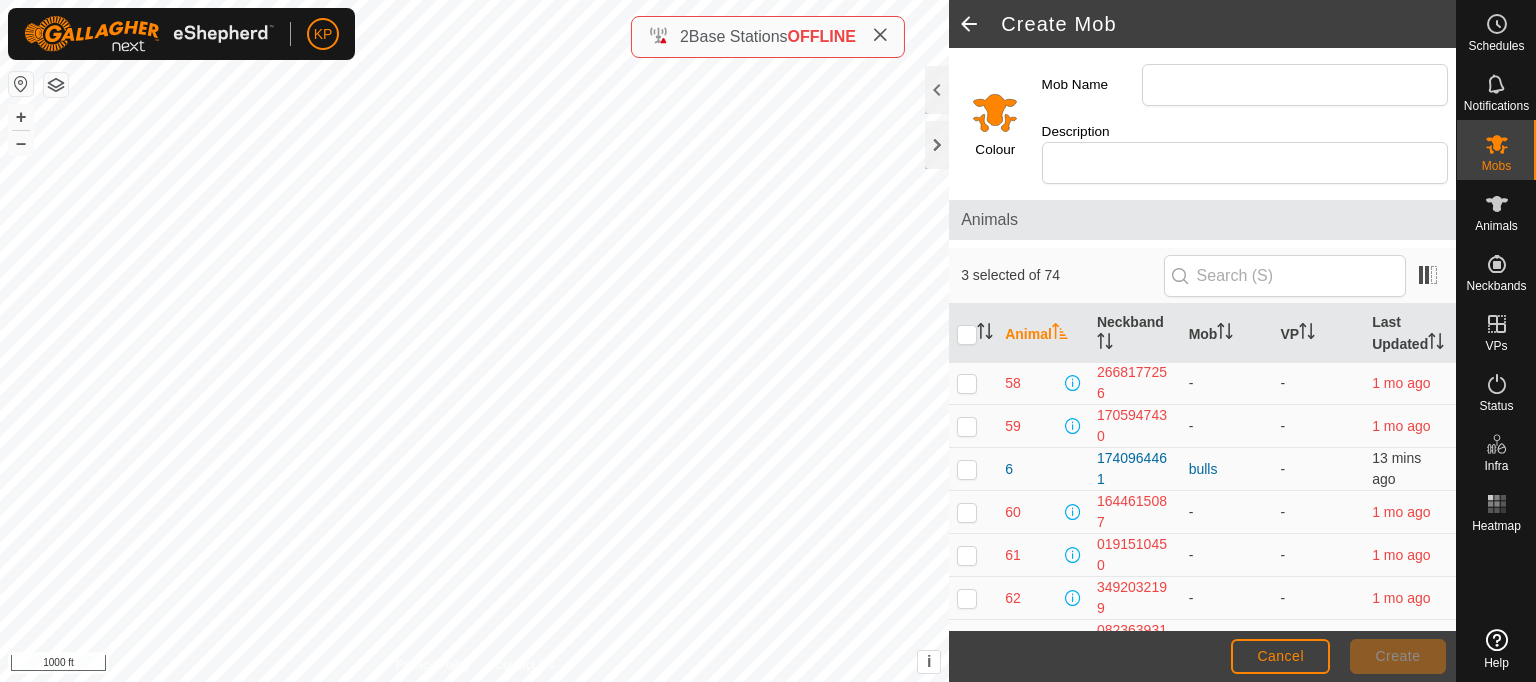 scroll, scrollTop: 2590, scrollLeft: 0, axis: vertical 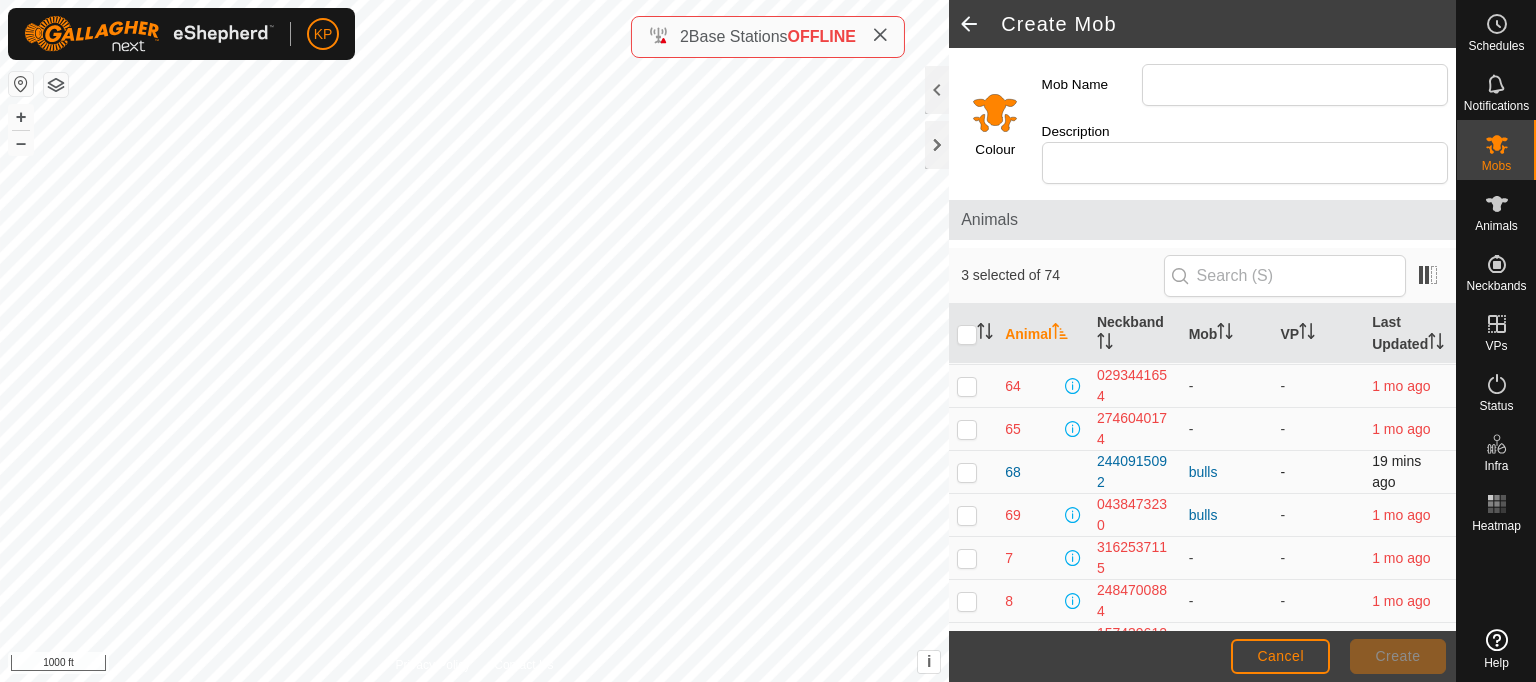 click at bounding box center (967, 472) 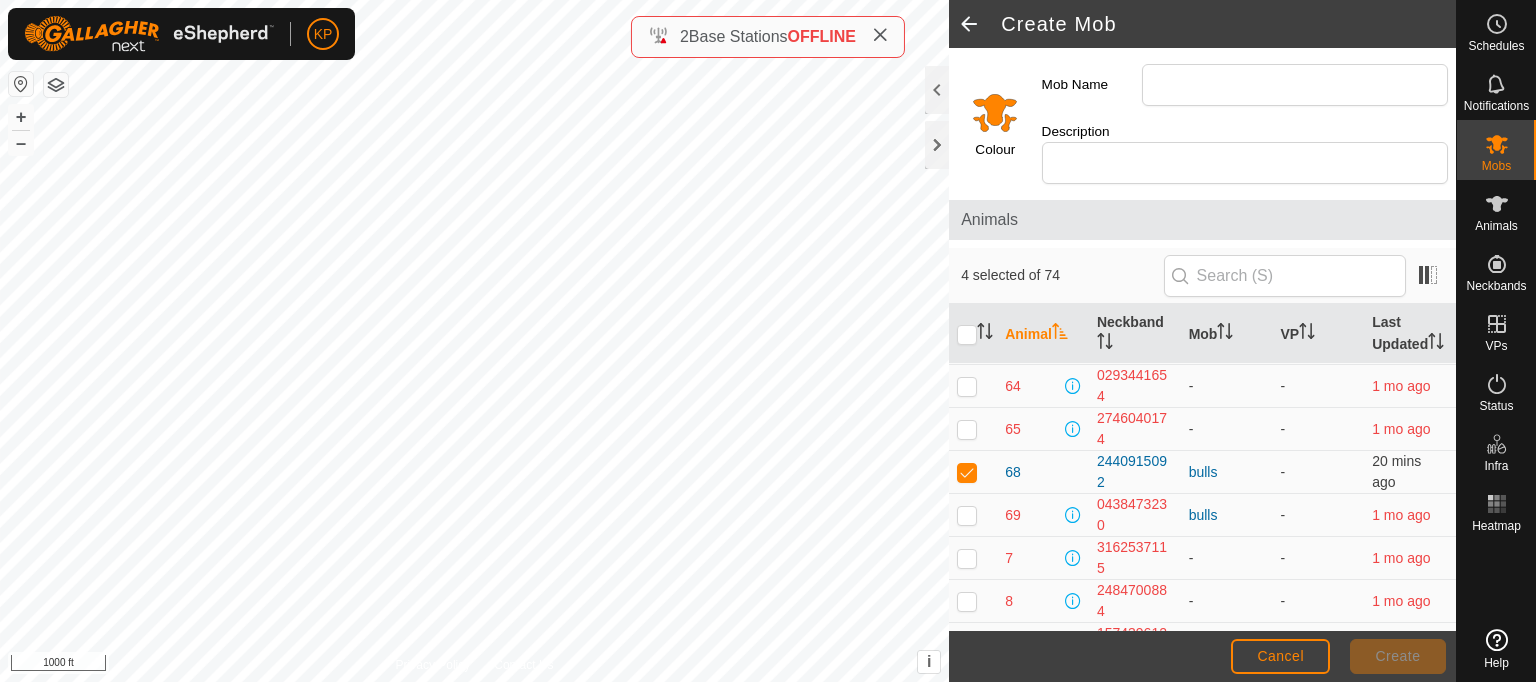scroll, scrollTop: 2900, scrollLeft: 0, axis: vertical 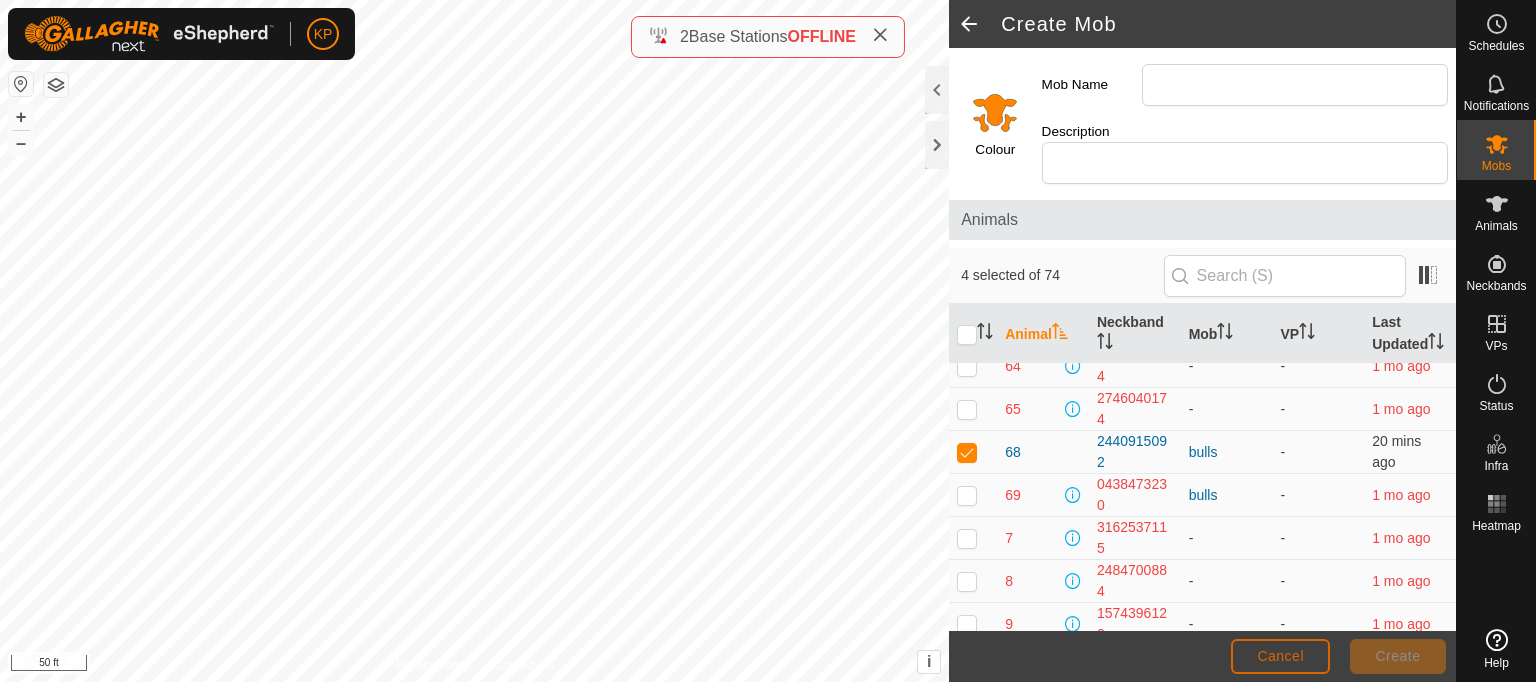 click on "Cancel" 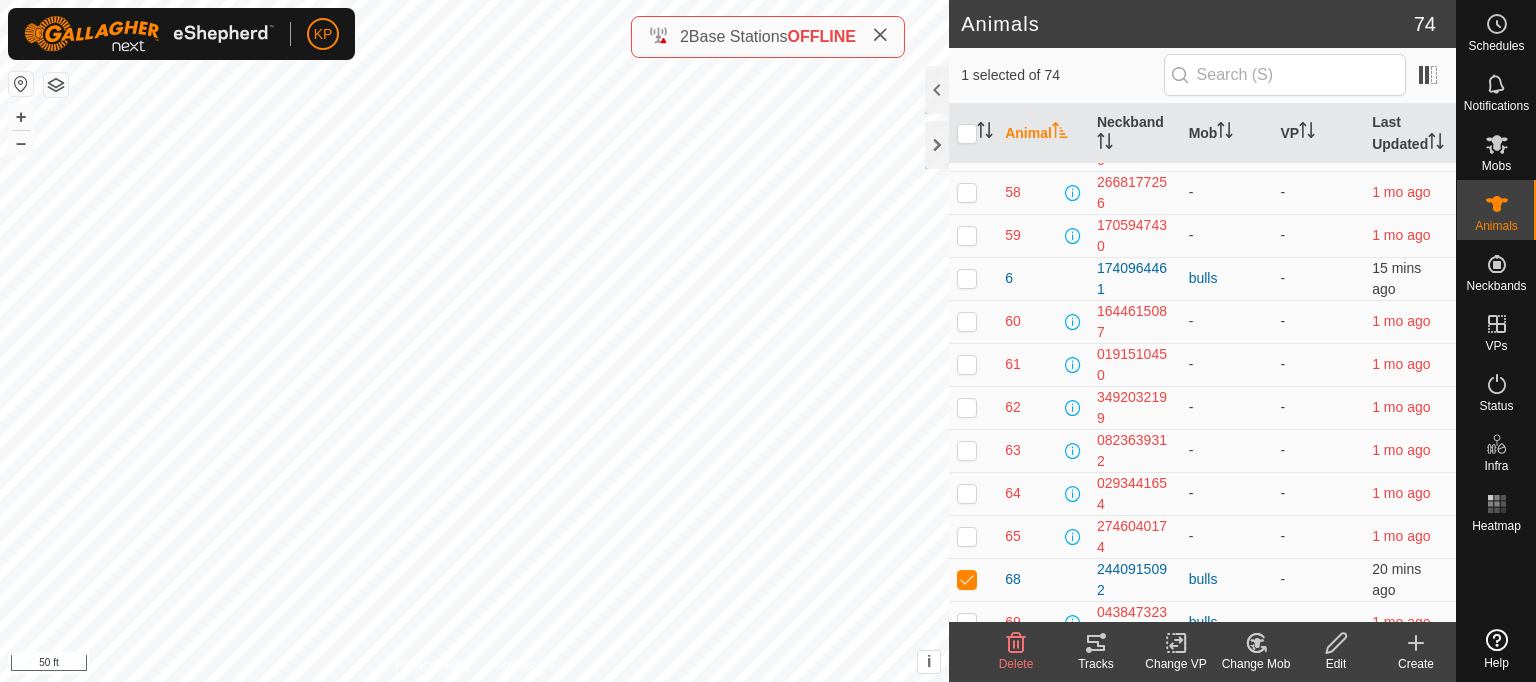 scroll, scrollTop: 2577, scrollLeft: 0, axis: vertical 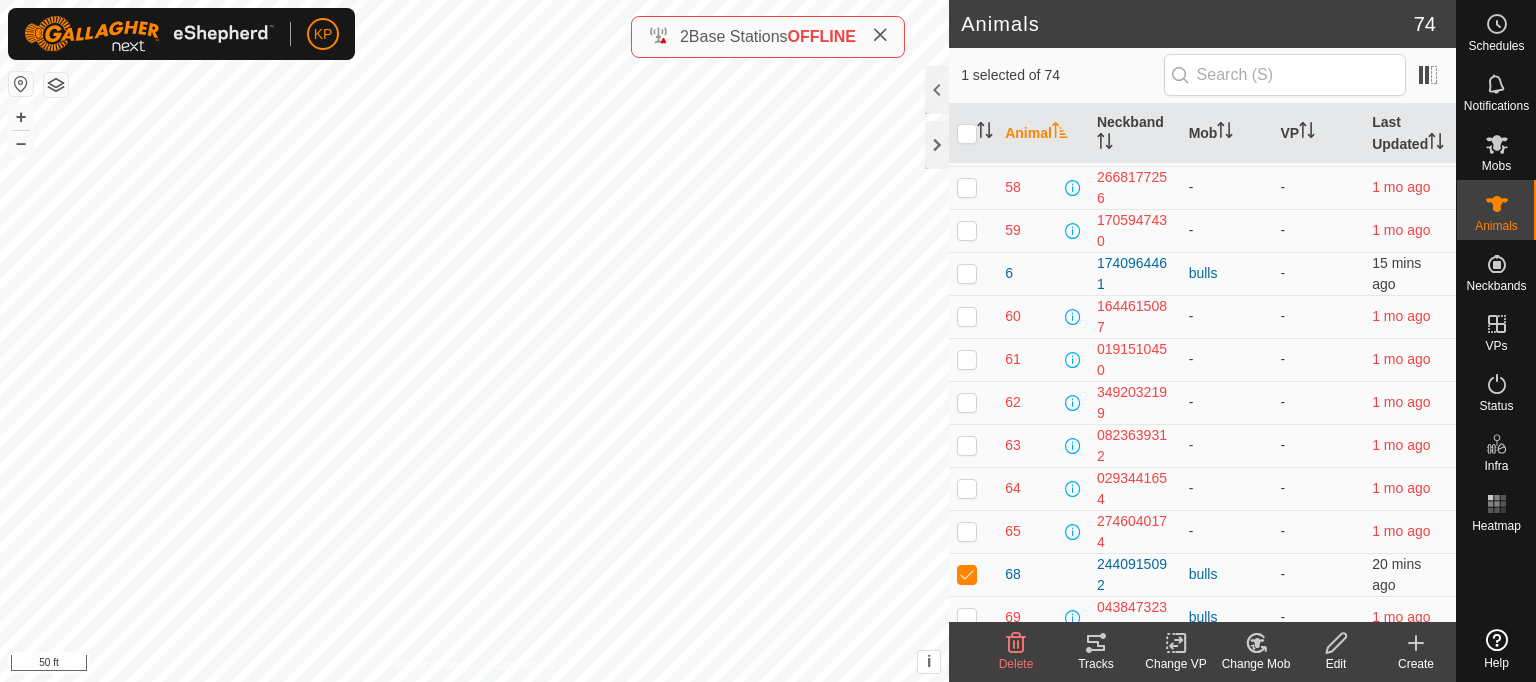 click 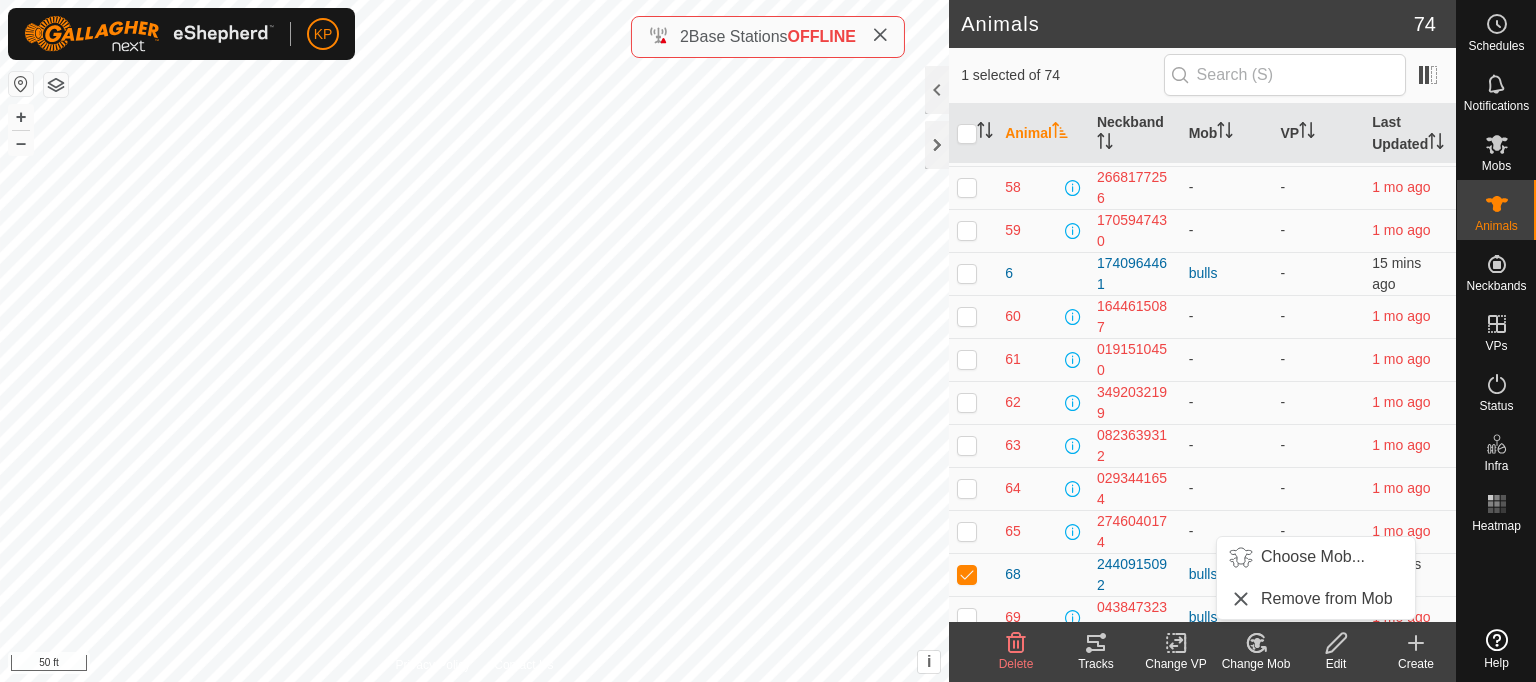scroll, scrollTop: 2706, scrollLeft: 0, axis: vertical 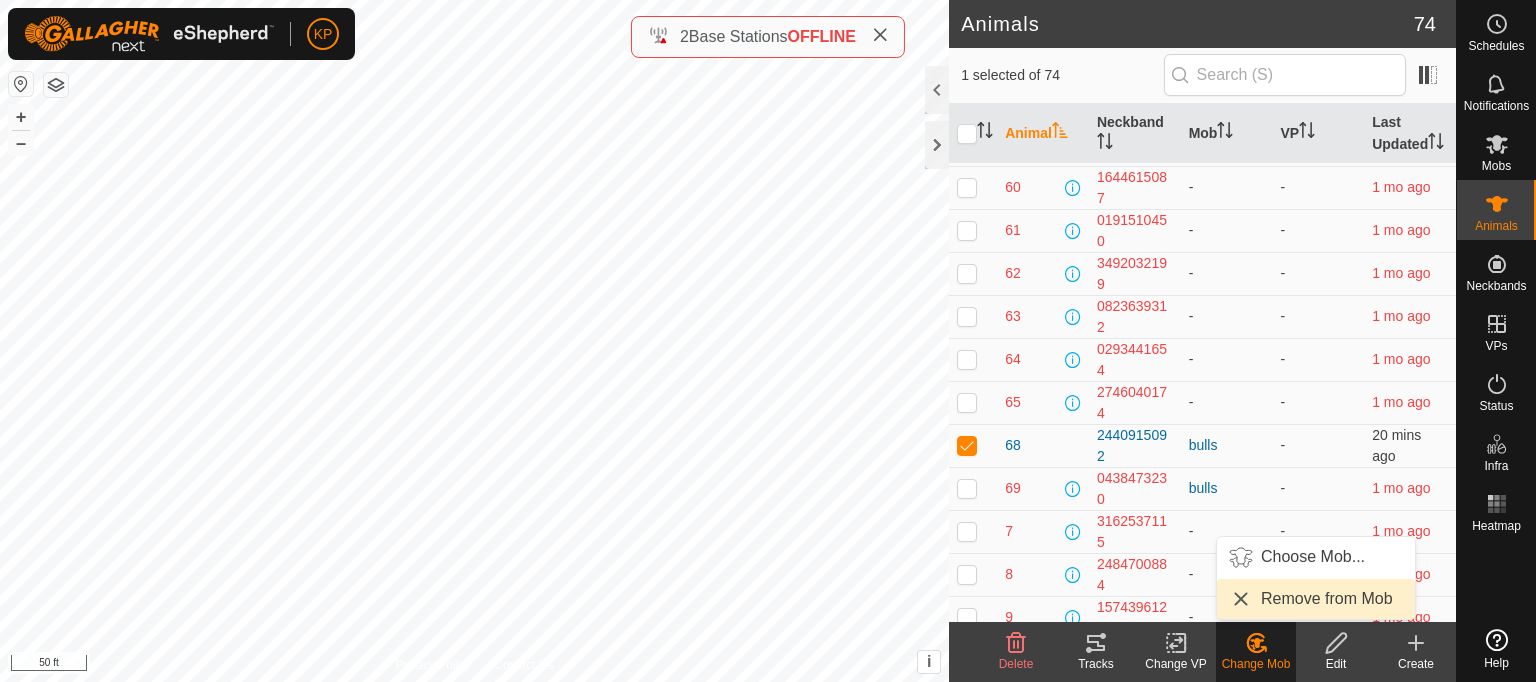 click on "Remove from Mob" at bounding box center (1316, 599) 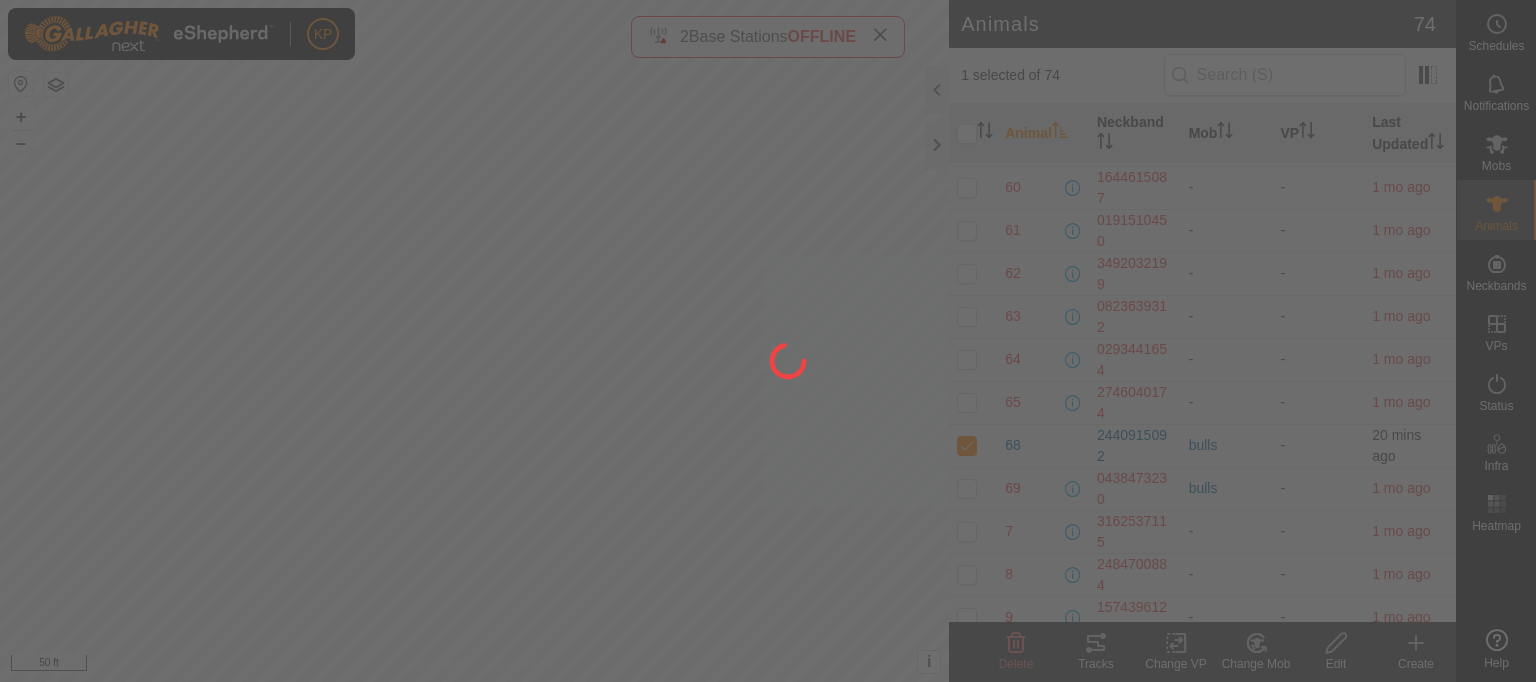 checkbox on "false" 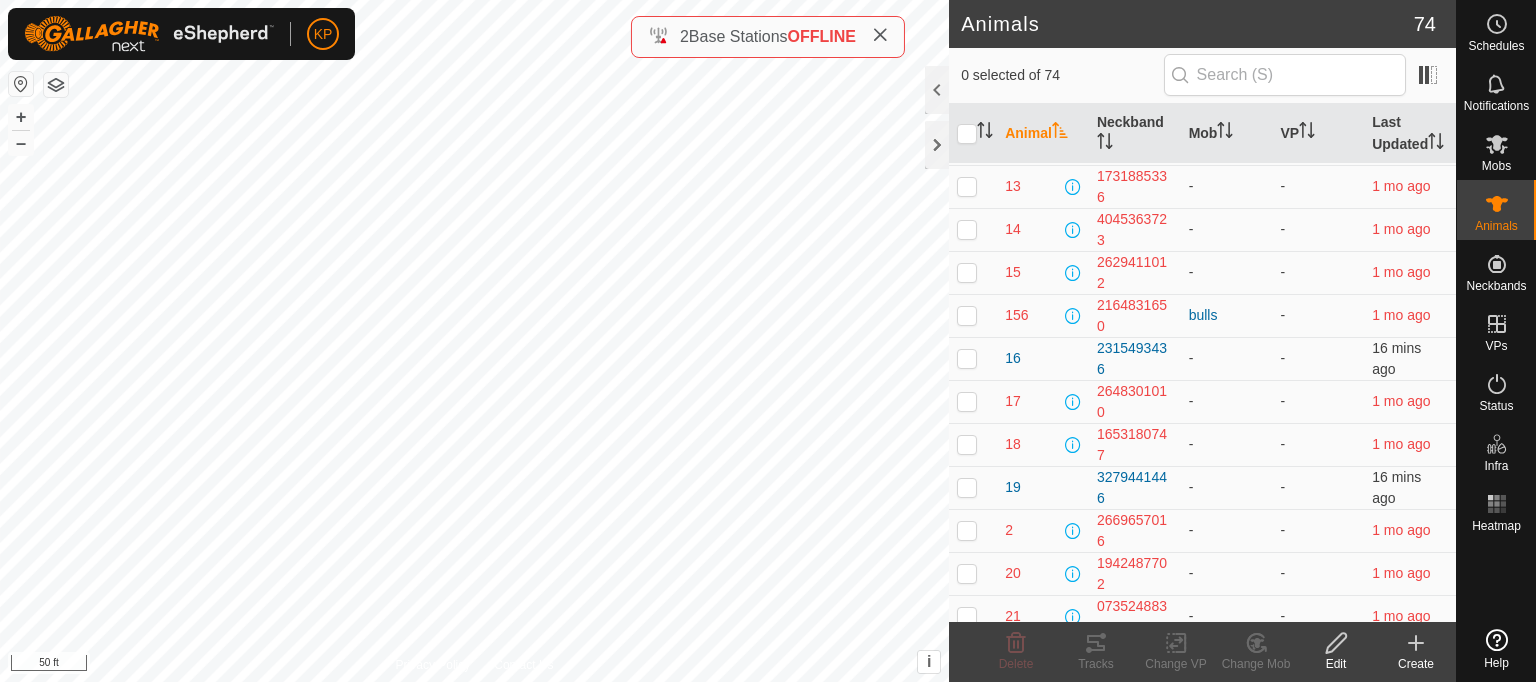 scroll, scrollTop: 240, scrollLeft: 0, axis: vertical 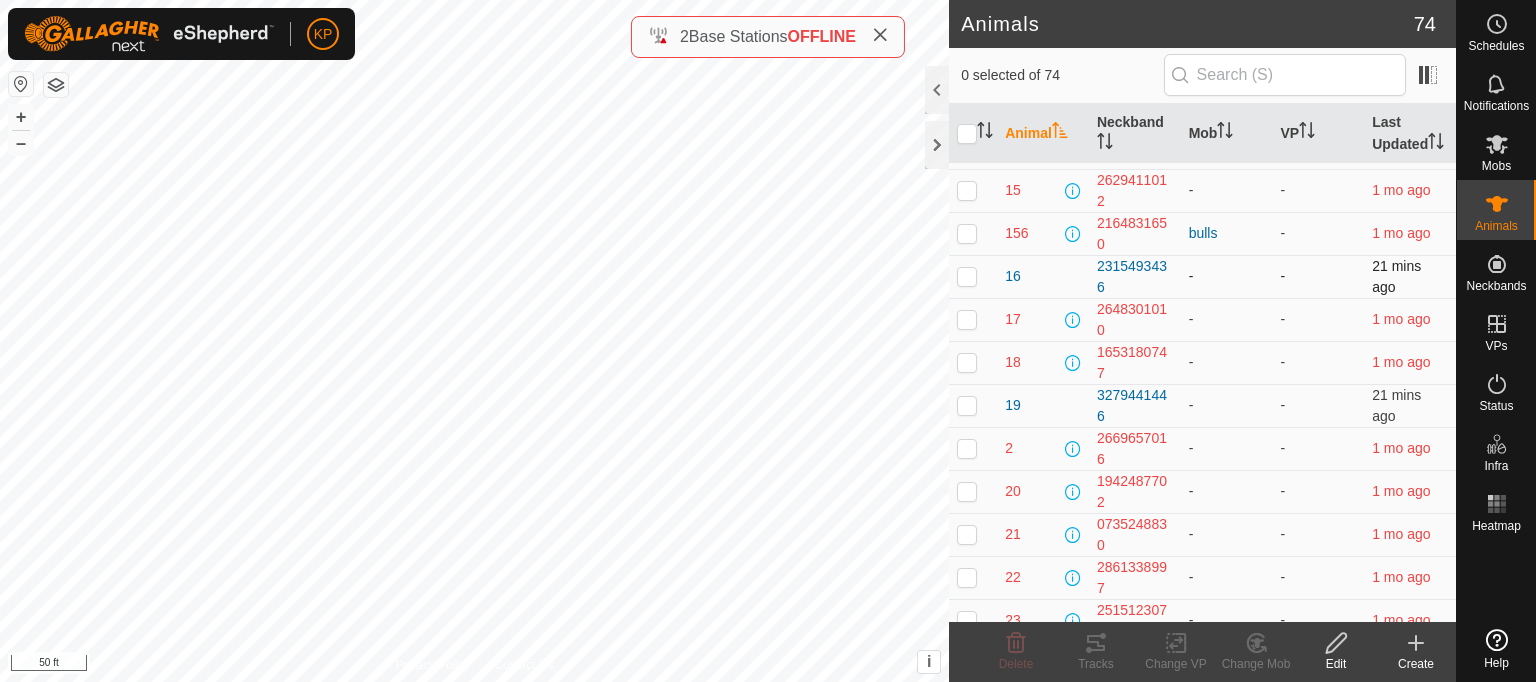 click at bounding box center (967, 276) 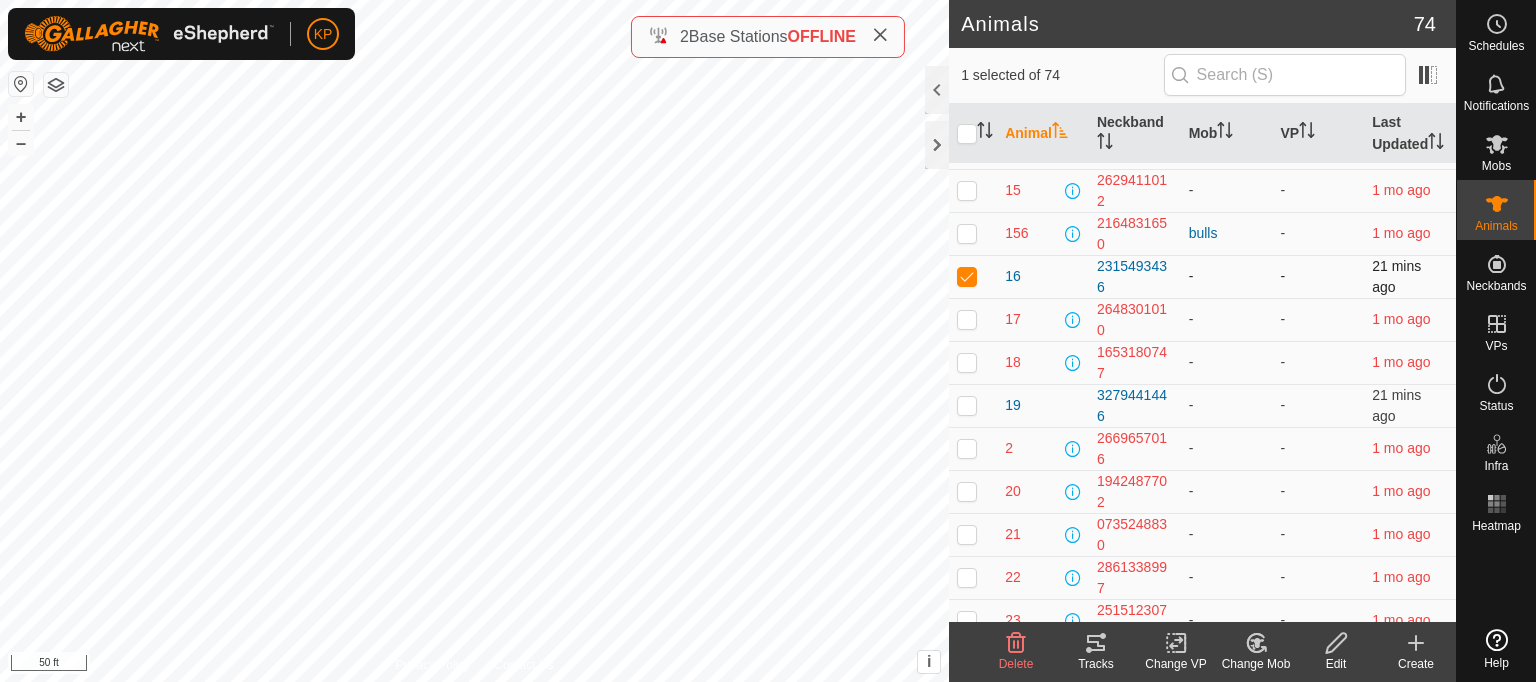 checkbox on "true" 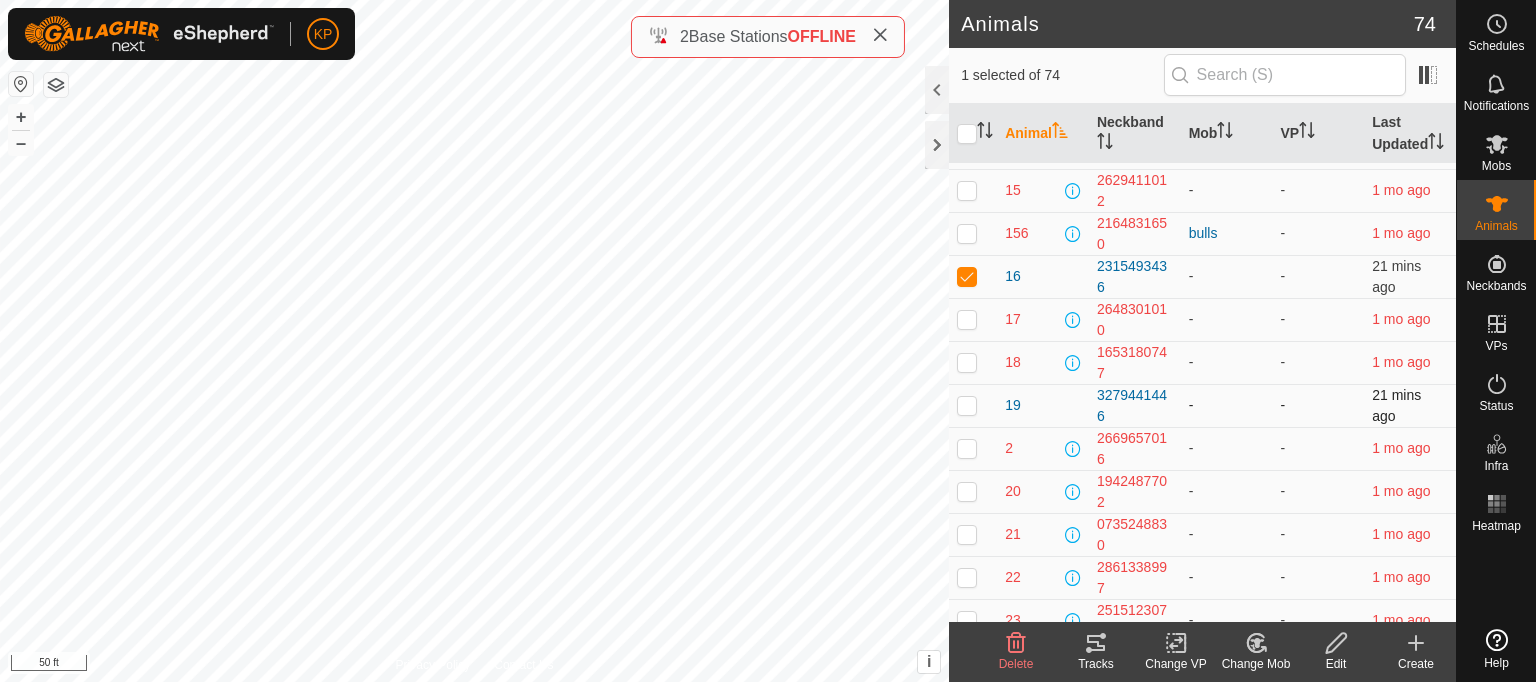 scroll, scrollTop: 423, scrollLeft: 0, axis: vertical 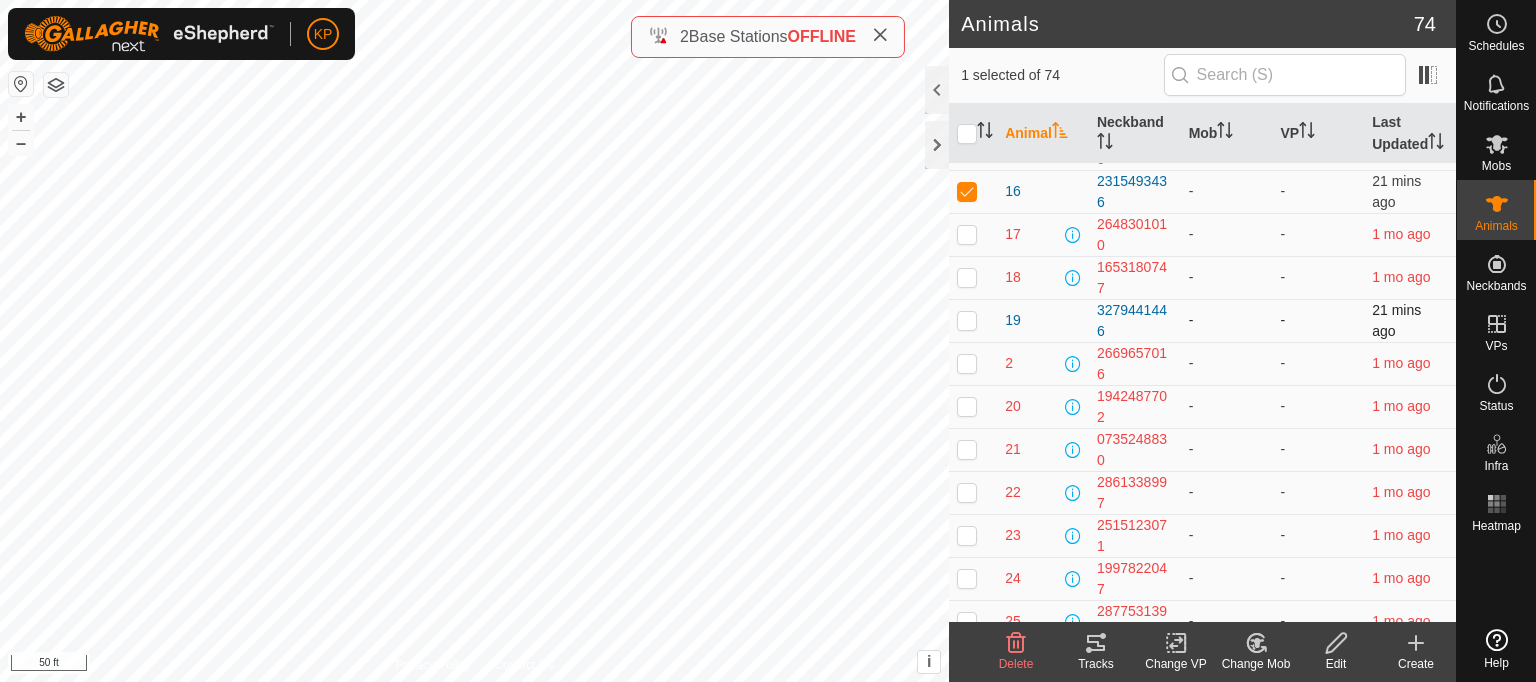 click at bounding box center [967, 320] 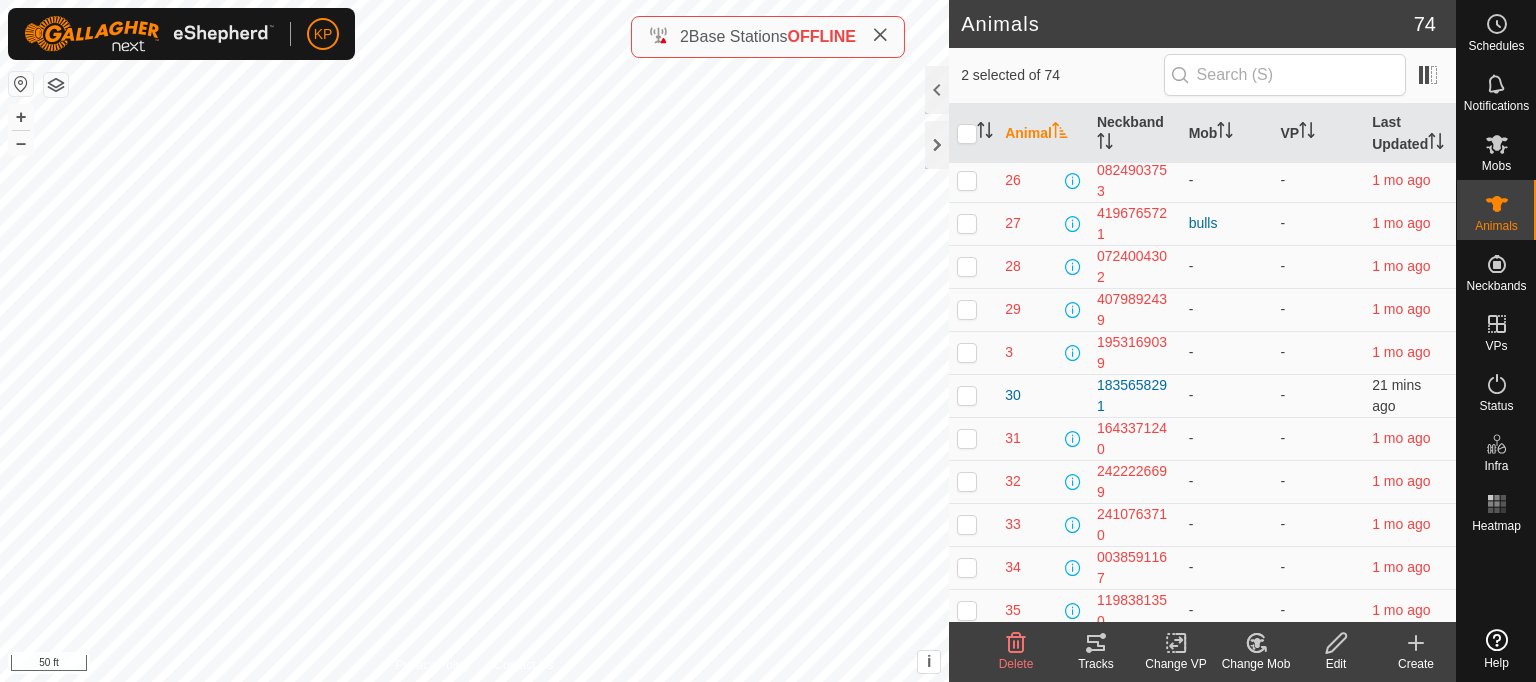 scroll, scrollTop: 977, scrollLeft: 0, axis: vertical 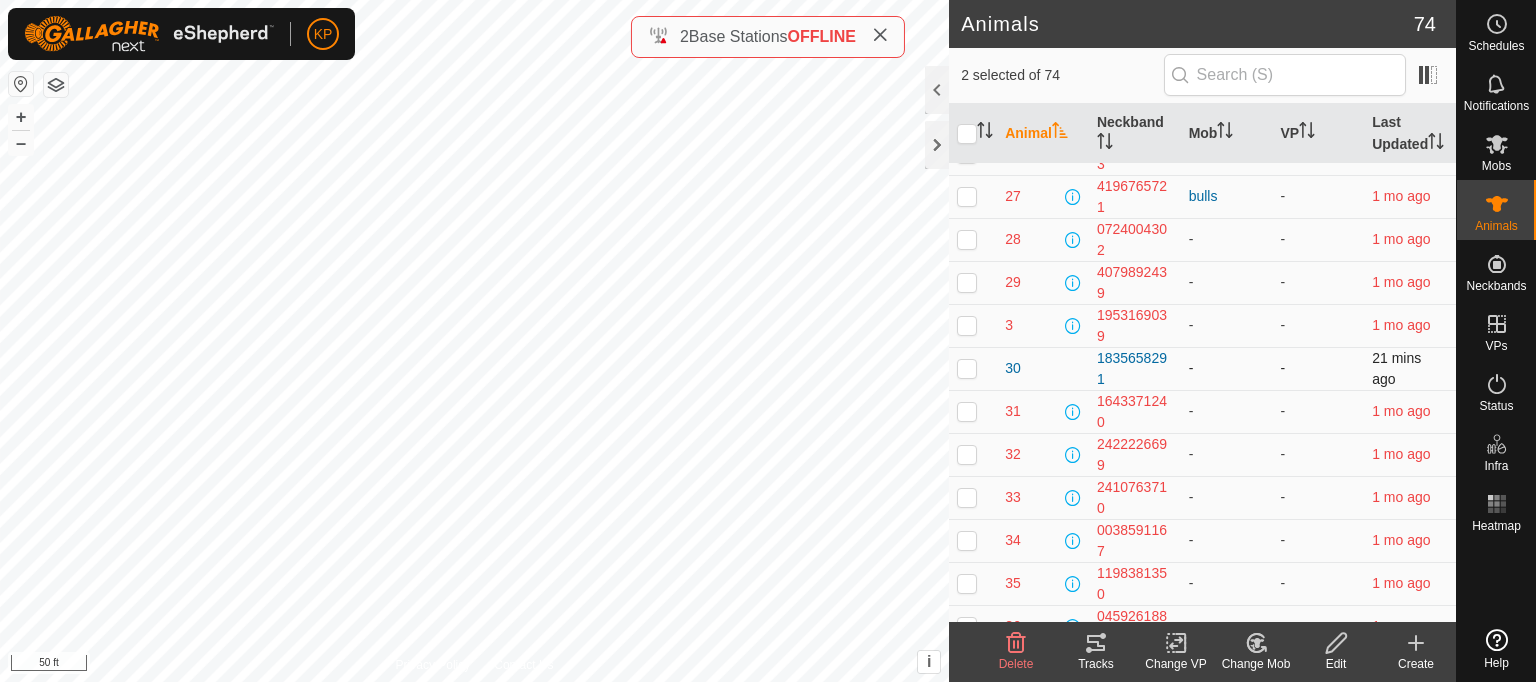 click at bounding box center [967, 368] 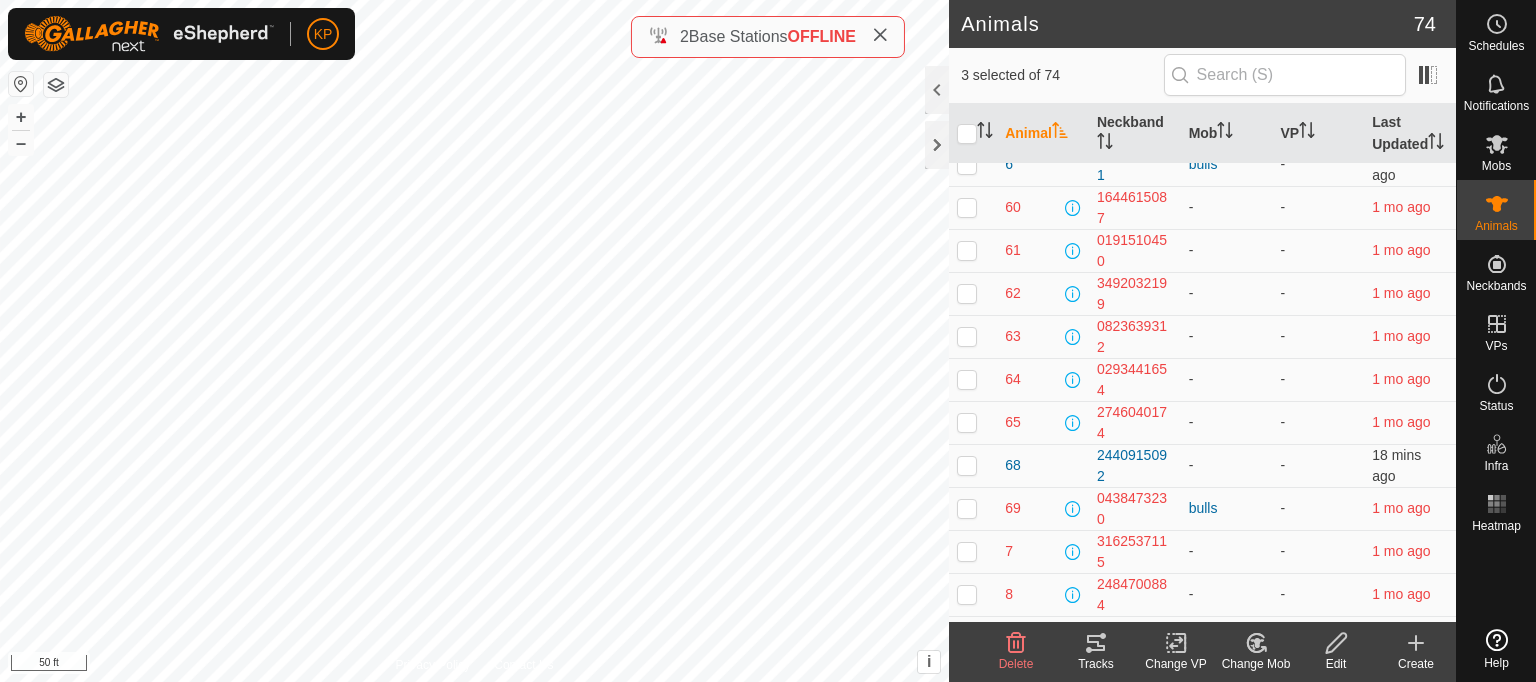 scroll, scrollTop: 2729, scrollLeft: 0, axis: vertical 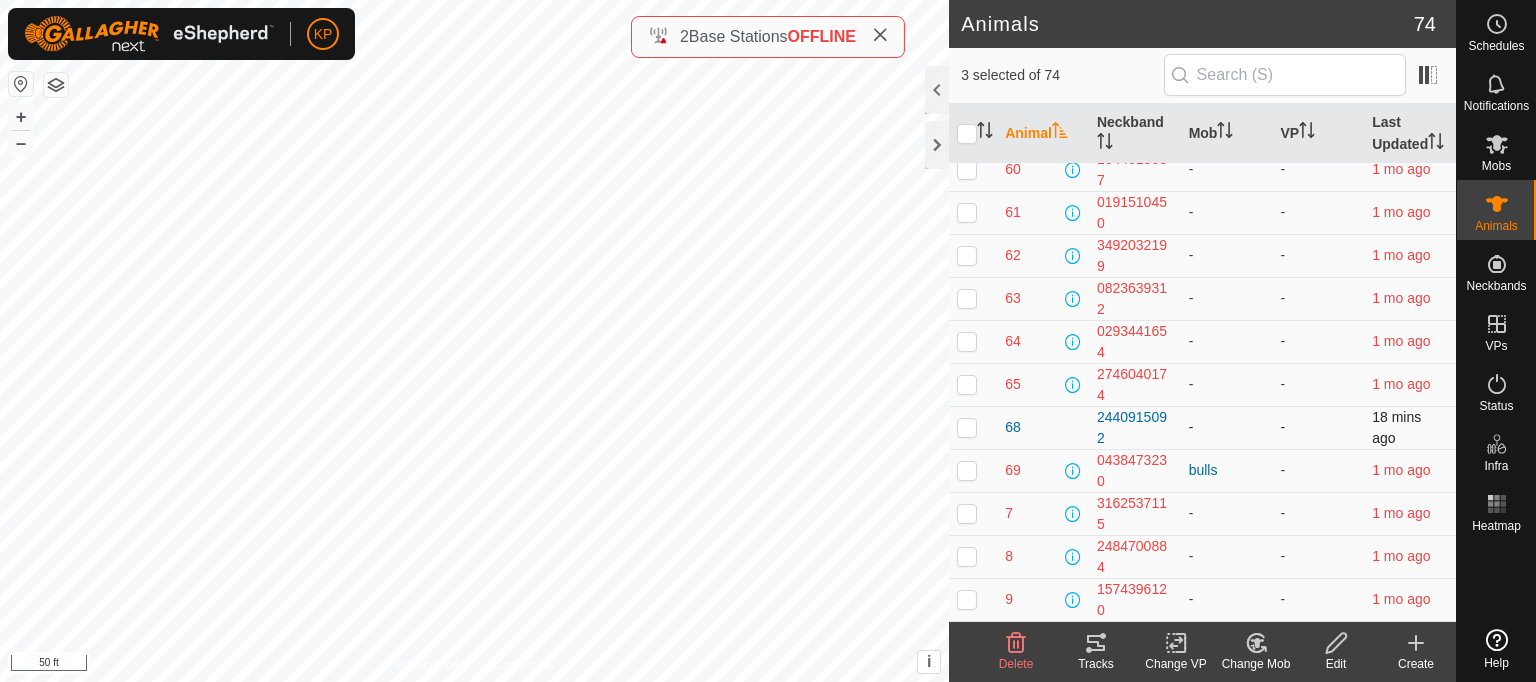 click at bounding box center (967, 427) 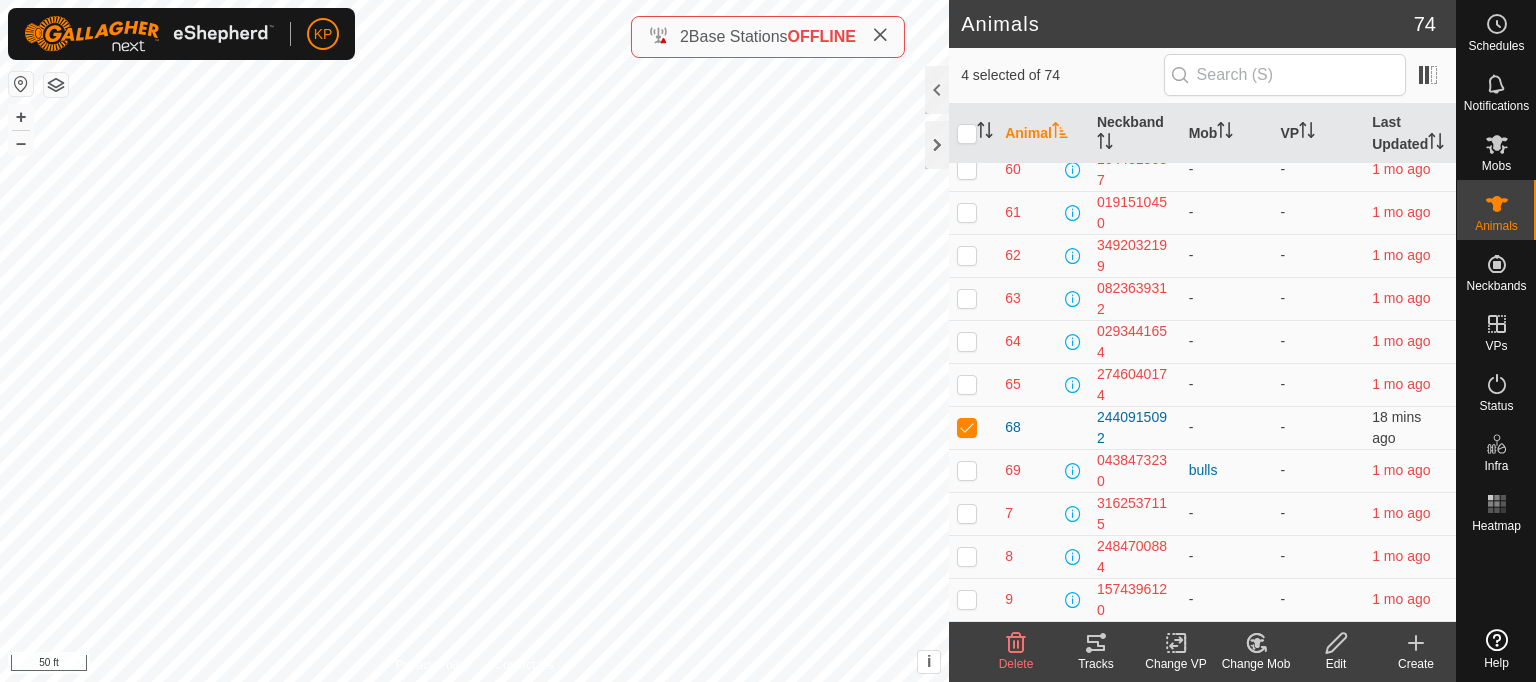 click on "KP Schedules Notifications Mobs Animals Neckbands VPs Status Infra Heatmap Help Animals 74  4 selected of 74   Animal   Neckband   Mob   VP   Last Updated   027   0943735922   -  -  1 mo ago  06   3930302432   -  -  1 mo ago  1   2281513118   -  -  1 mo ago  10   1026751475   -  -  1 mo ago  11   2292268371   -  -  1 mo ago  12   2809376748   -  -  1 mo ago  13   1731885336   -  -  1 mo ago  14   4045363723   -  -  1 mo ago  15   2629411012   -  -  1 mo ago  156   2164831650   bulls  -  1 mo ago  16   2315493436   -  -  21 mins ago  17   2648301010   -  -  1 mo ago  18   1653180747   -  -  1 mo ago  19   3279441446   -  -  21 mins ago  2   2669657016   -  -  1 mo ago  20   1942487702   -  -  1 mo ago  21   0735248830   -  -  1 mo ago  22   2861338997   -  -  1 mo ago  23   2515123071   -  -  1 mo ago  24   1997822047   -  -  1 mo ago  25   2877531392   -  -  1 mo ago  258   1734930294   bulls  -  1 mo ago  26   0824903753   -  -  1 mo ago  27   4196765721   bulls  -  1 mo ago  28   0724004302   -" at bounding box center (768, 341) 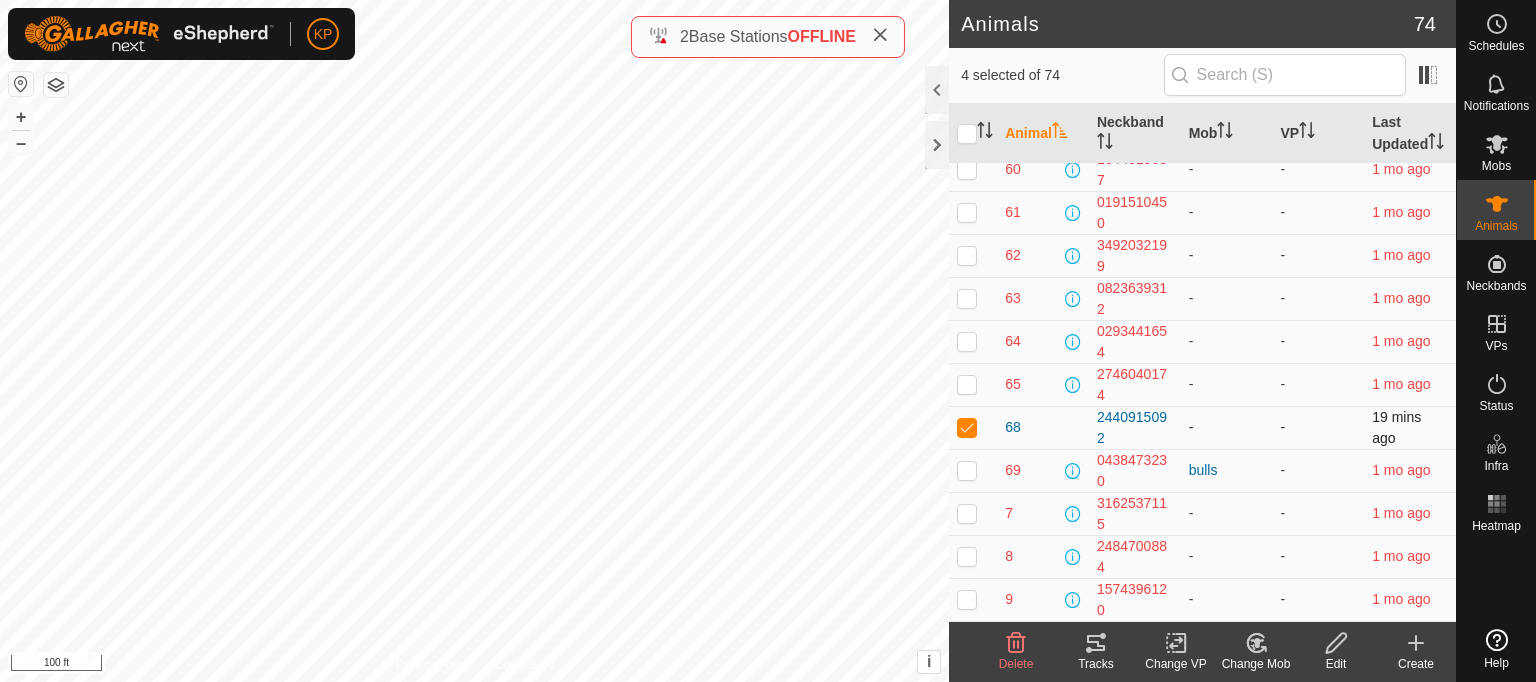 click at bounding box center (967, 427) 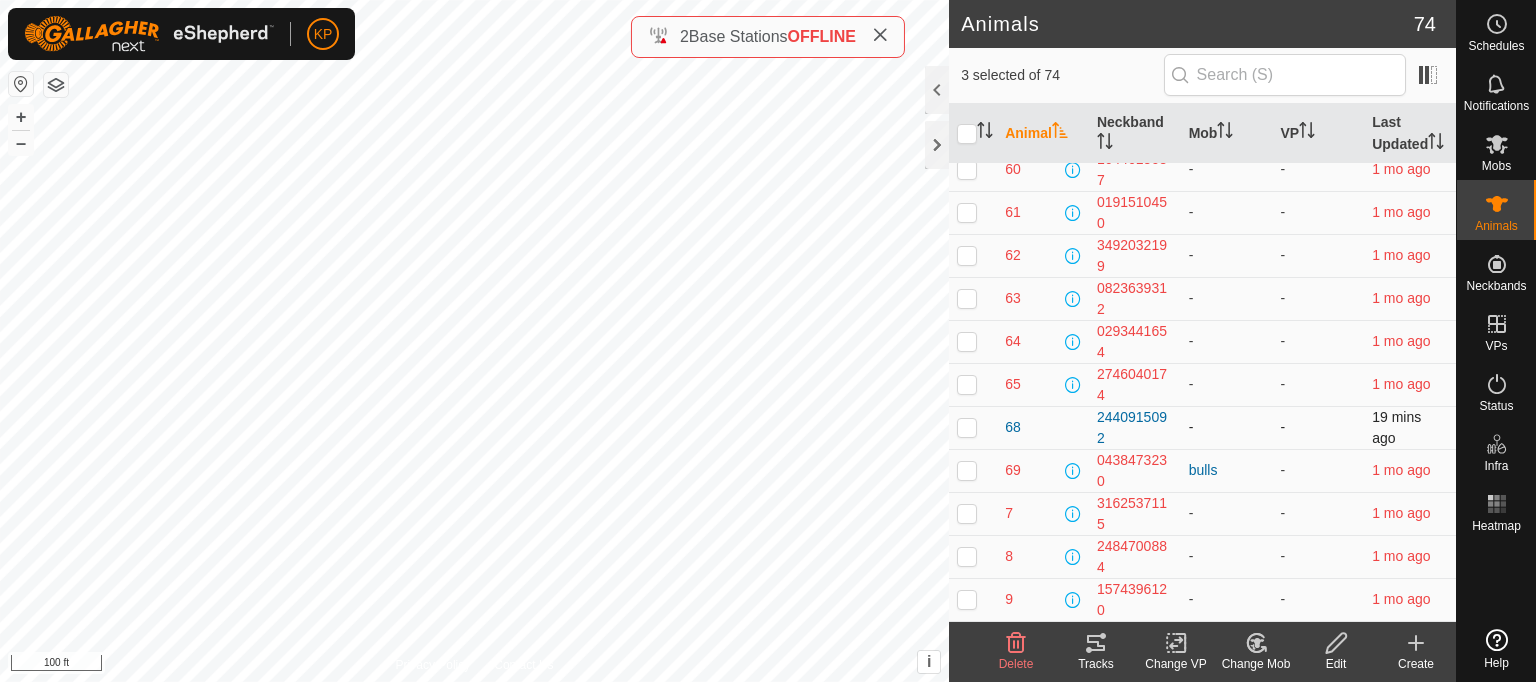 checkbox on "false" 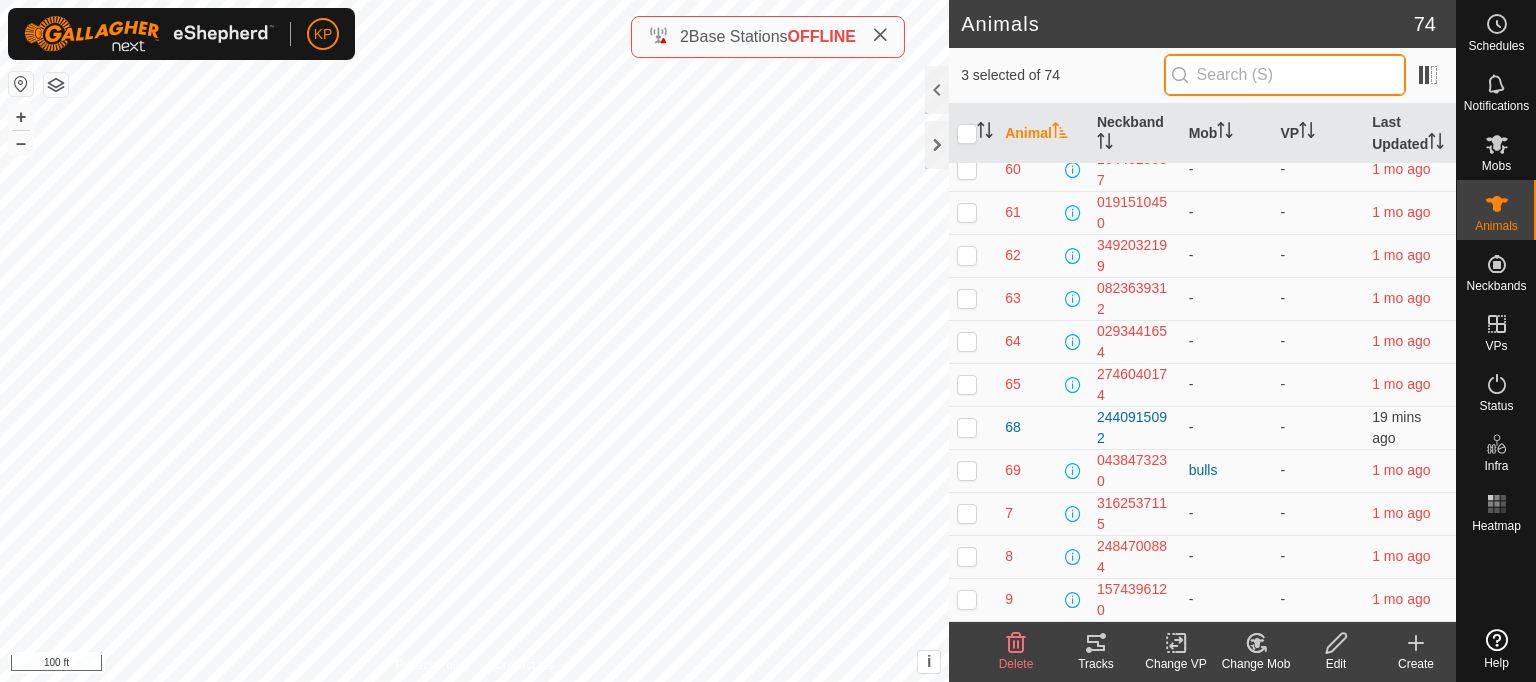 click at bounding box center [1285, 75] 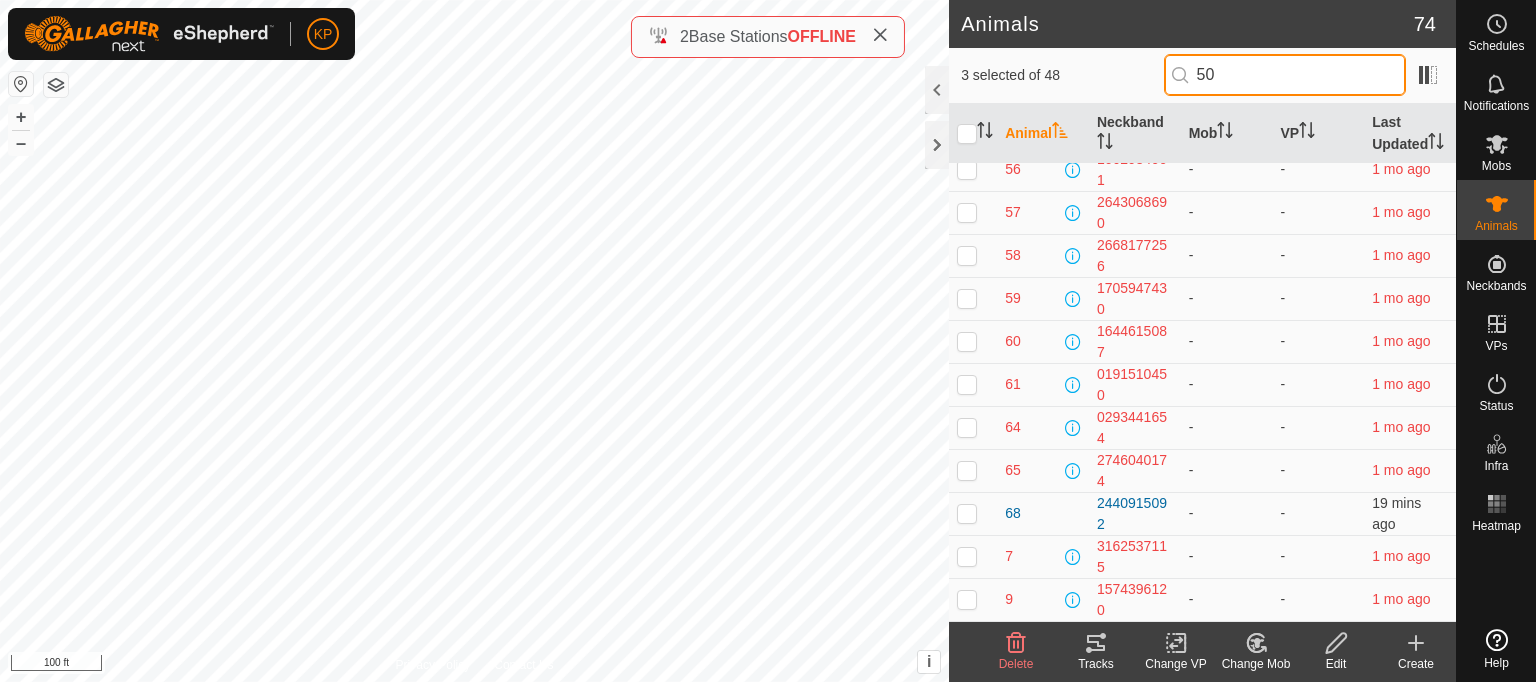 scroll, scrollTop: 0, scrollLeft: 0, axis: both 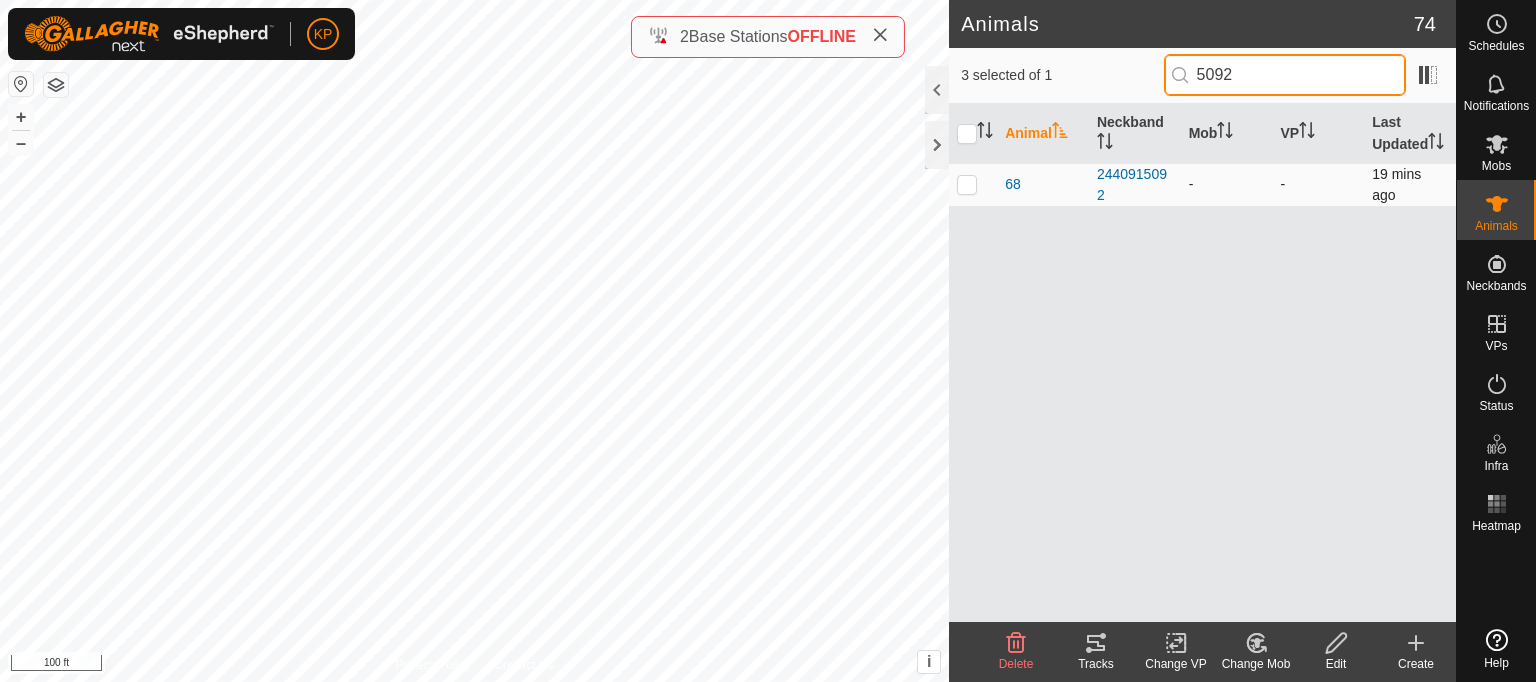type on "5092" 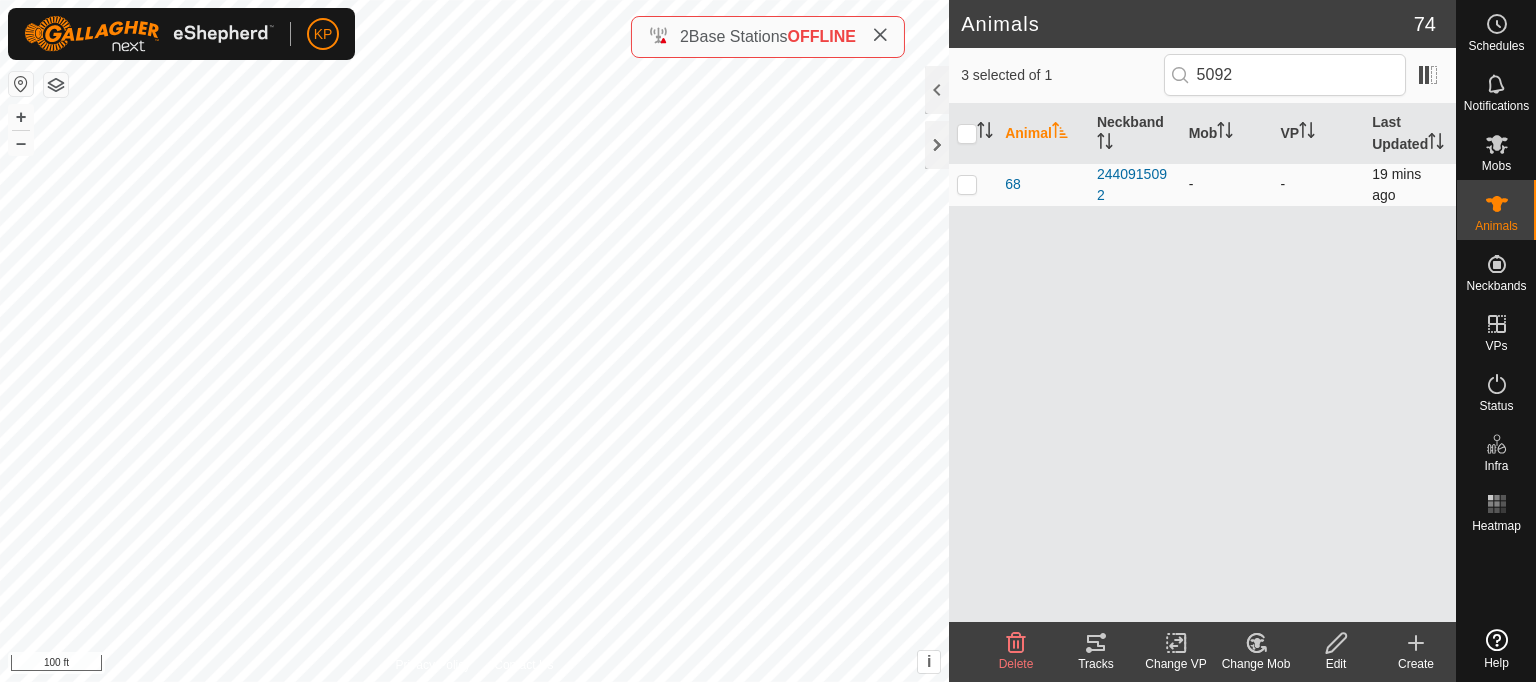 click at bounding box center (967, 184) 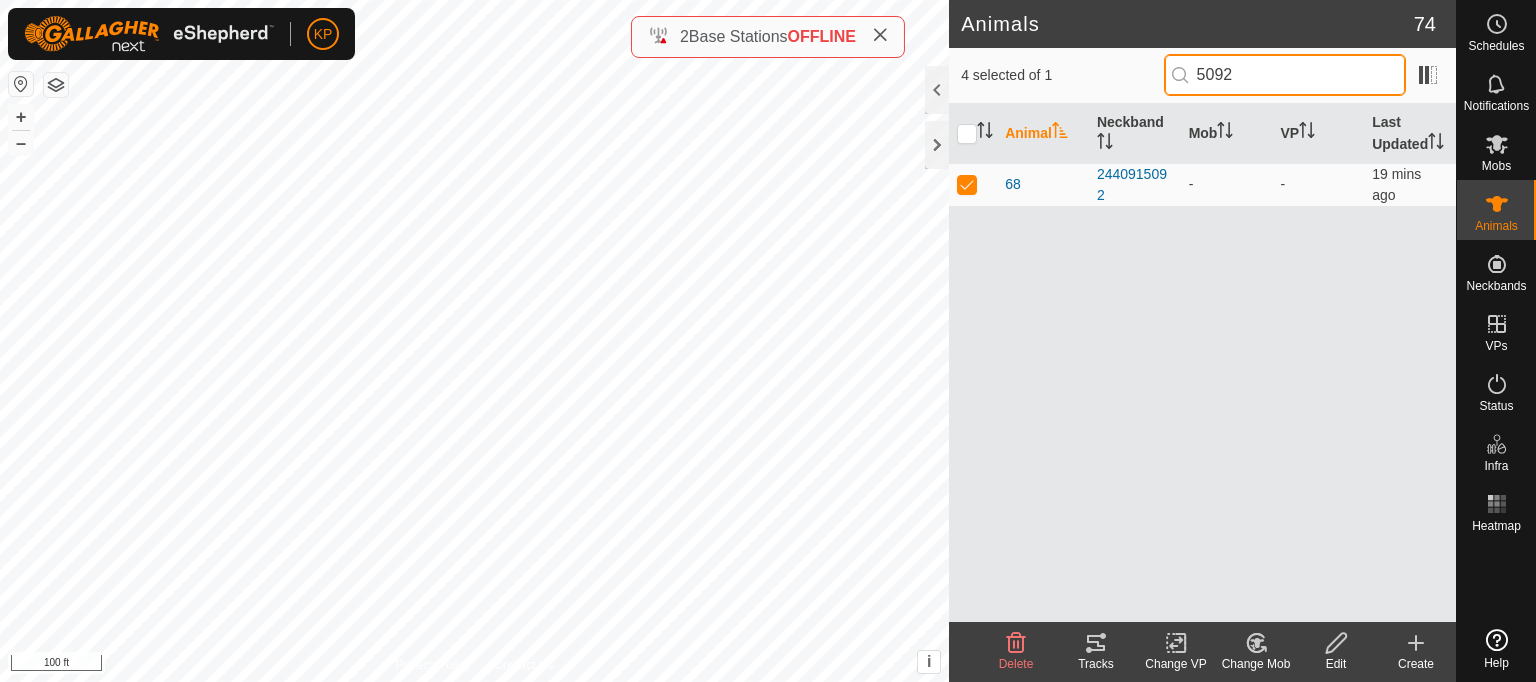click on "5092" at bounding box center [1285, 75] 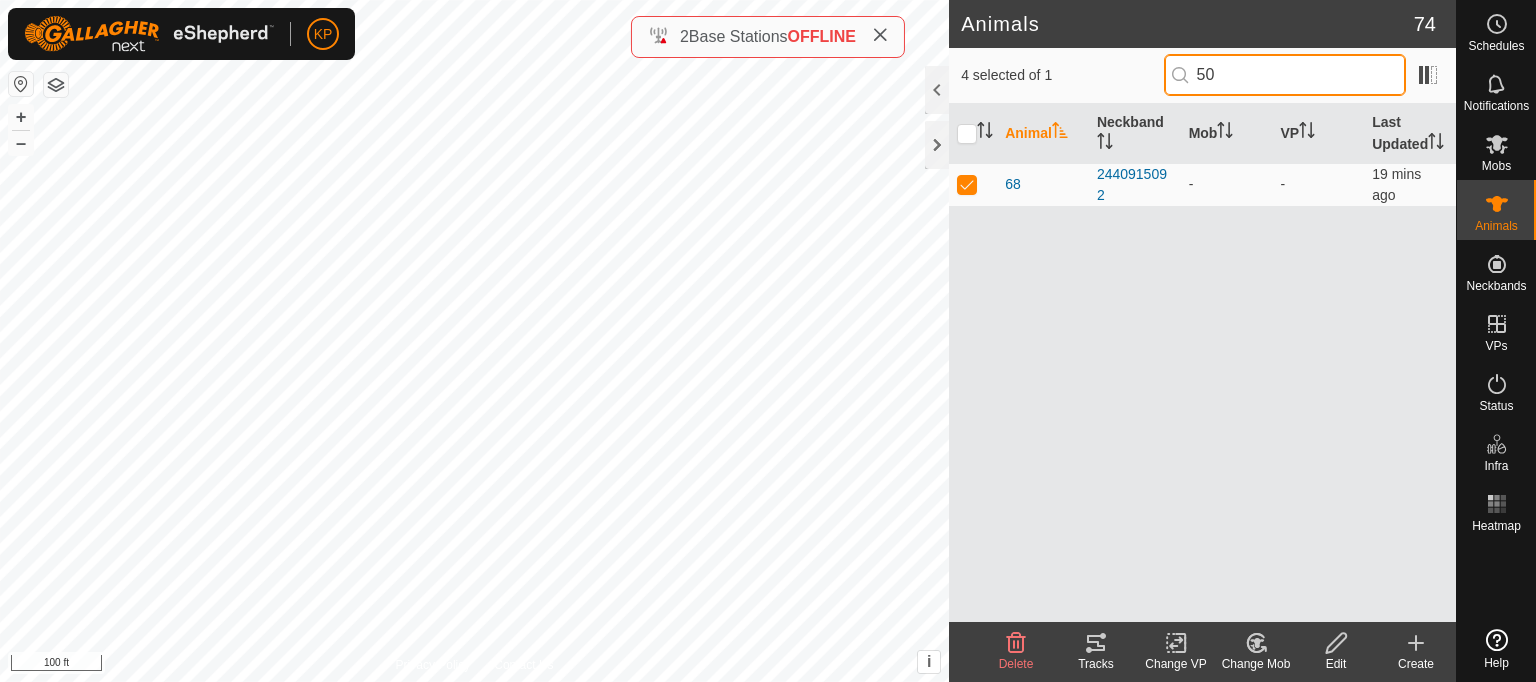 type on "5" 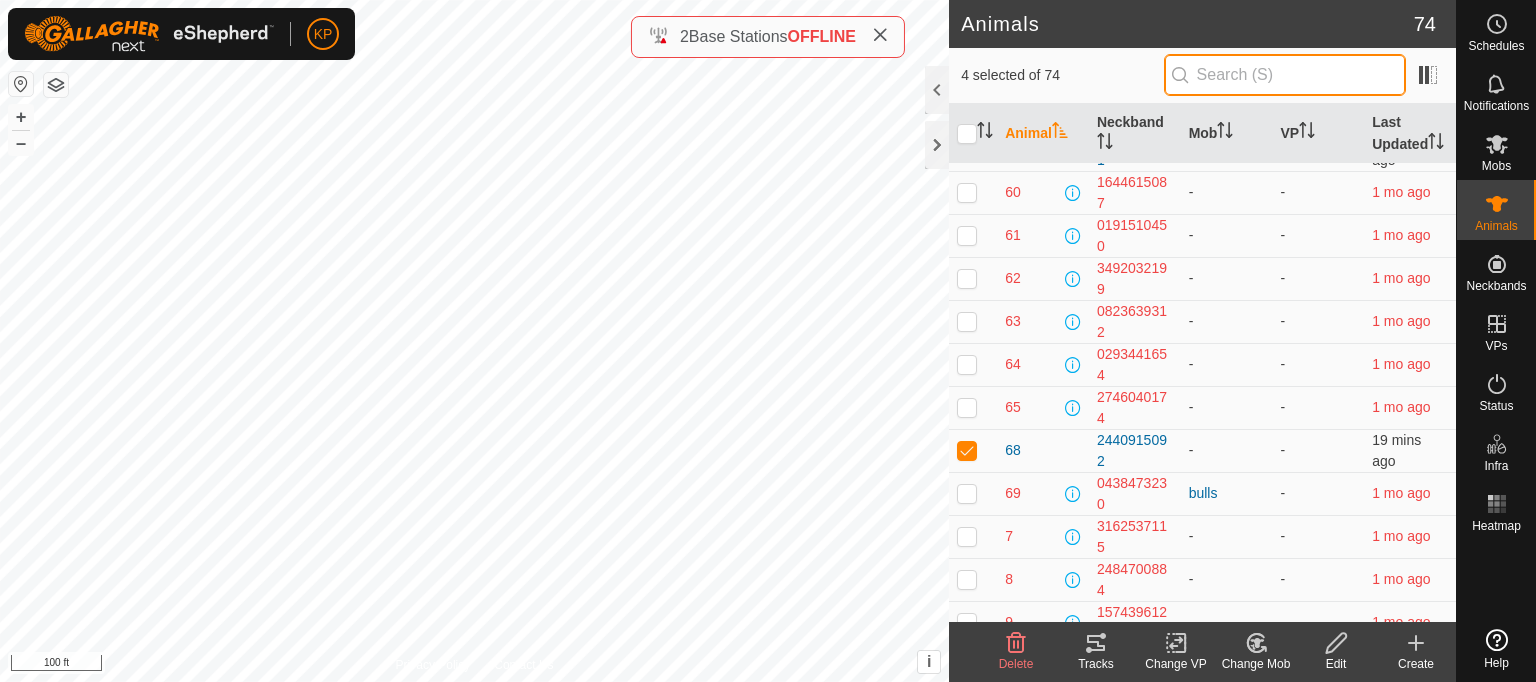 scroll, scrollTop: 2729, scrollLeft: 0, axis: vertical 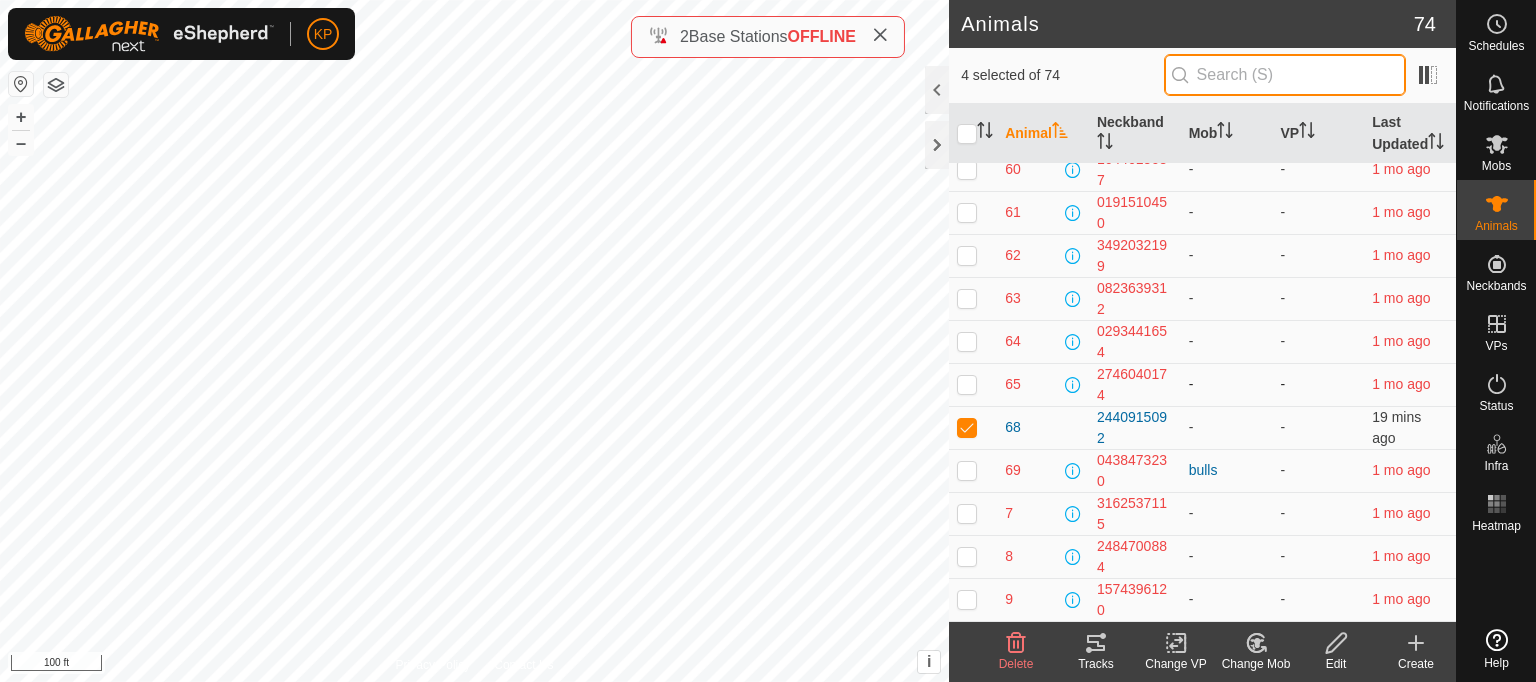 type 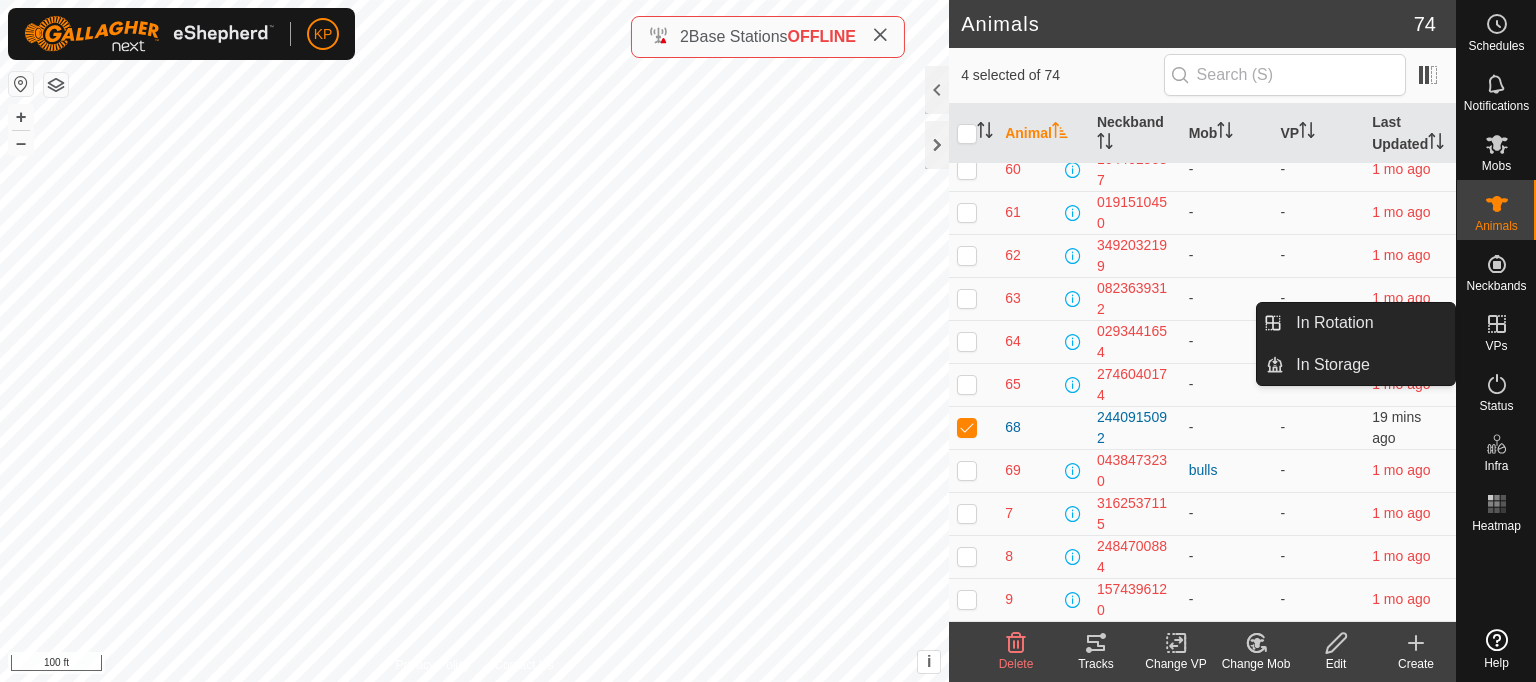 click 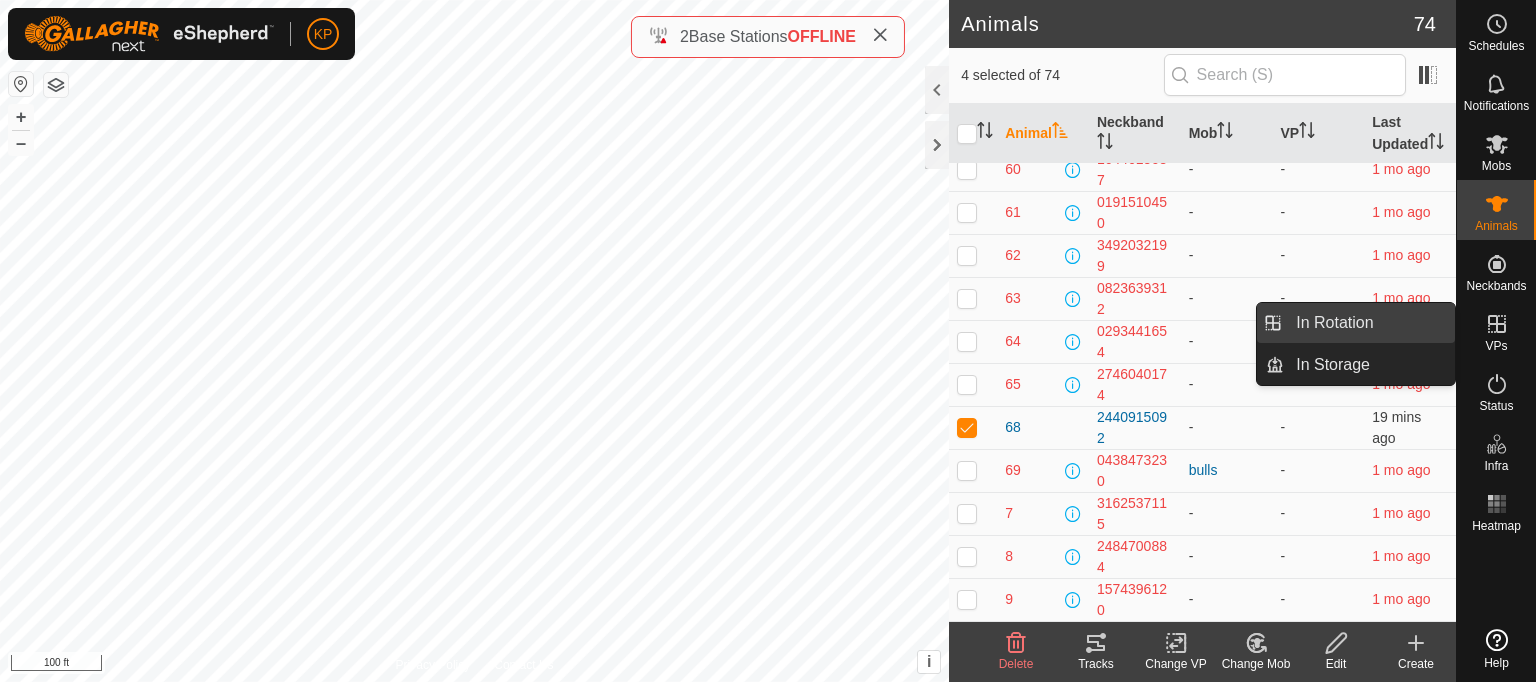 click on "In Rotation" at bounding box center (1369, 323) 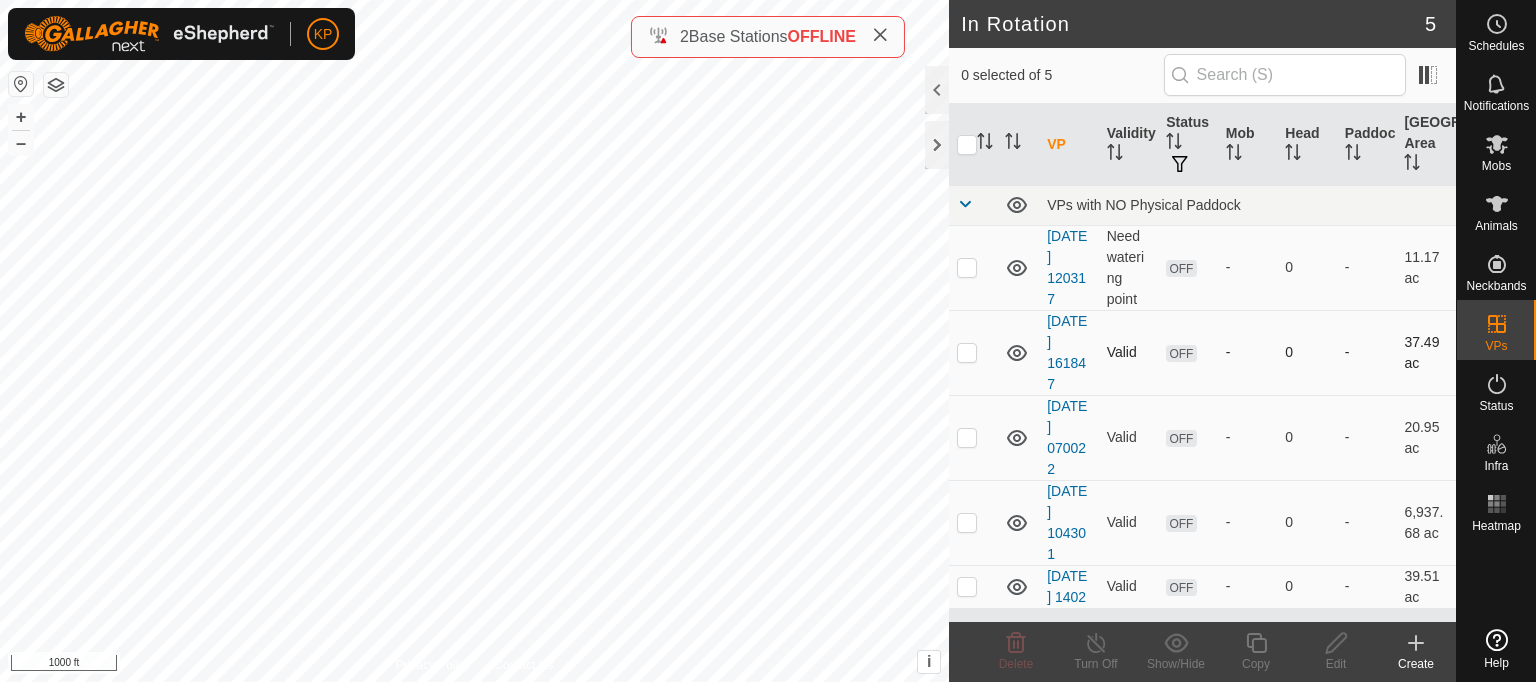 checkbox on "true" 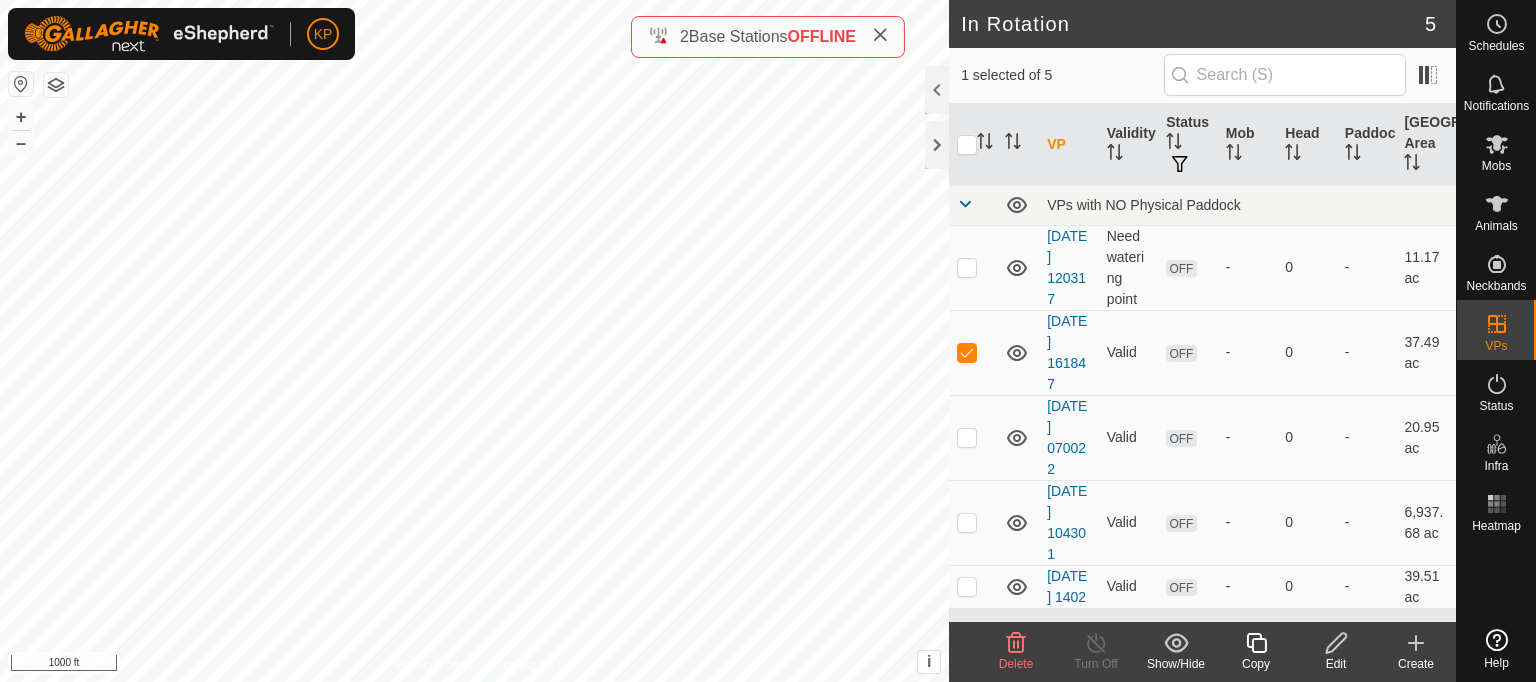 click 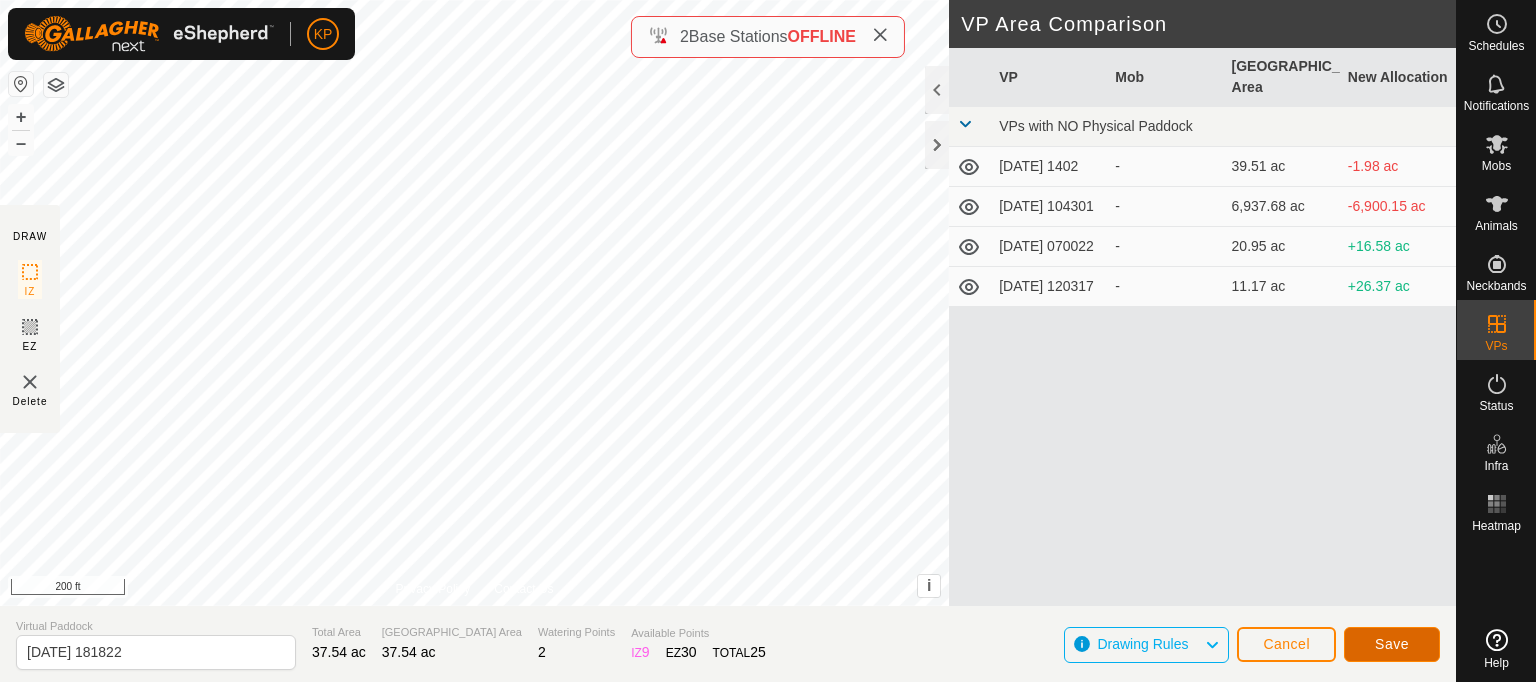 click on "Save" 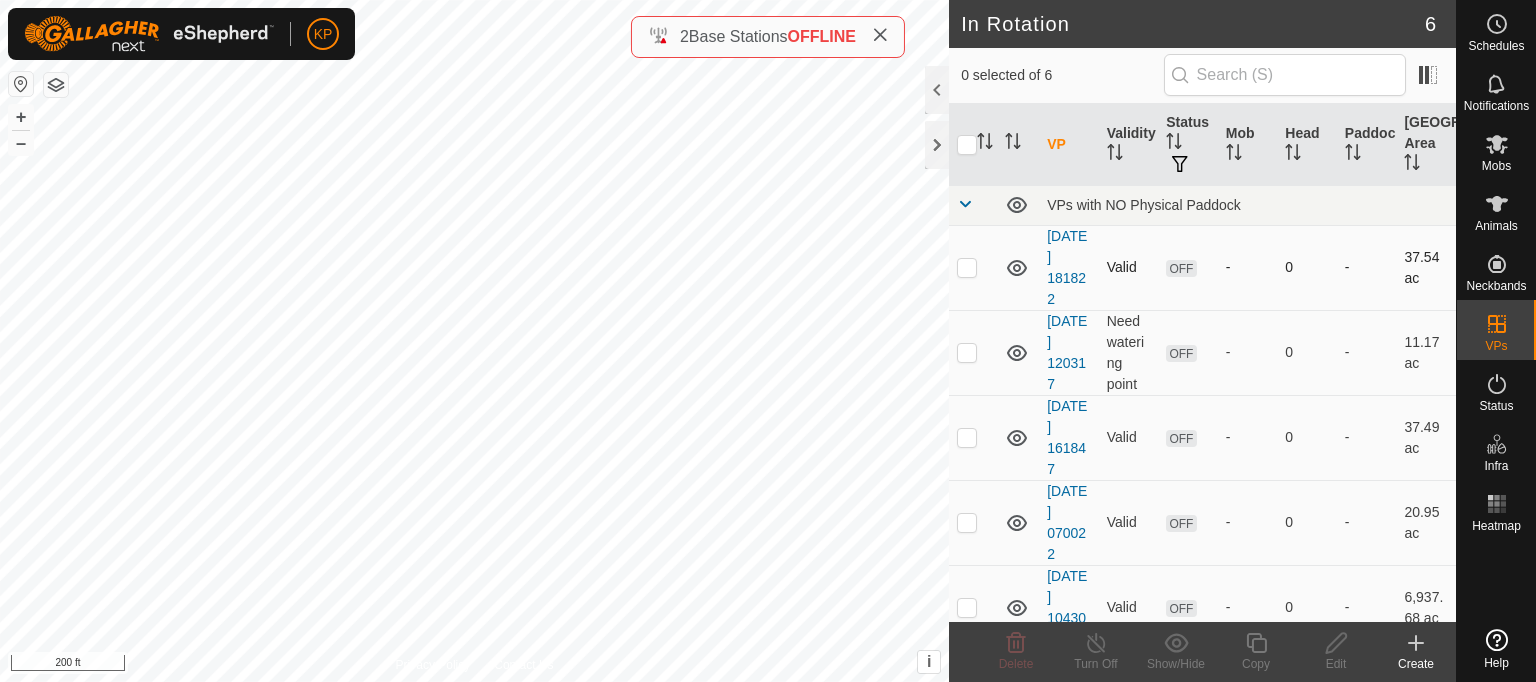 click at bounding box center [967, 267] 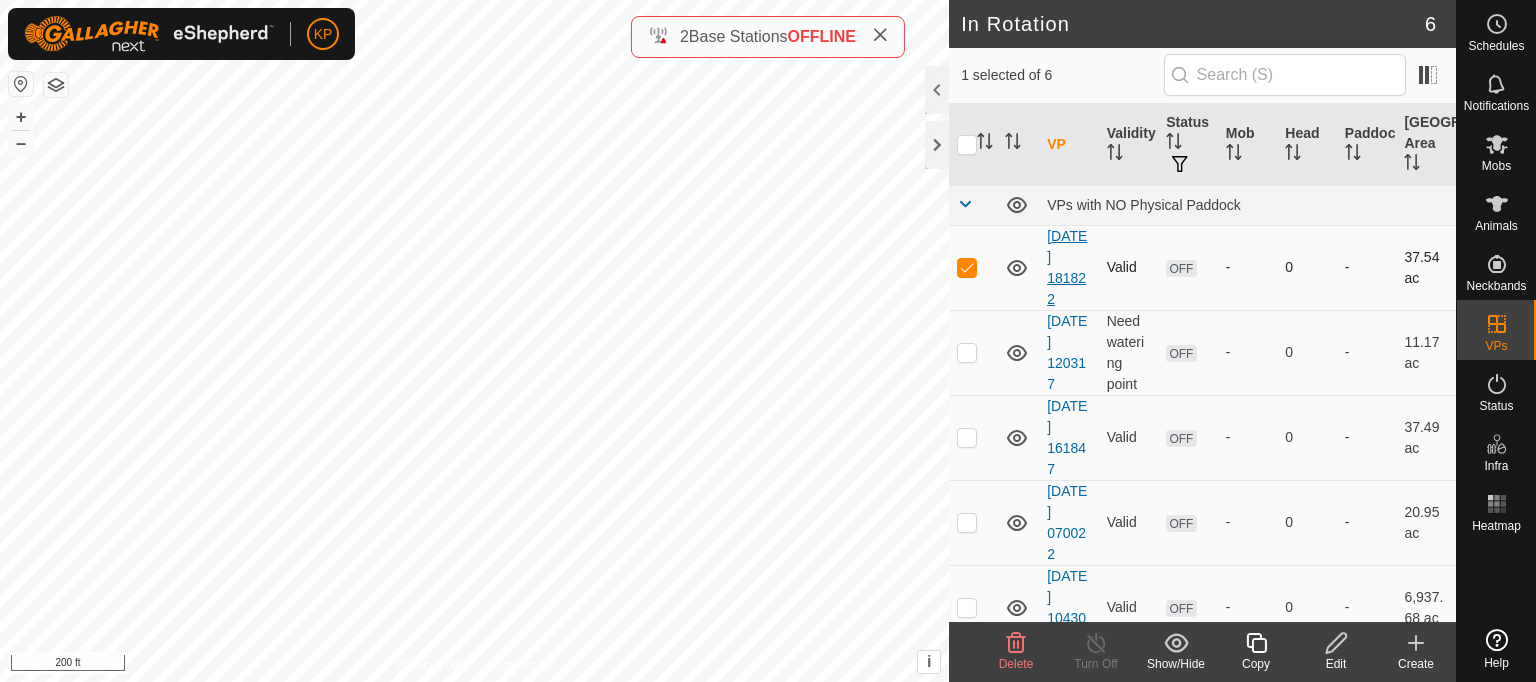 click on "[DATE] 181822" at bounding box center (1067, 267) 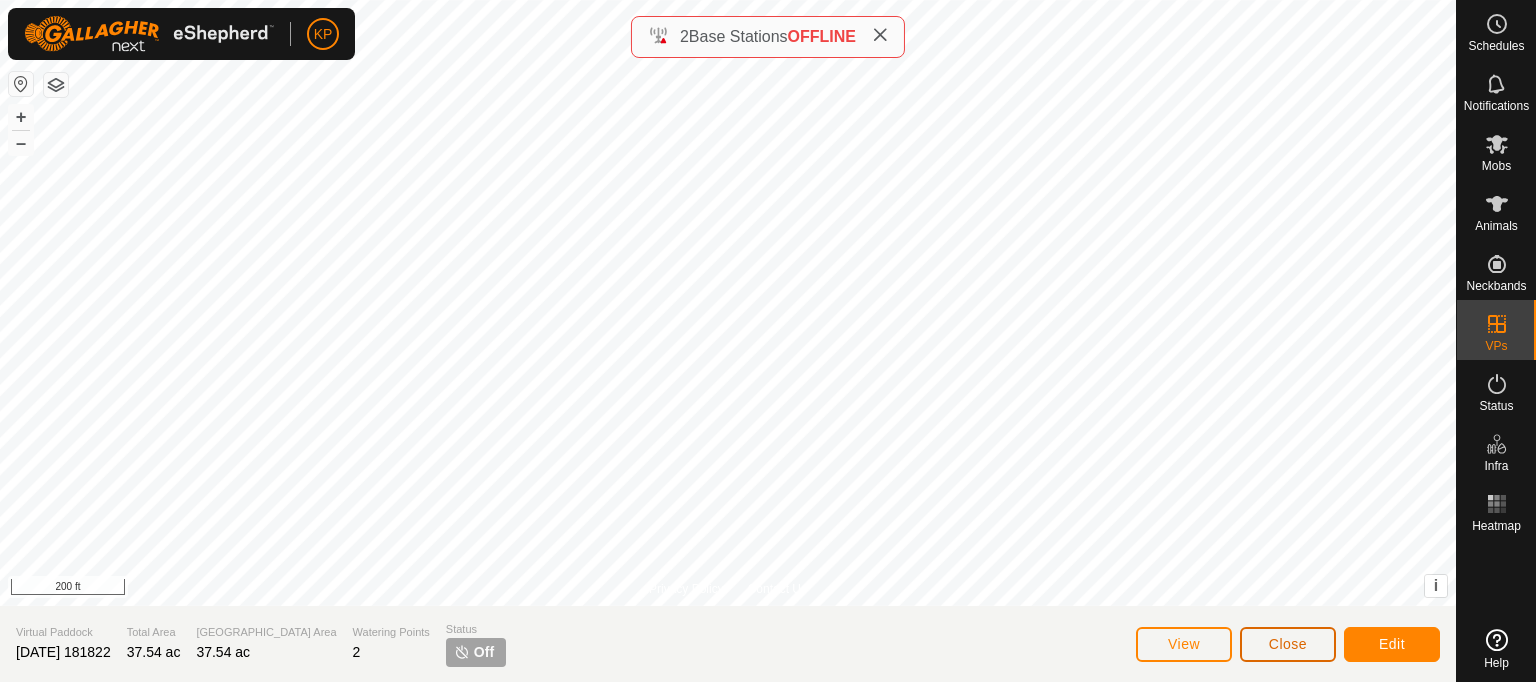 click on "Close" 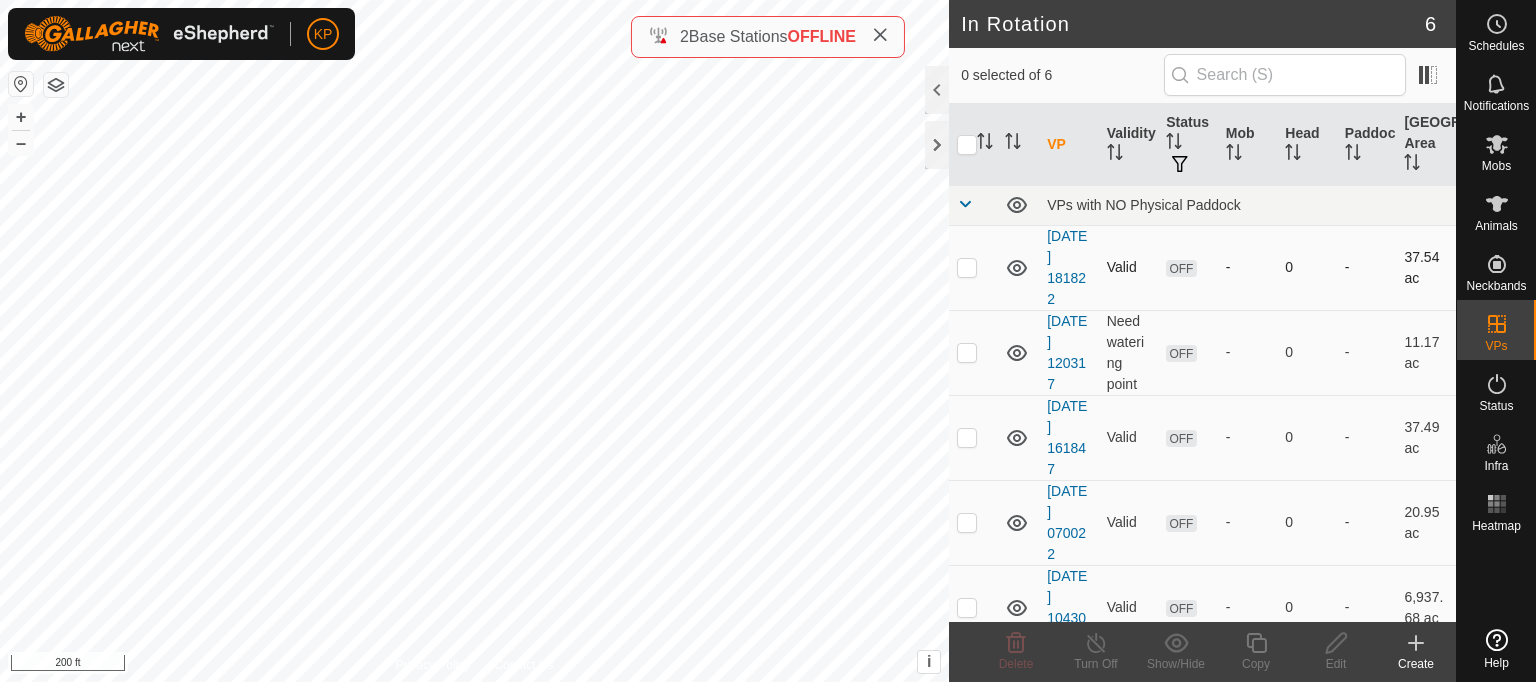click at bounding box center (967, 267) 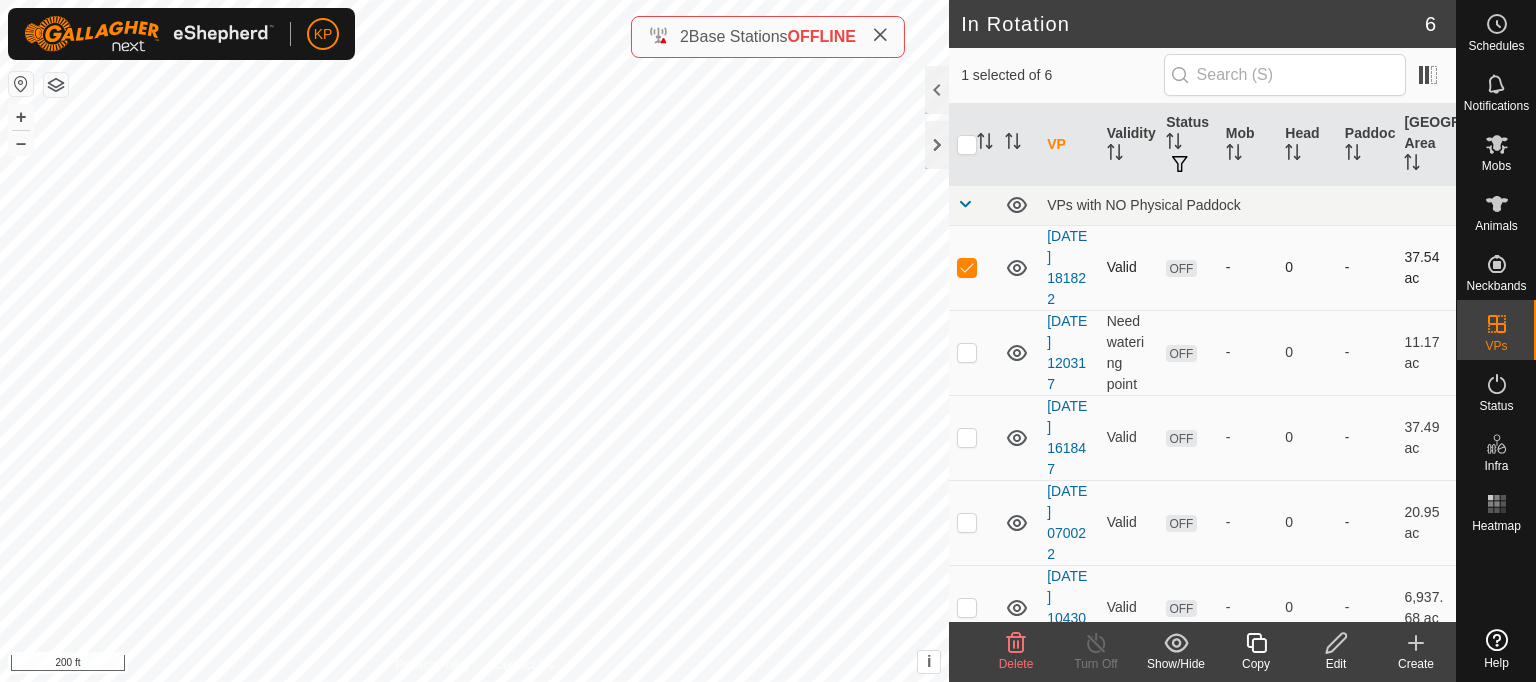 click 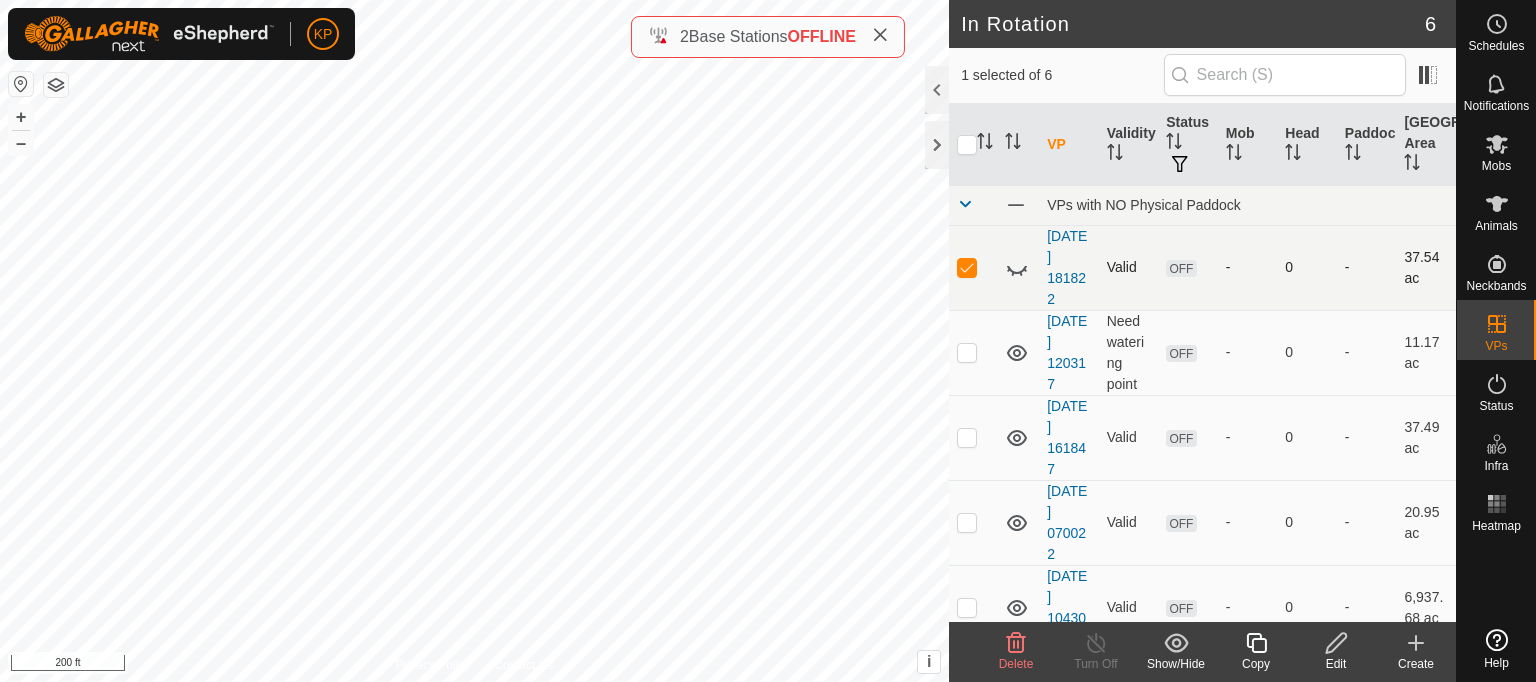 click 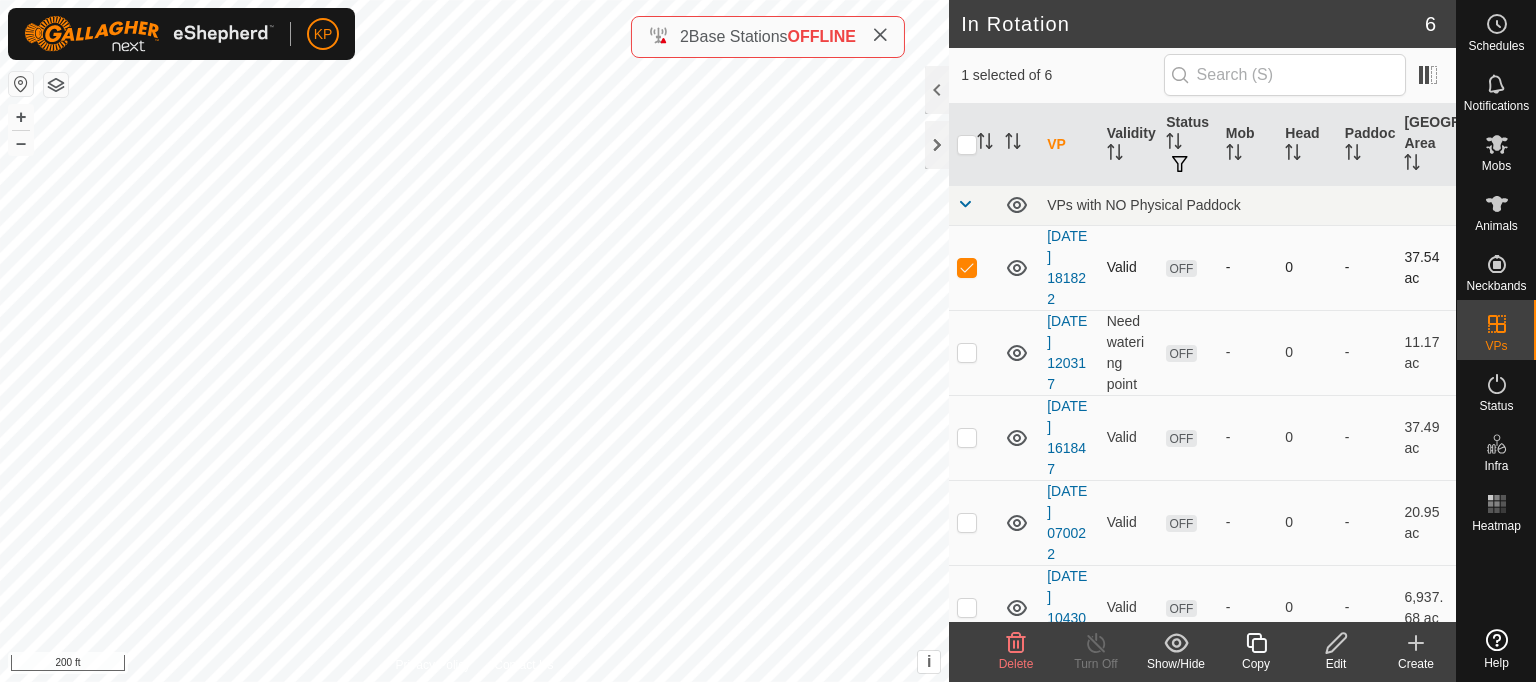 click 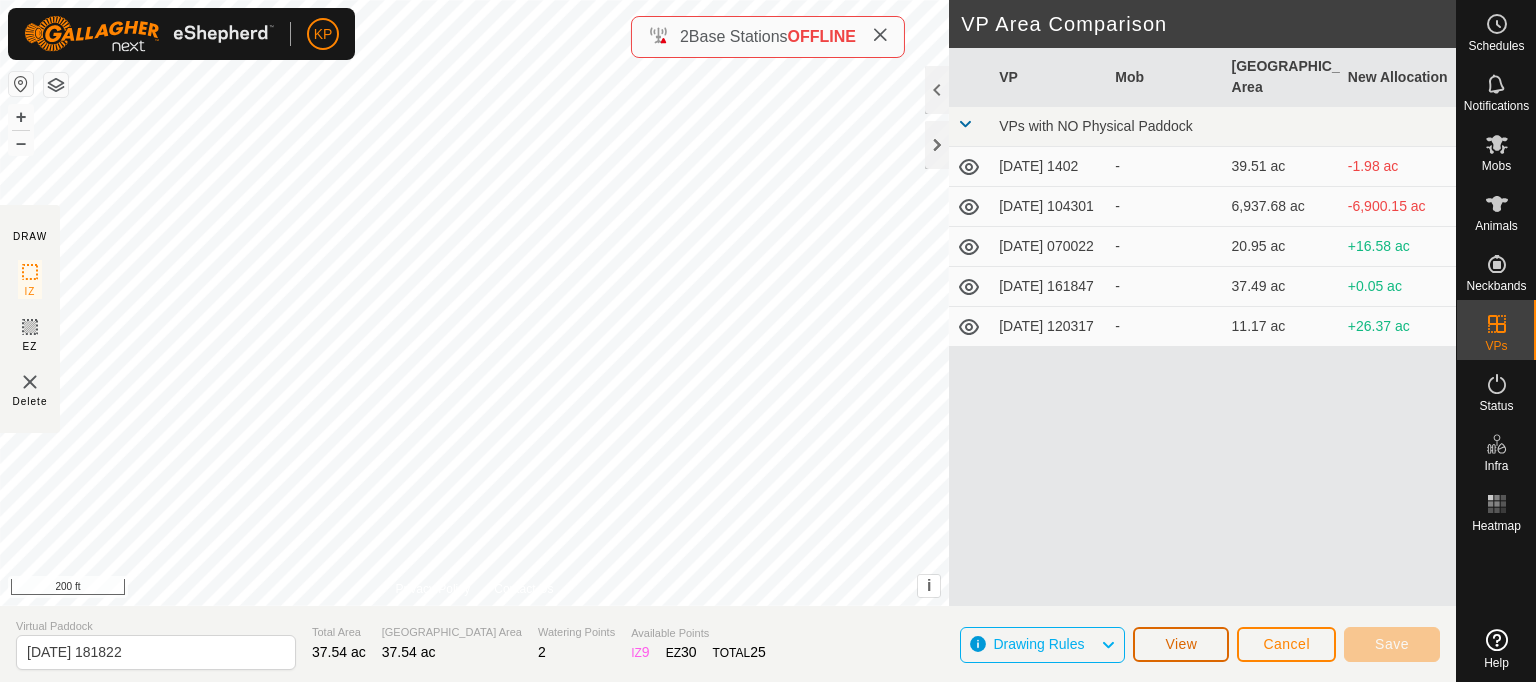 click on "View" 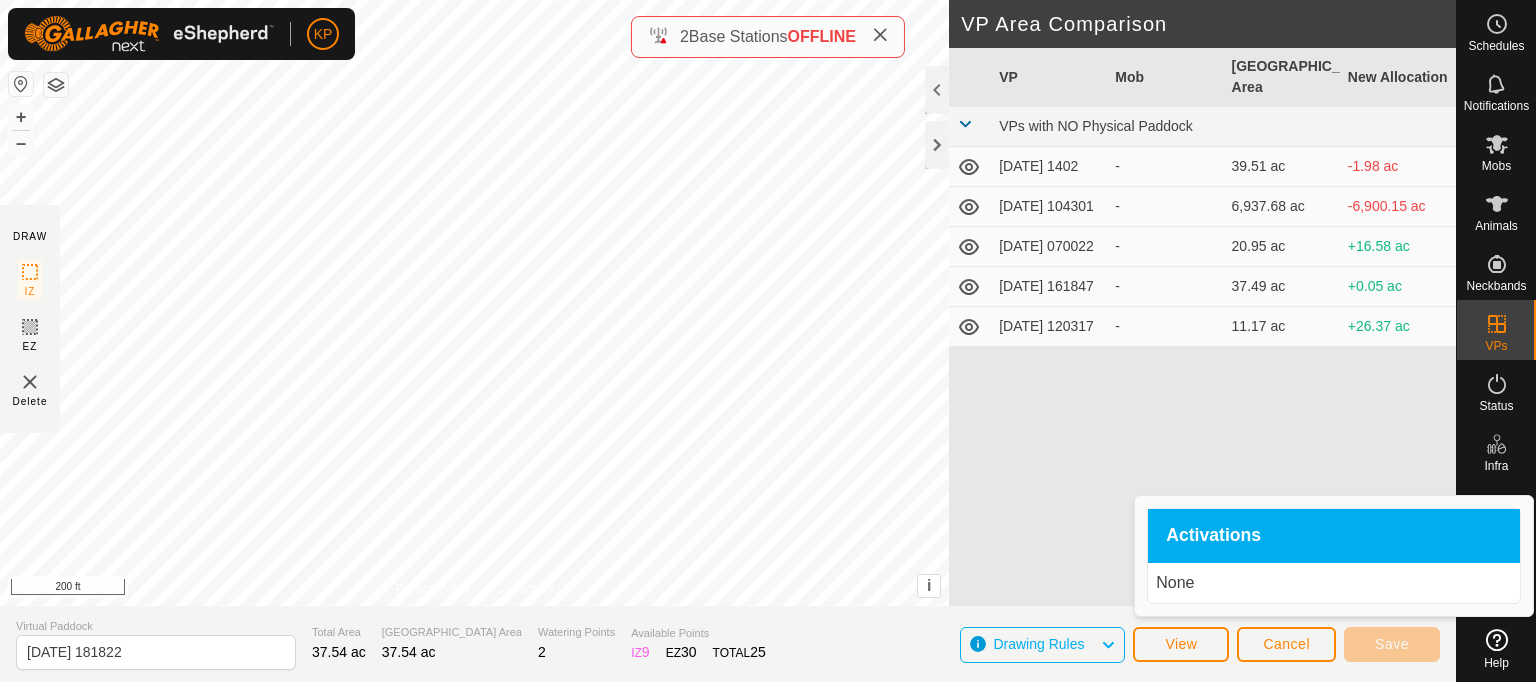 click on "VP   Mob   Grazing Area   New Allocation  VPs with NO Physical Paddock  [DATE] 1402  -  39.51 ac  -1.98 ac  [DATE] 104301  -  6,937.68 ac  -6,900.15 ac  [DATE] 070022  -  20.95 ac  +16.58 ac  [DATE] 161847  -  37.49 ac  +0.05 ac  [DATE] [DATE]  11.17 ac  +26.37 ac" at bounding box center (1202, 351) 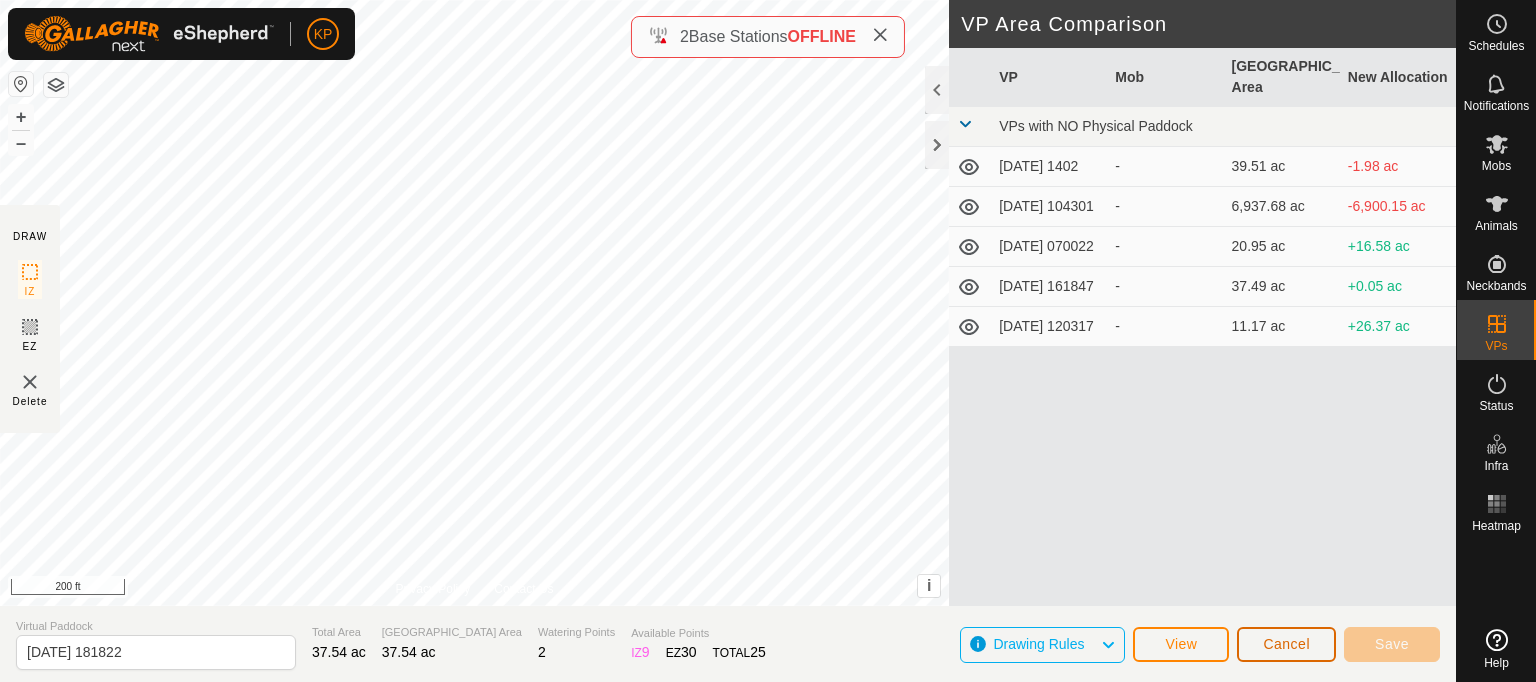 click on "Cancel" 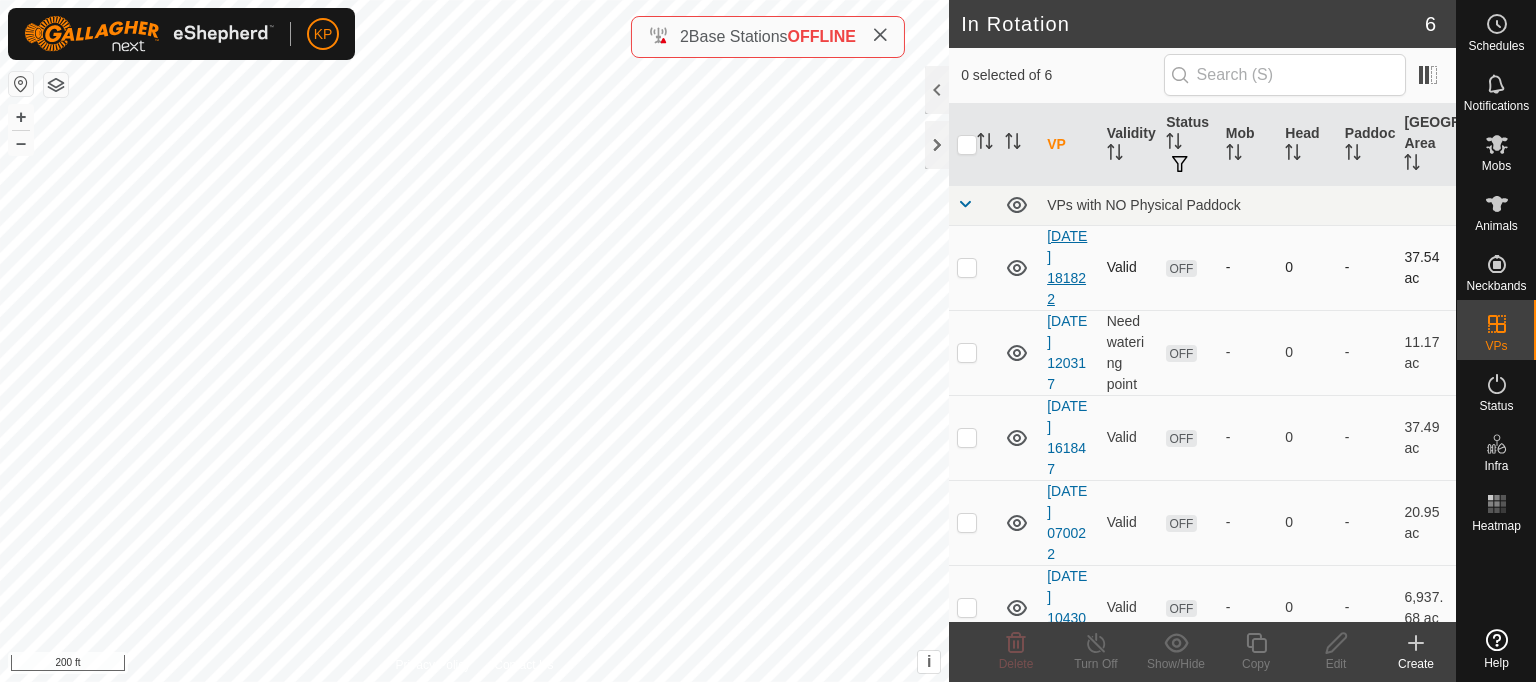 click on "[DATE] 181822" at bounding box center (1067, 267) 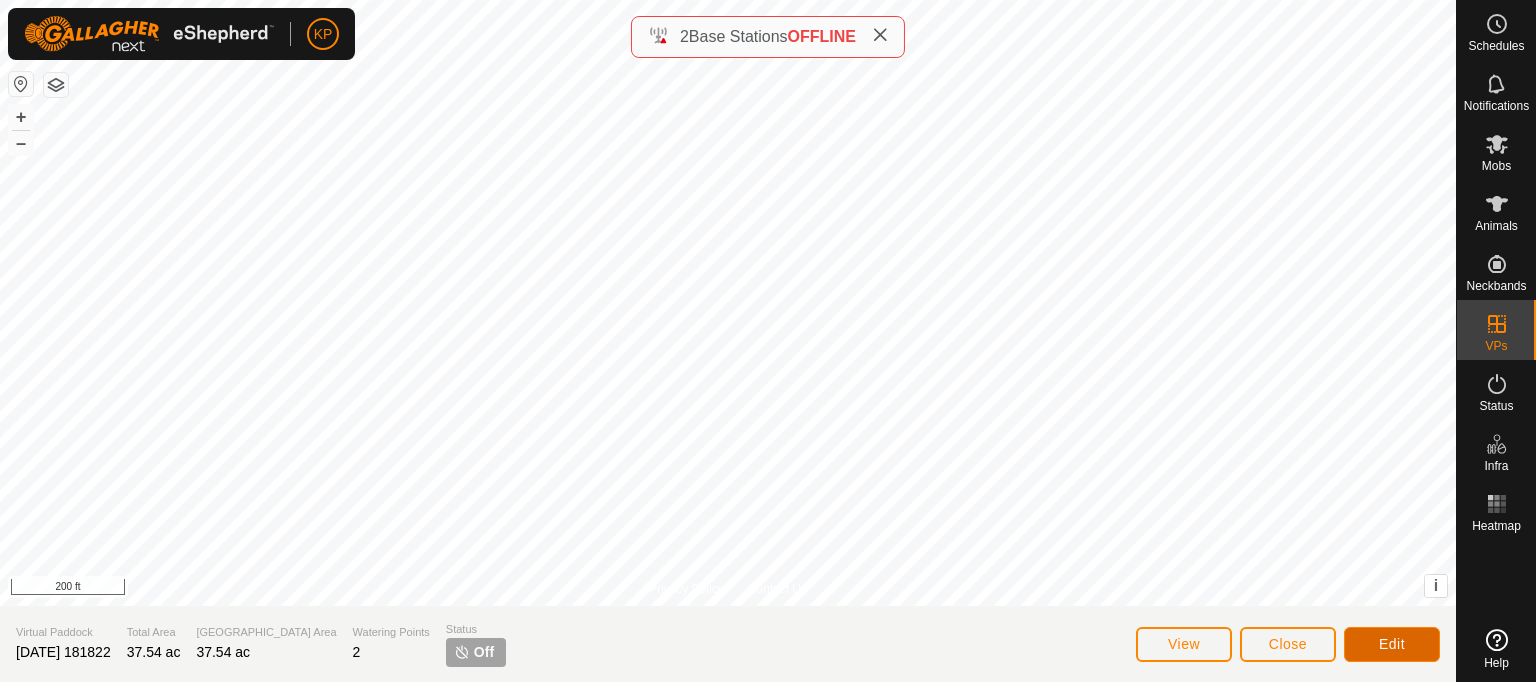click on "Edit" 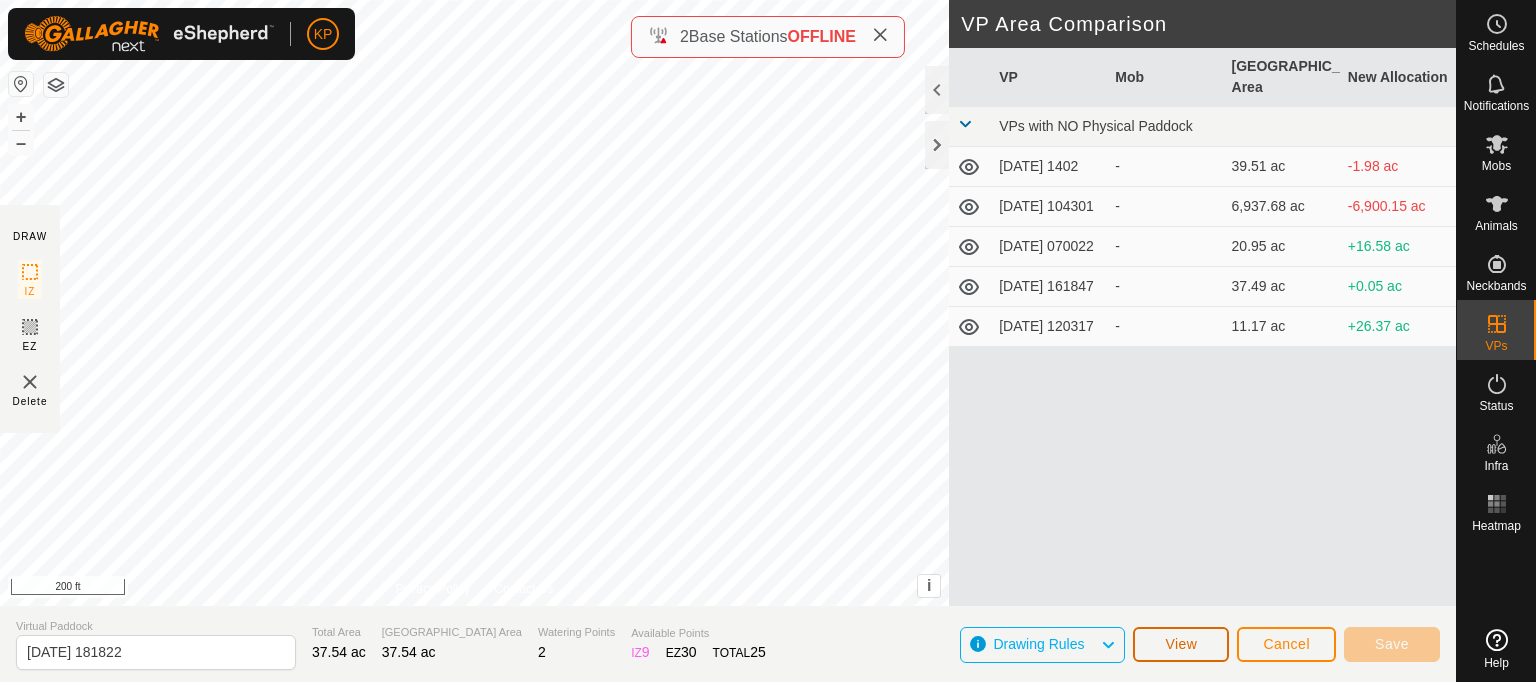 click on "View" 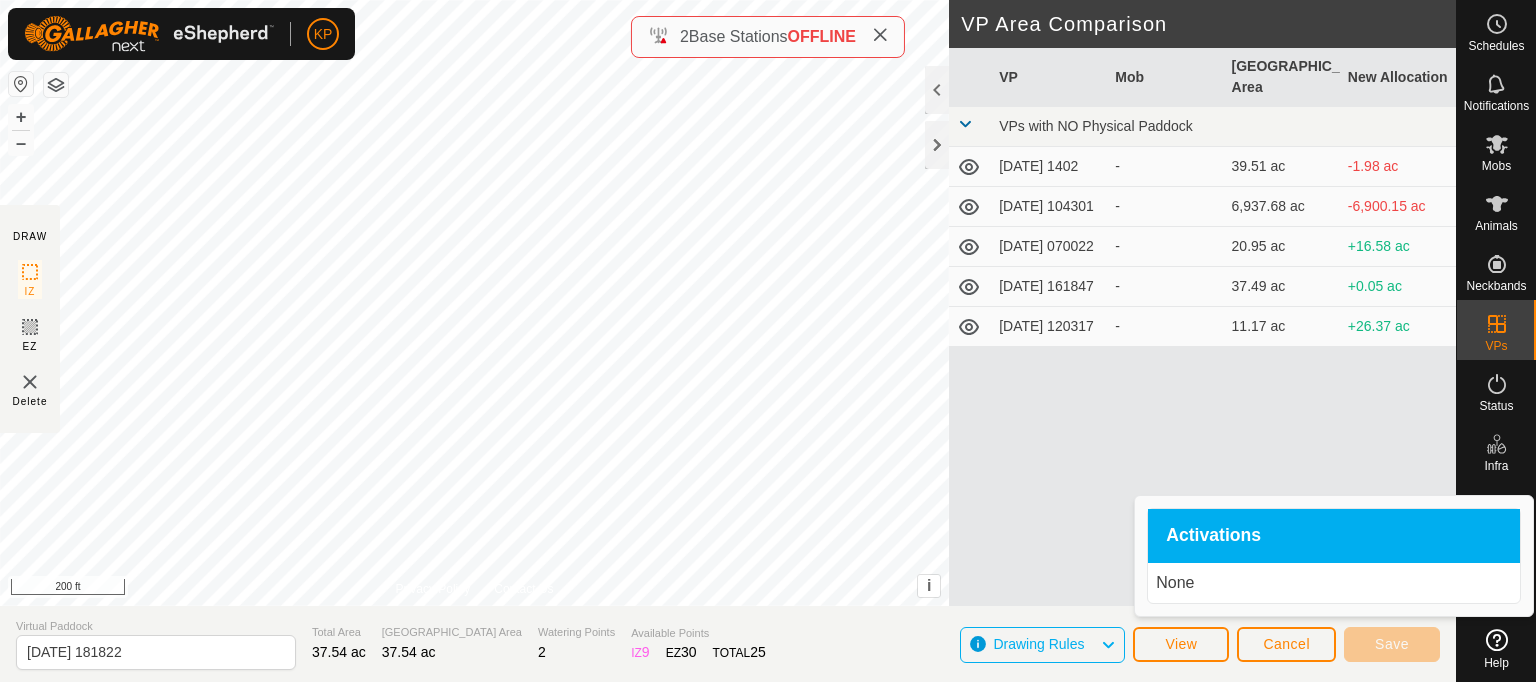 click on "None" at bounding box center (1334, 583) 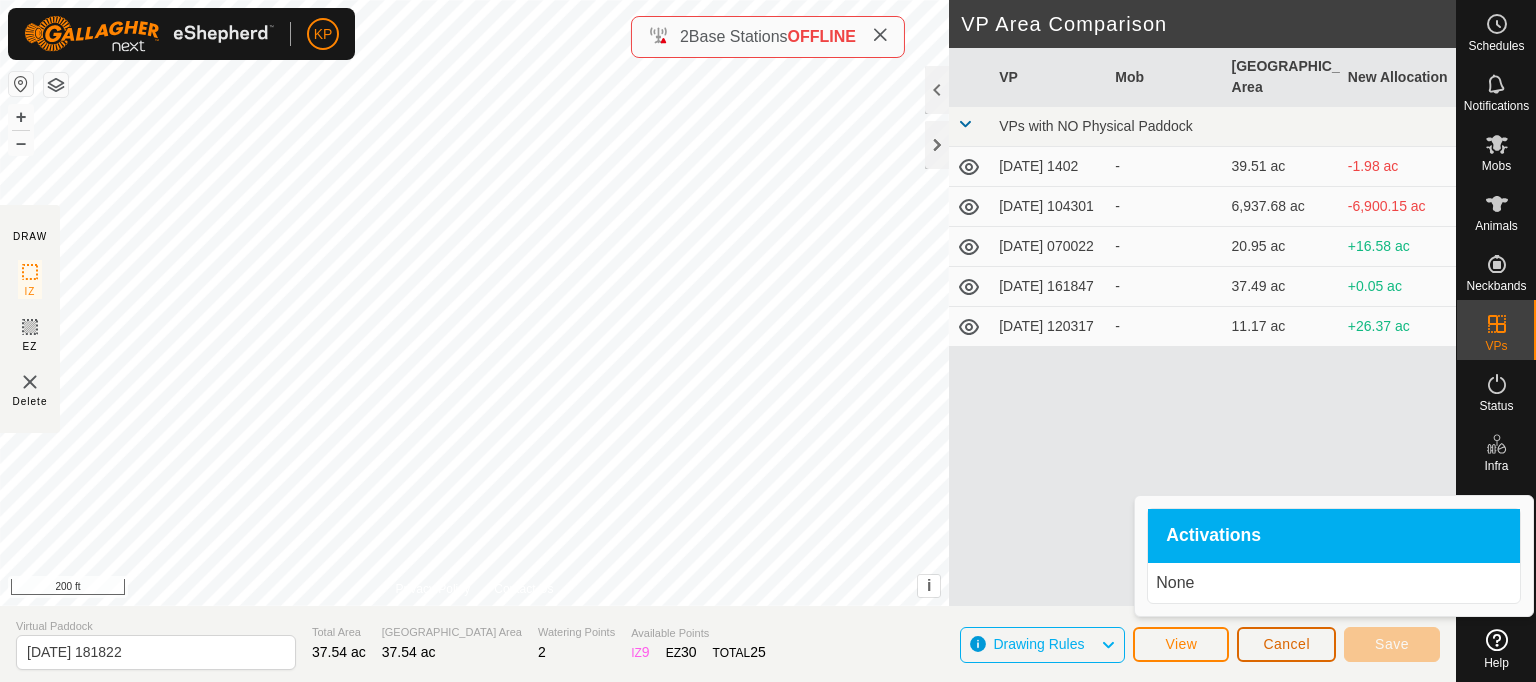 click on "Cancel" 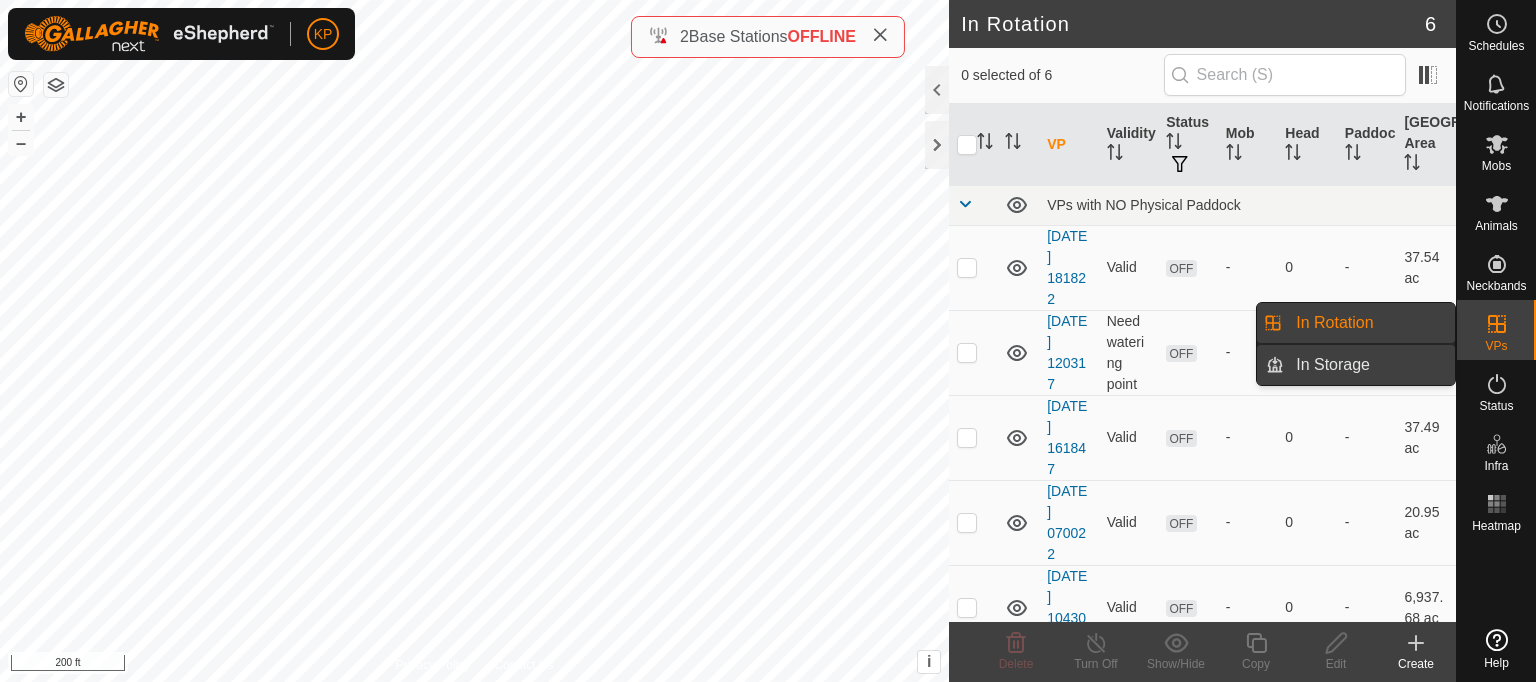 click on "In Storage" at bounding box center [1369, 365] 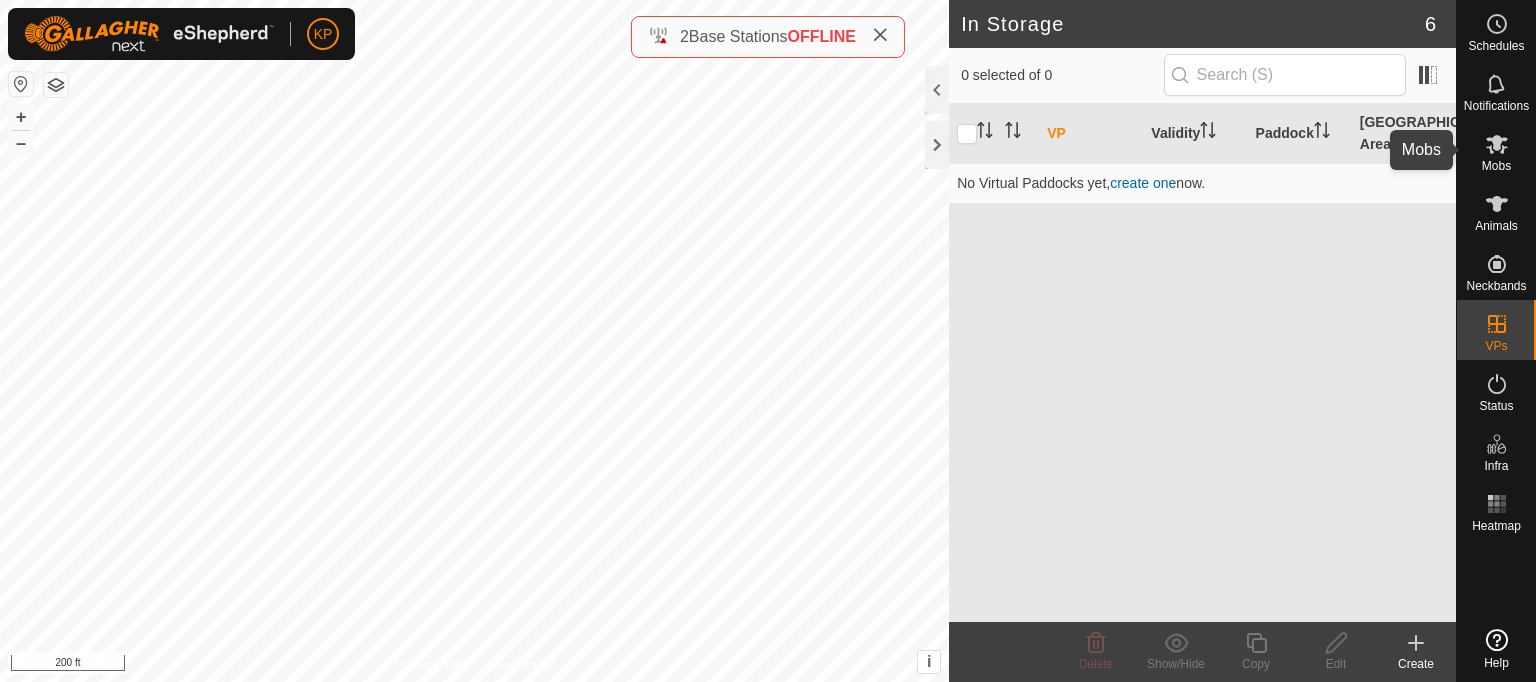 click 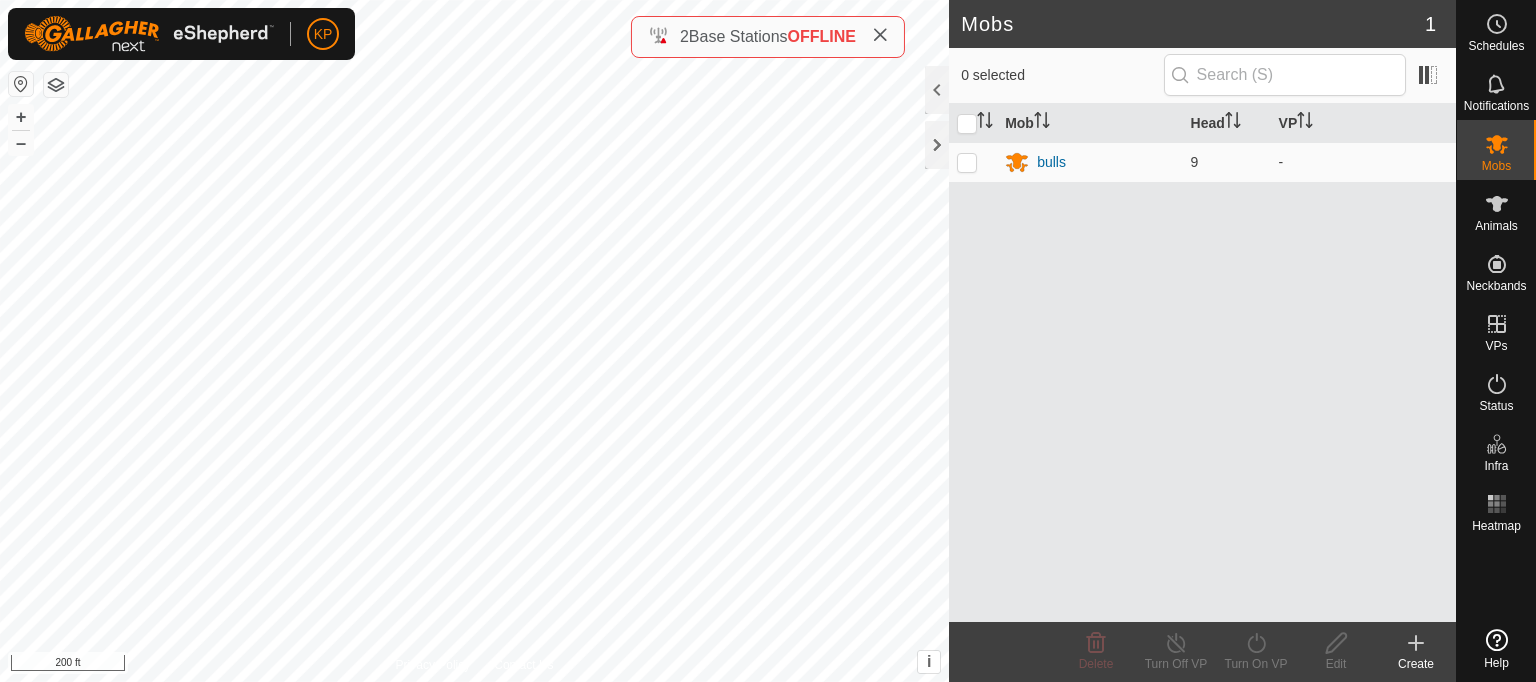 click on "Create" 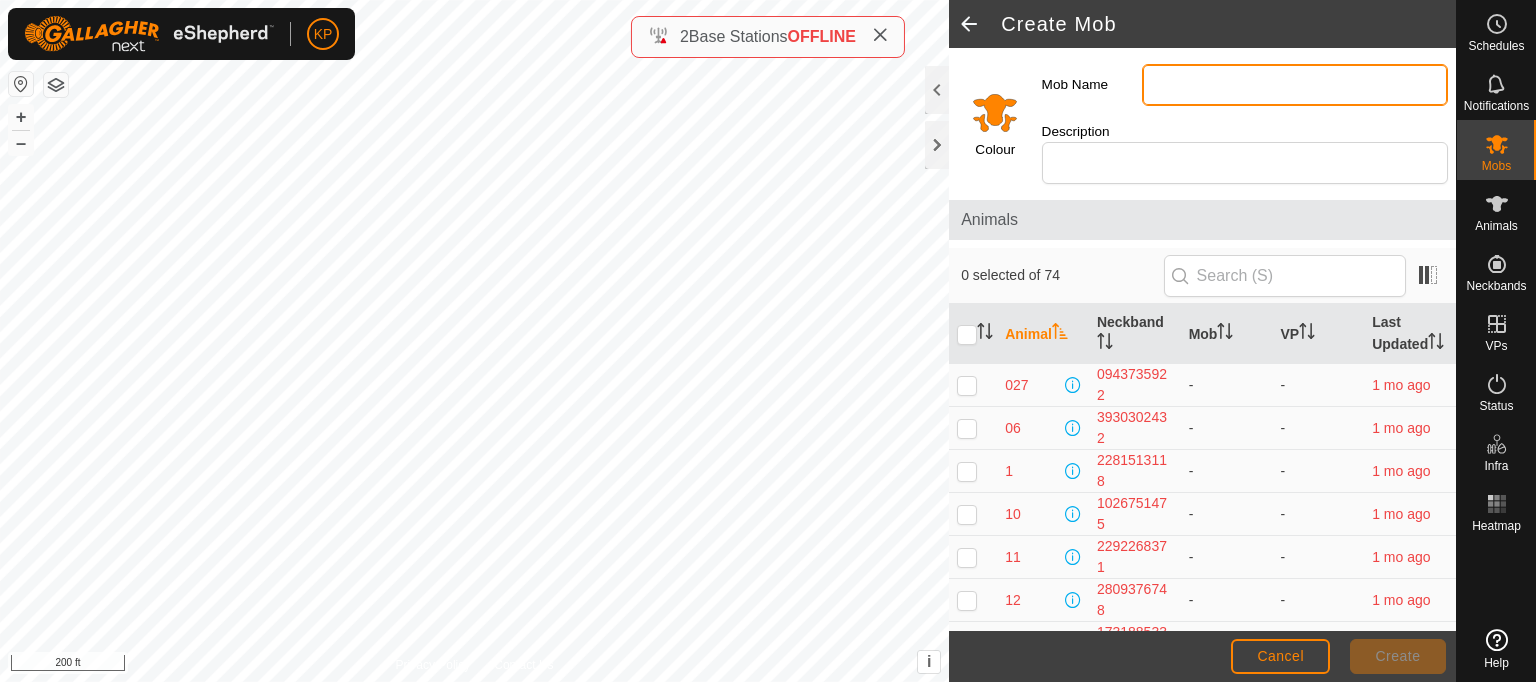 click on "Mob Name" at bounding box center [1295, 85] 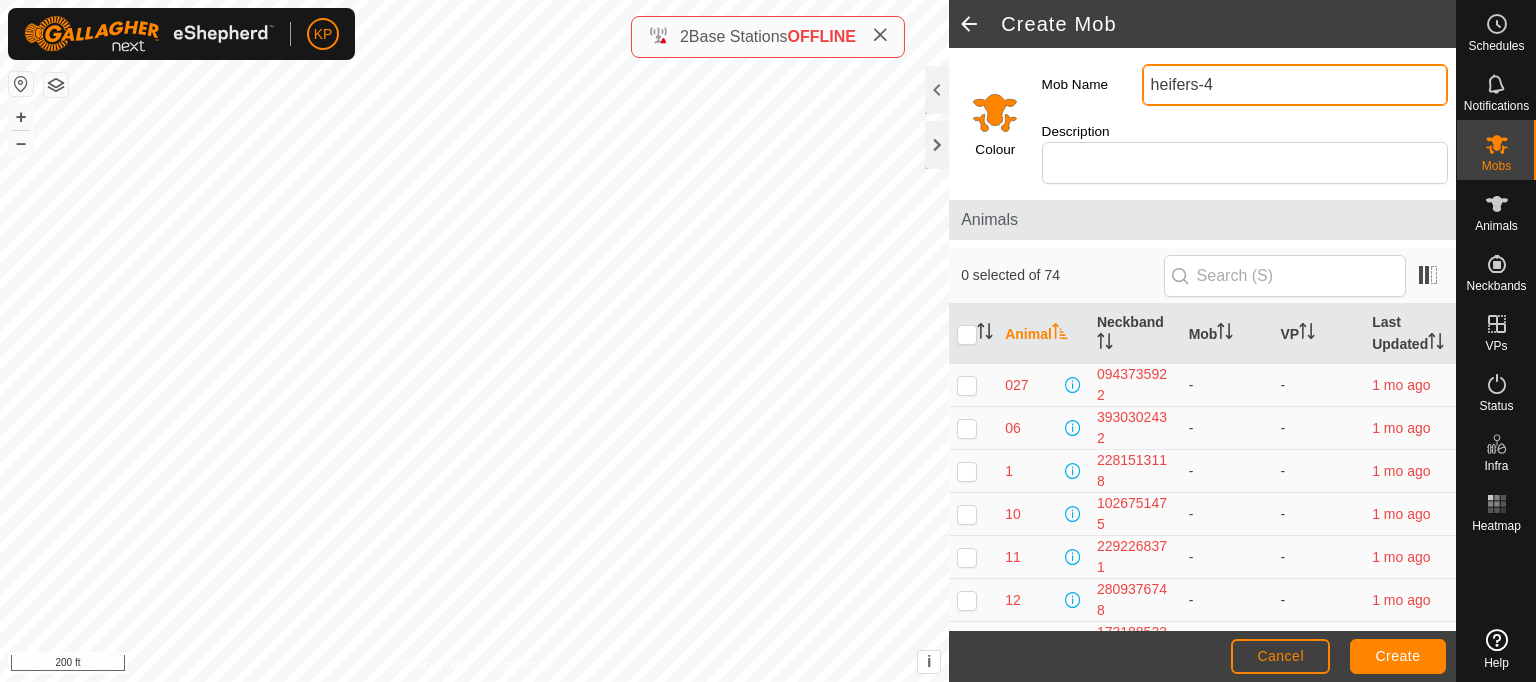 type on "heifers-4" 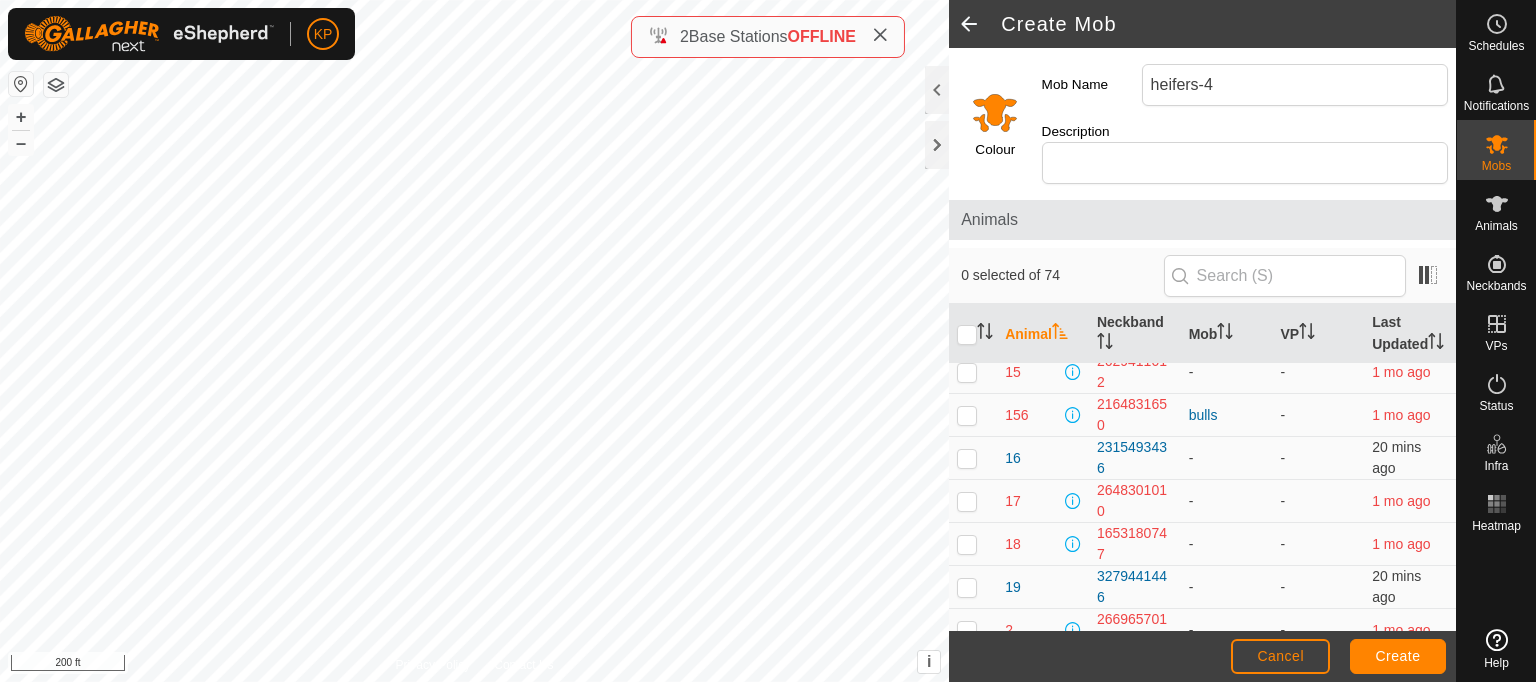 scroll, scrollTop: 340, scrollLeft: 0, axis: vertical 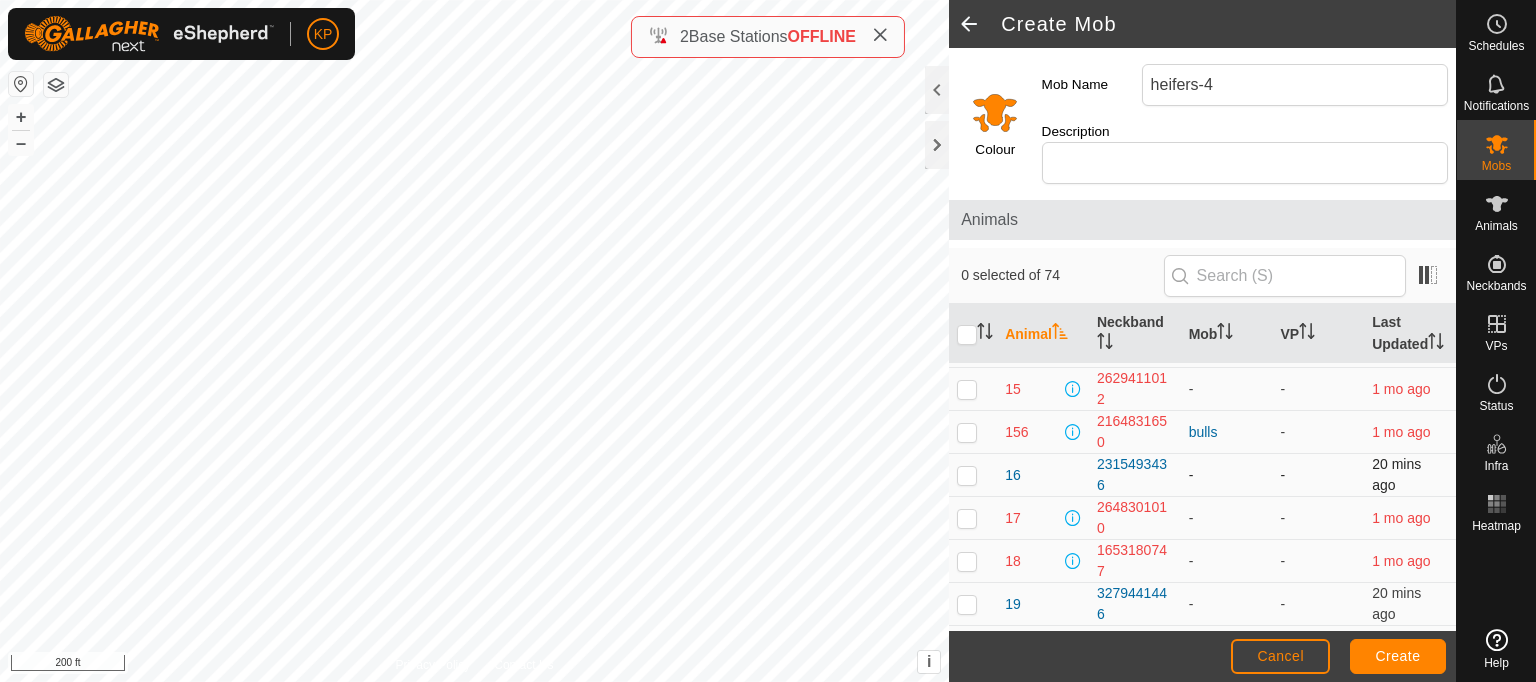 click at bounding box center [967, 475] 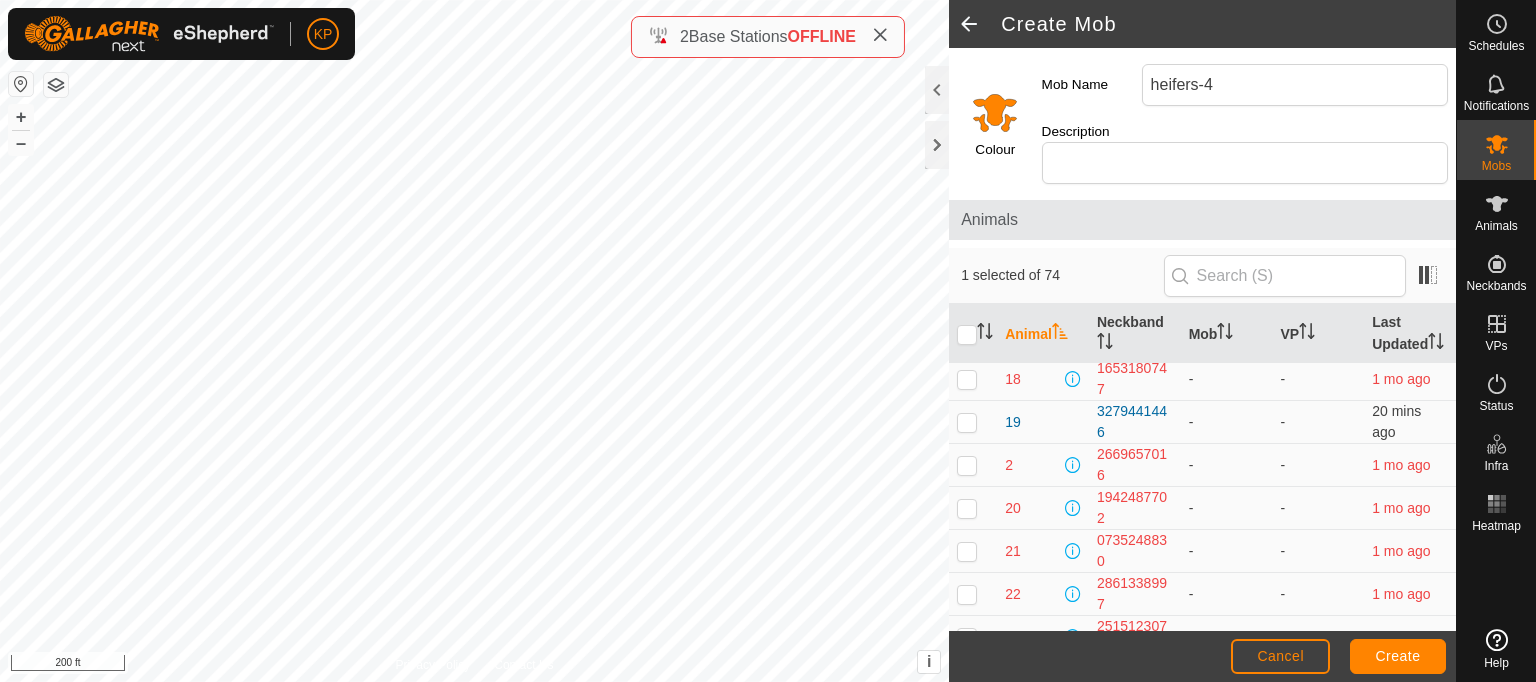 scroll, scrollTop: 530, scrollLeft: 0, axis: vertical 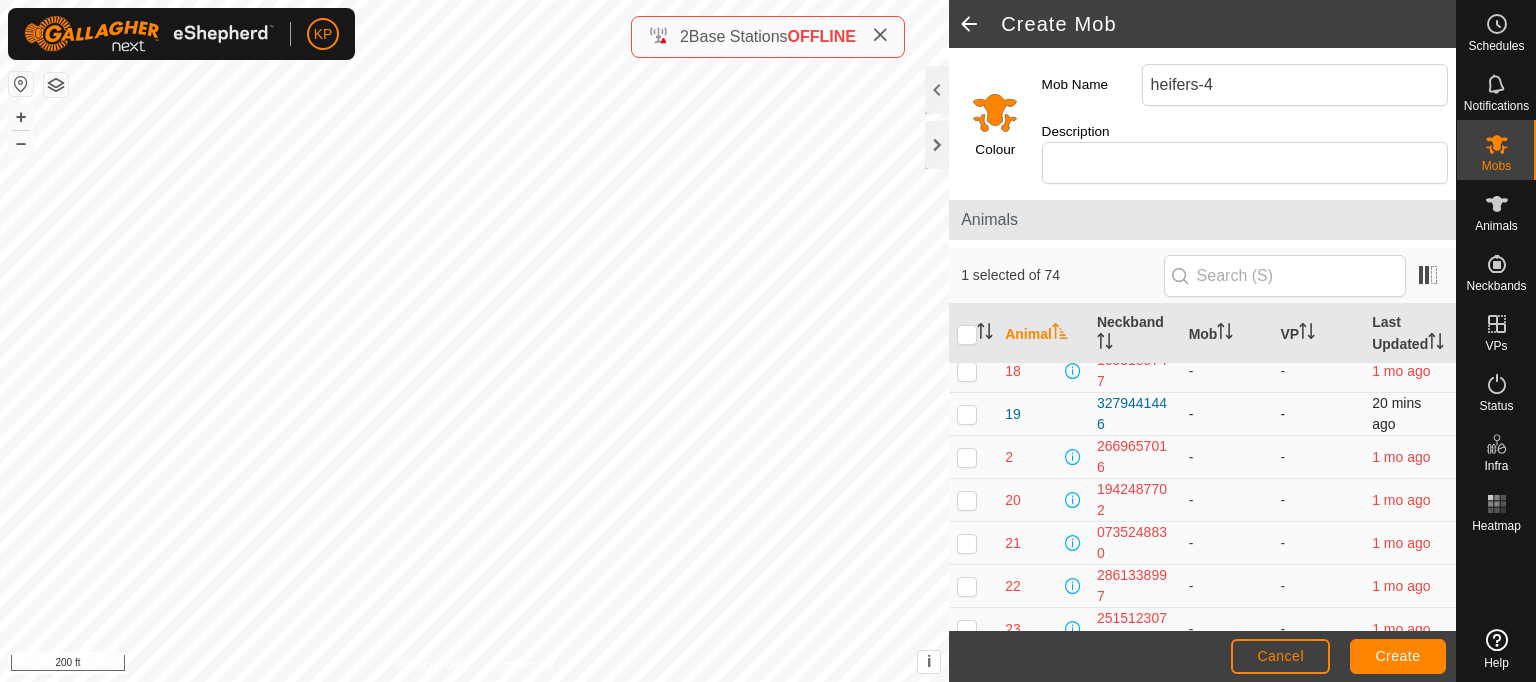 click at bounding box center [967, 414] 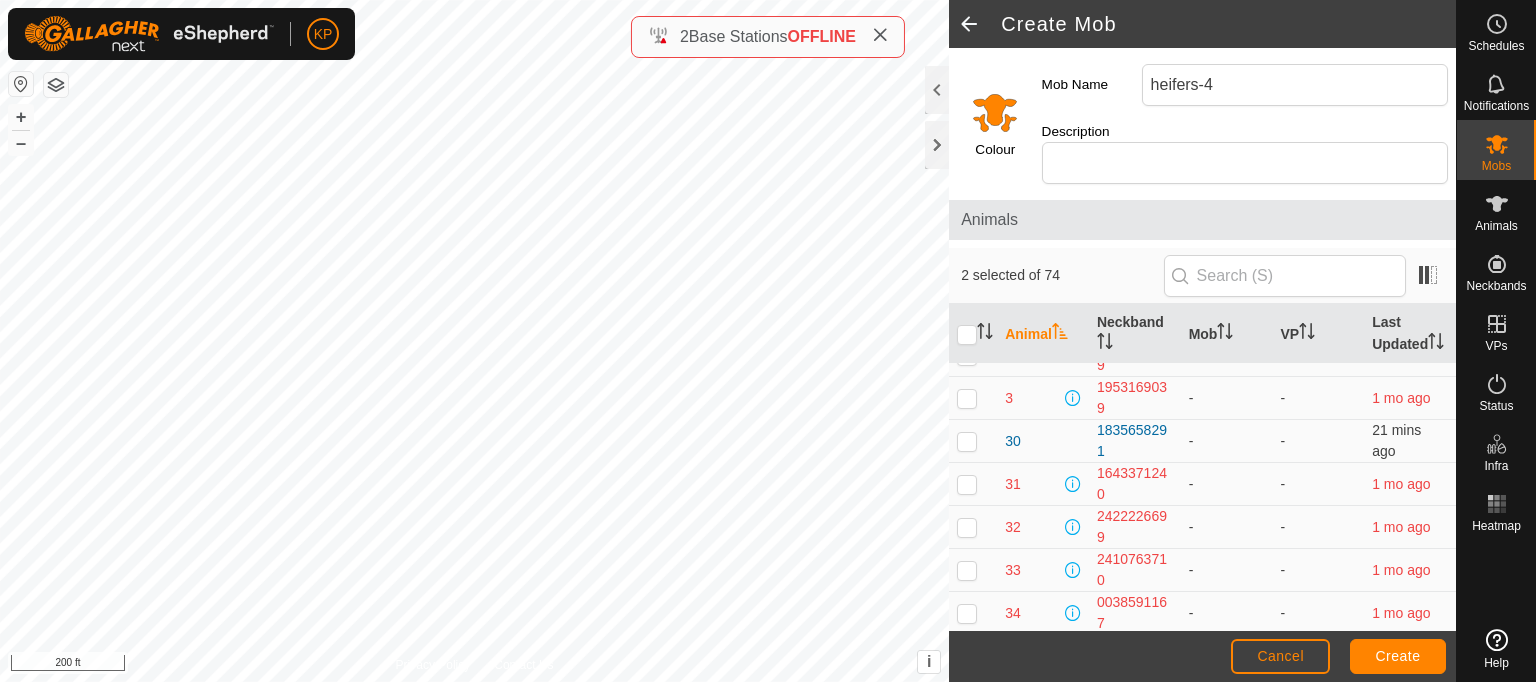 scroll, scrollTop: 1138, scrollLeft: 0, axis: vertical 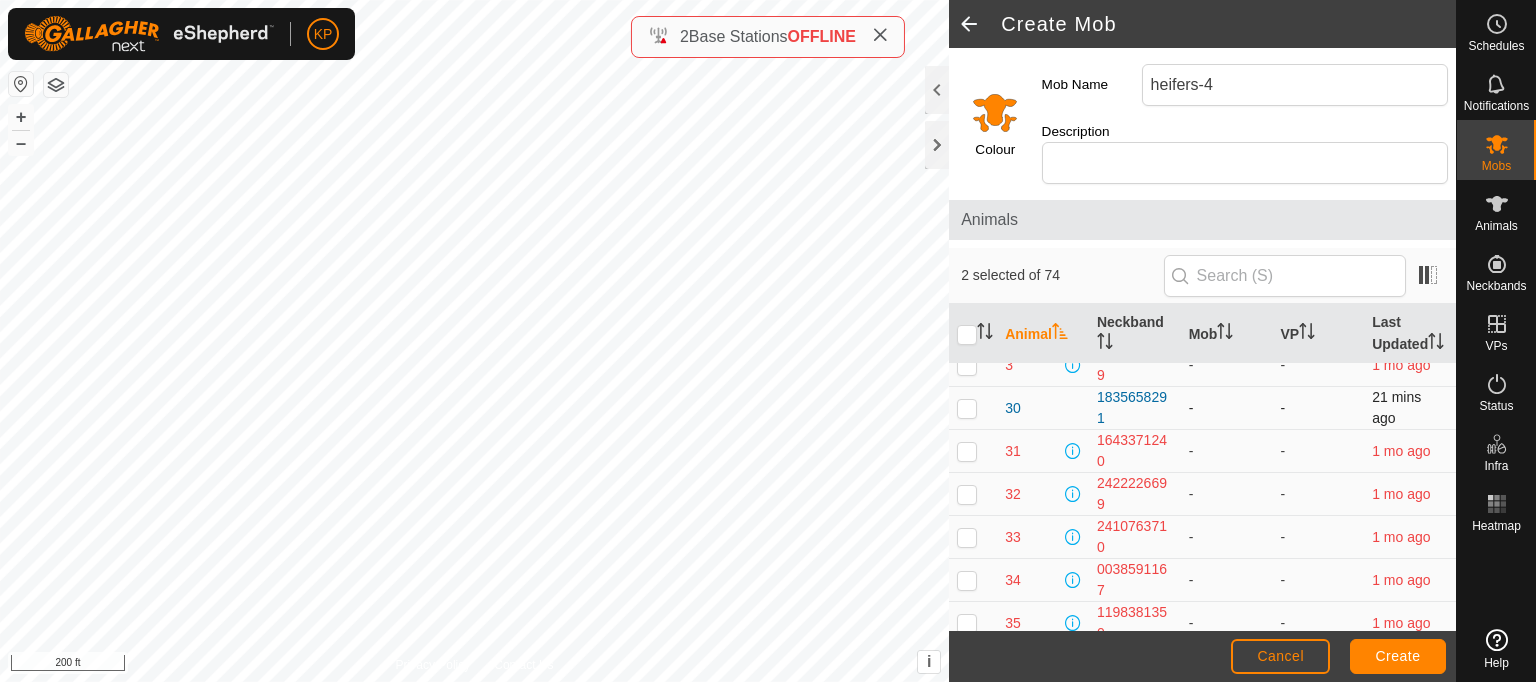 click at bounding box center [967, 408] 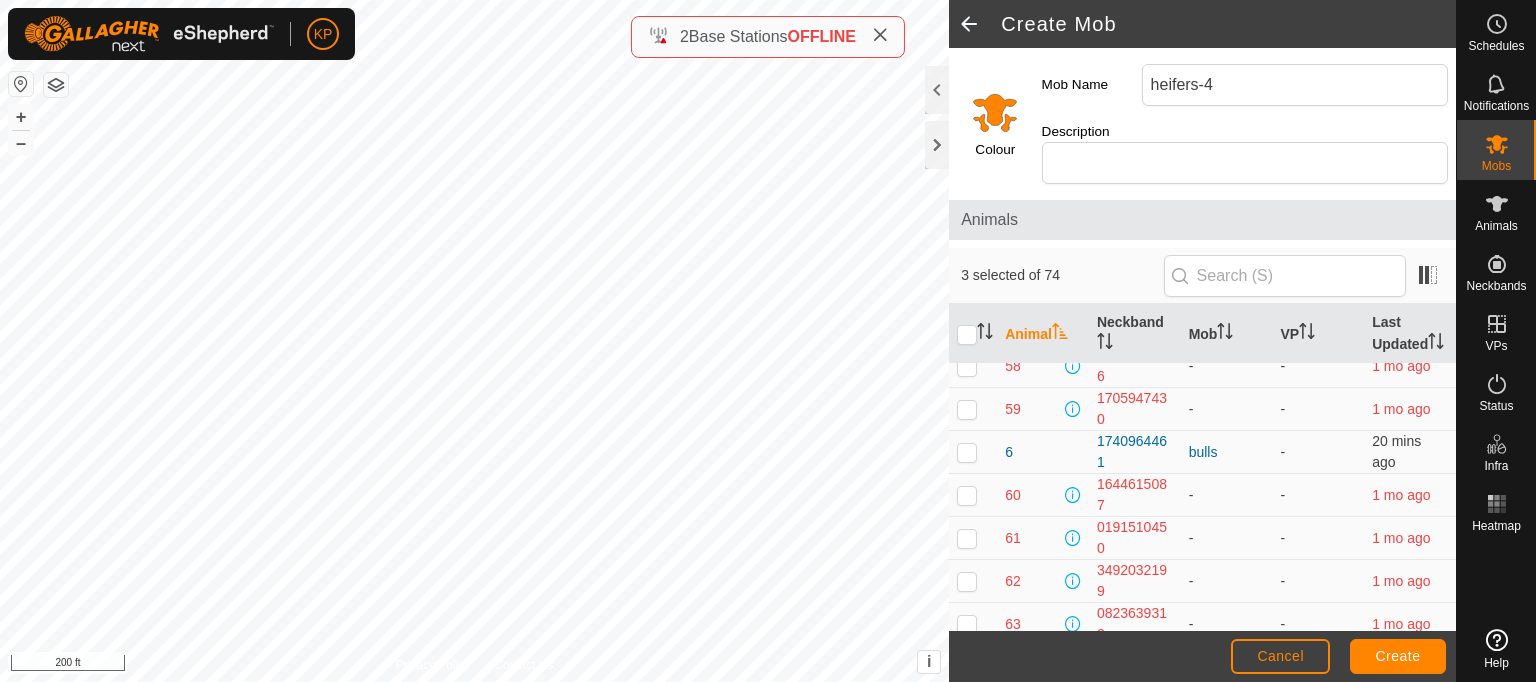 scroll, scrollTop: 2624, scrollLeft: 0, axis: vertical 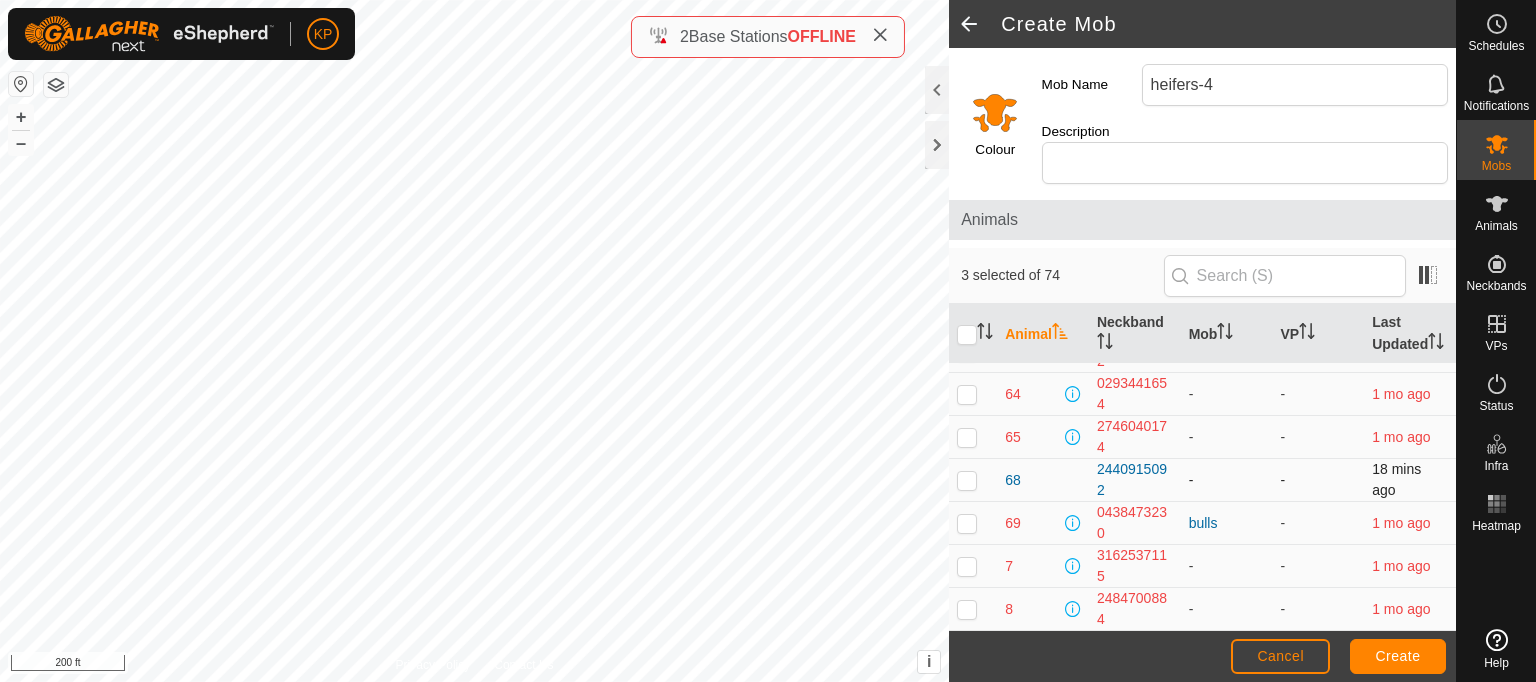 click at bounding box center (967, 480) 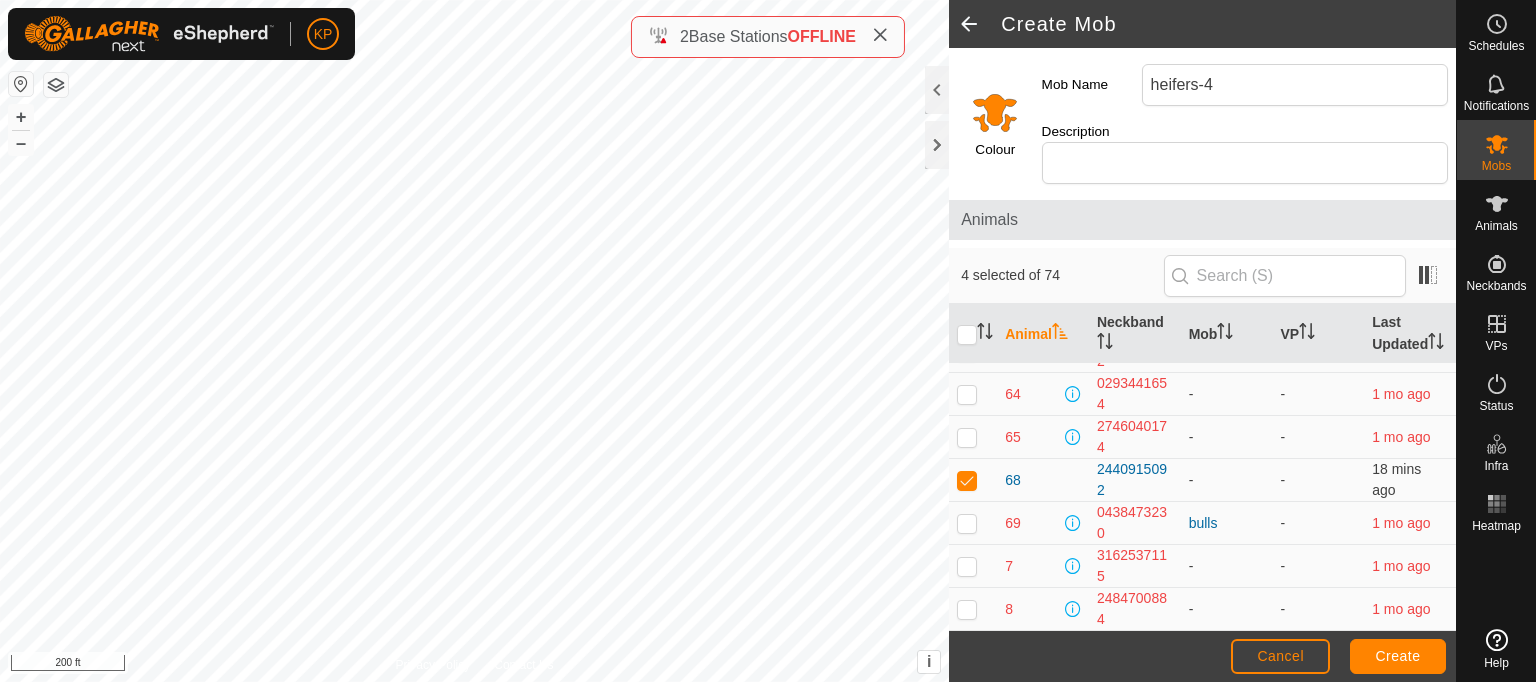 scroll, scrollTop: 2900, scrollLeft: 0, axis: vertical 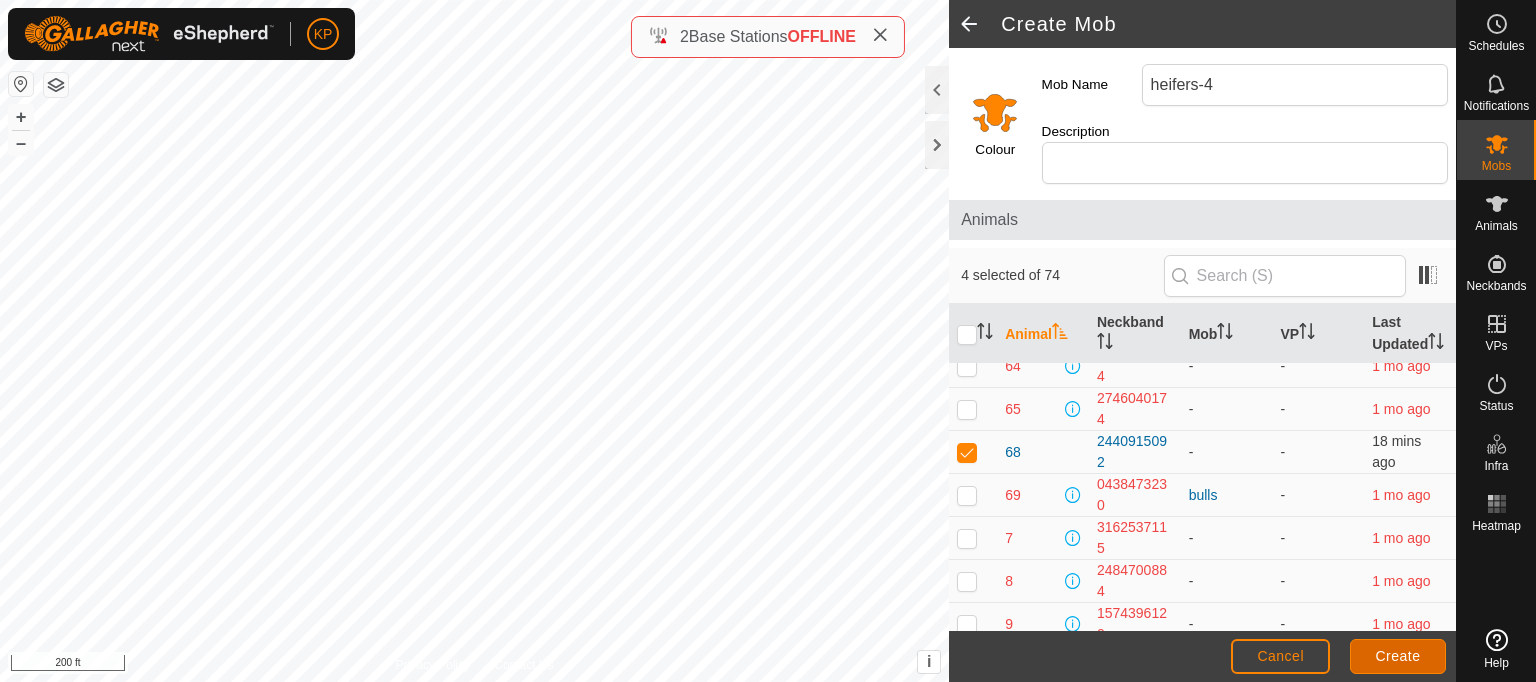 click on "Create" at bounding box center [1398, 656] 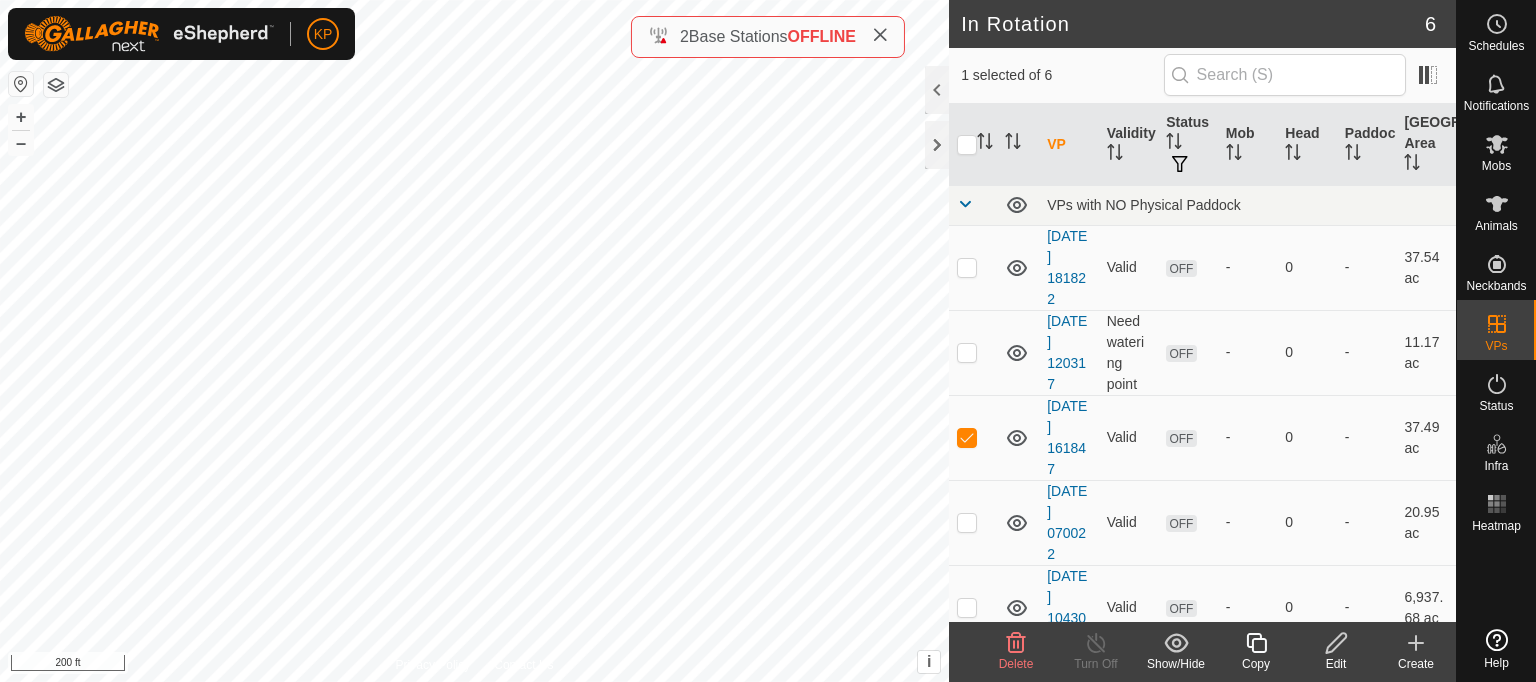 checkbox on "false" 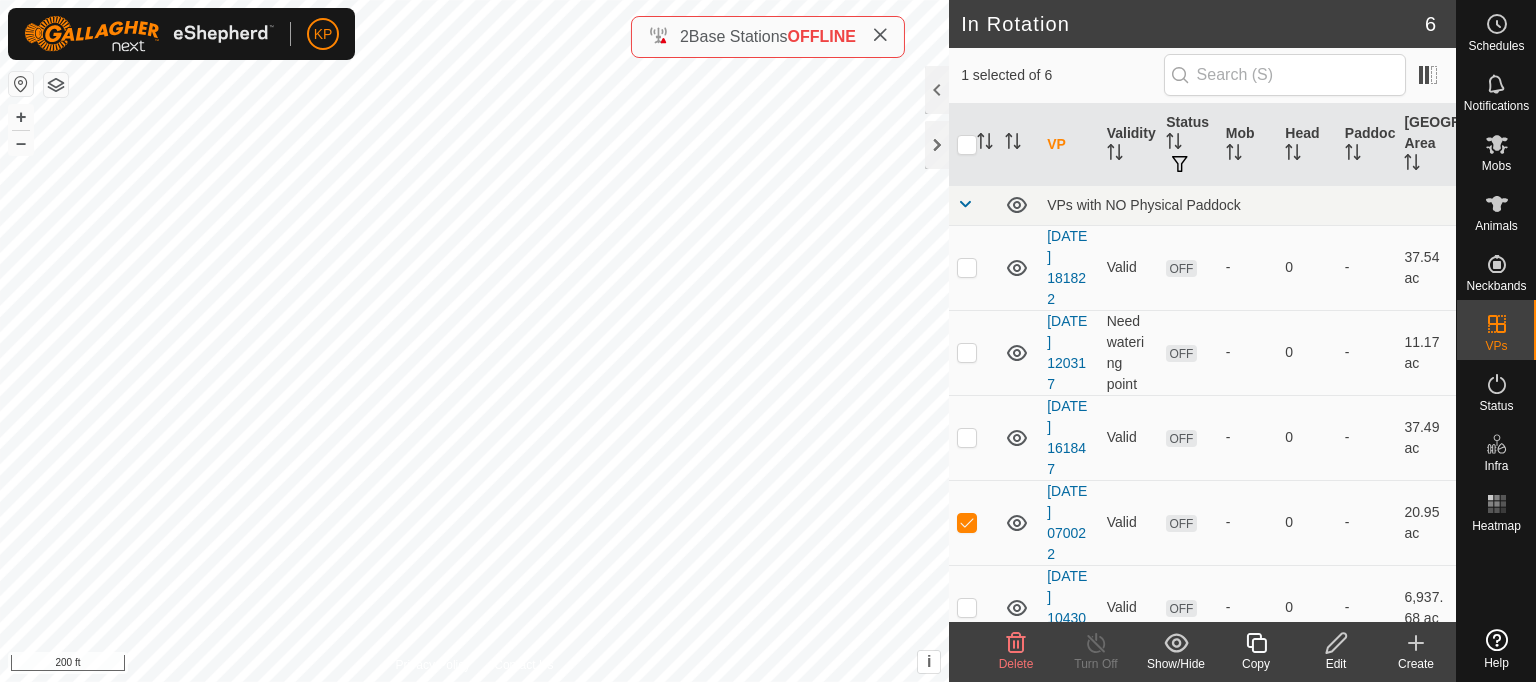 click 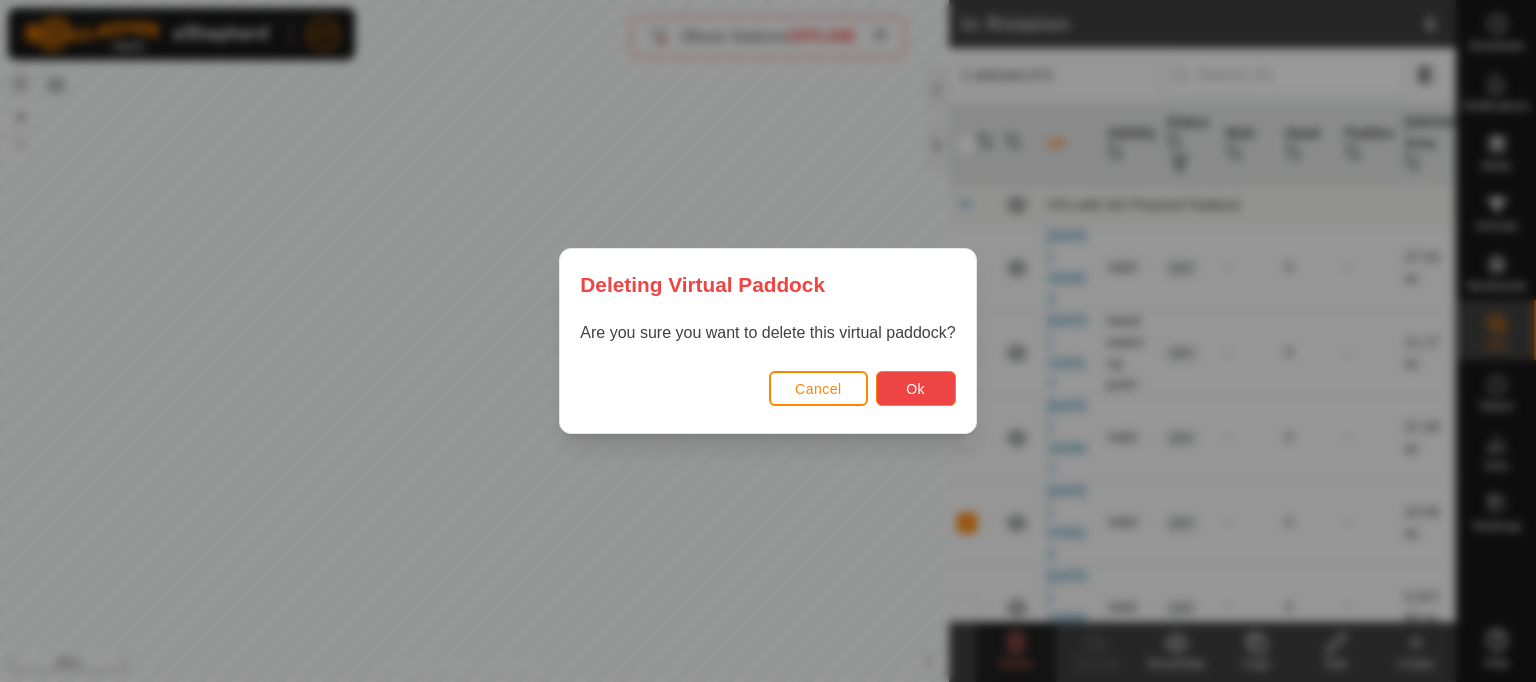 click on "Ok" at bounding box center (915, 389) 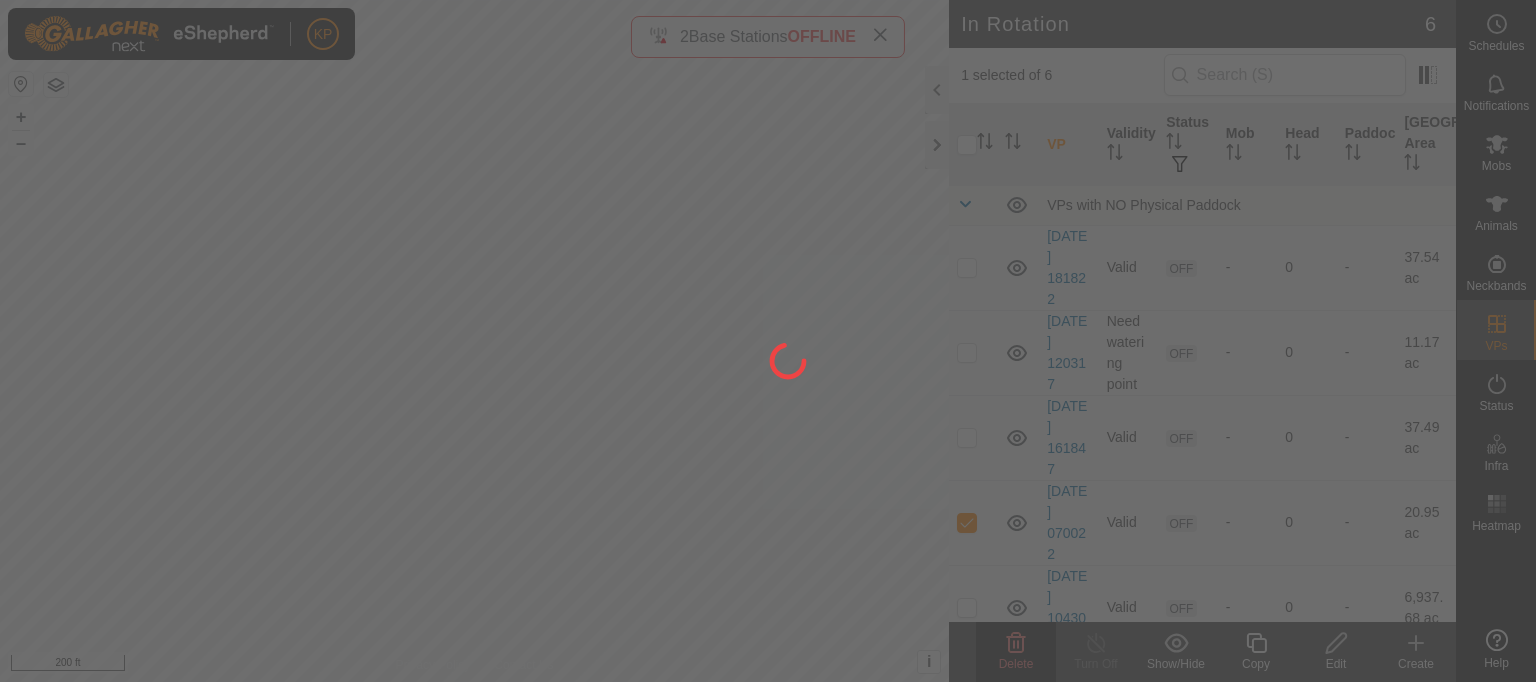 checkbox on "false" 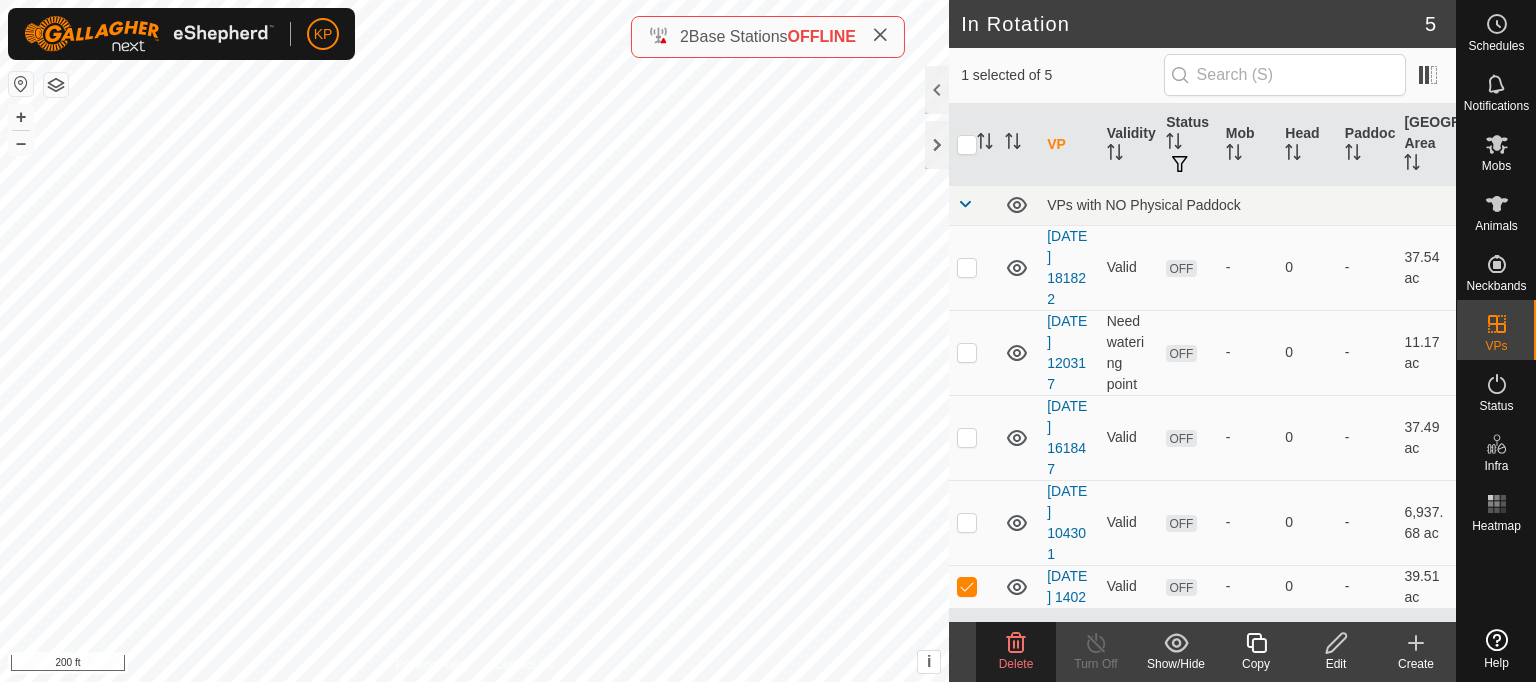click 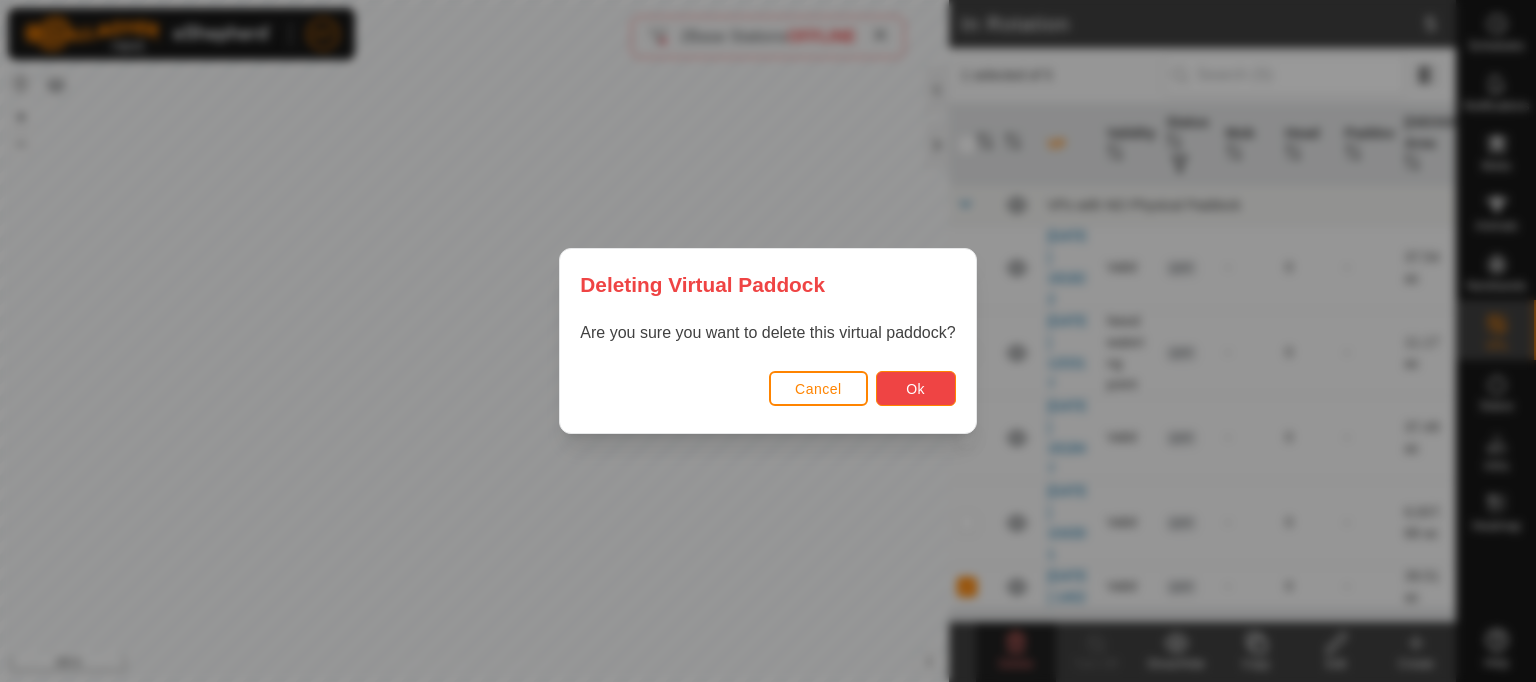 click on "Ok" at bounding box center [915, 389] 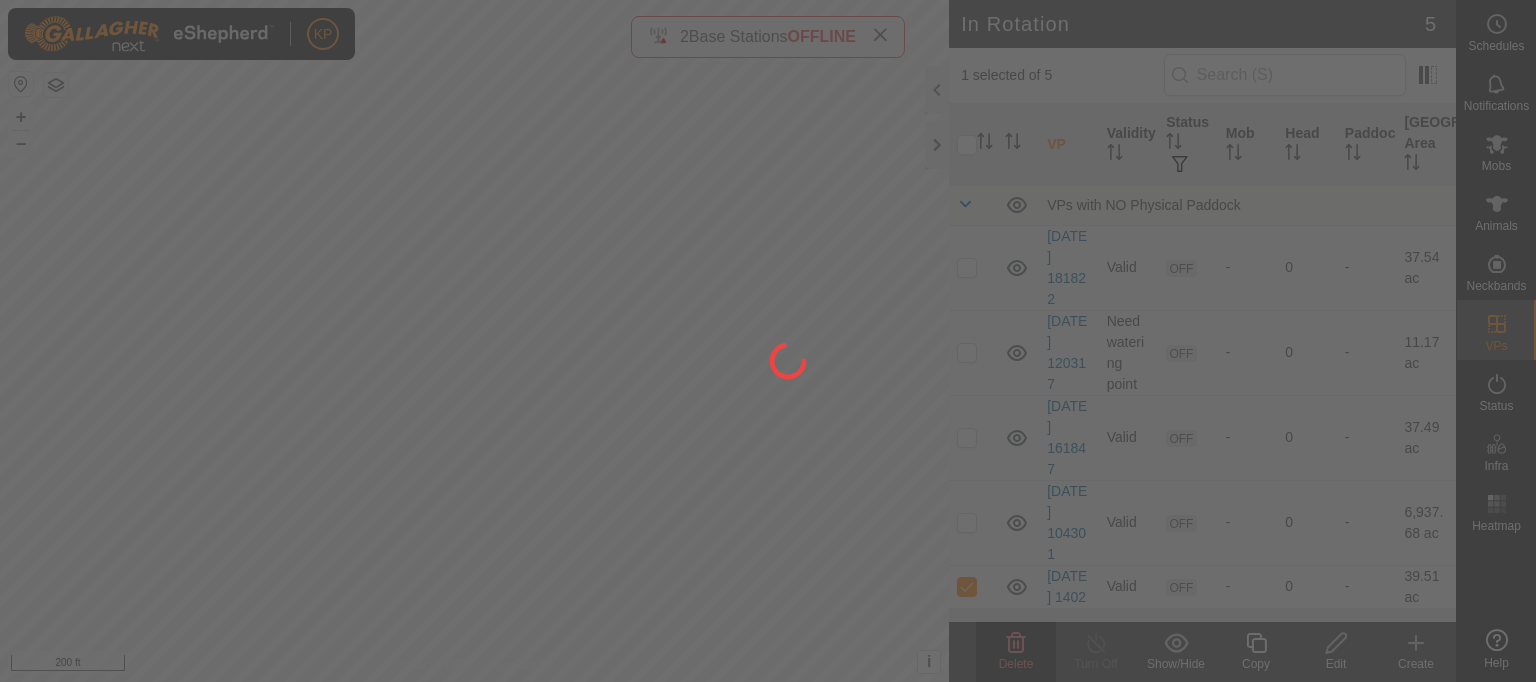 checkbox on "false" 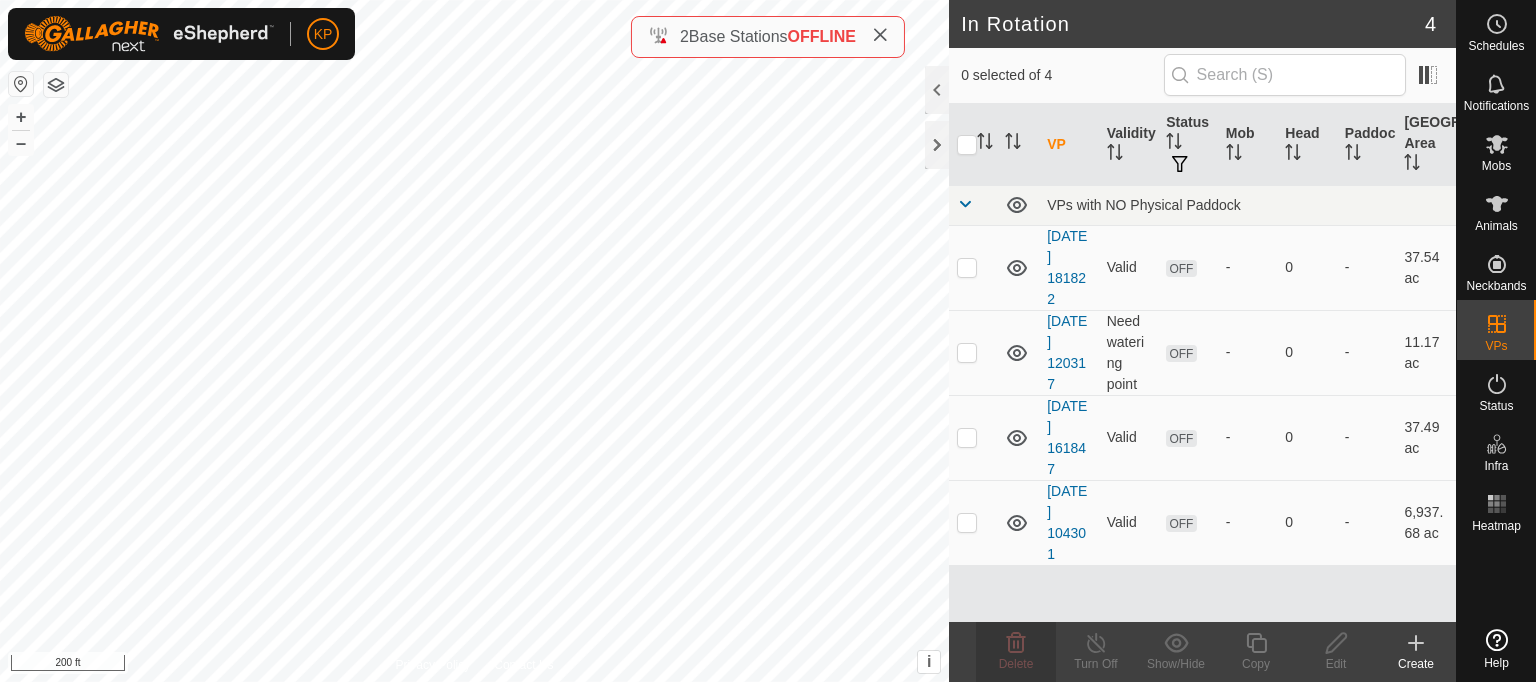 checkbox on "true" 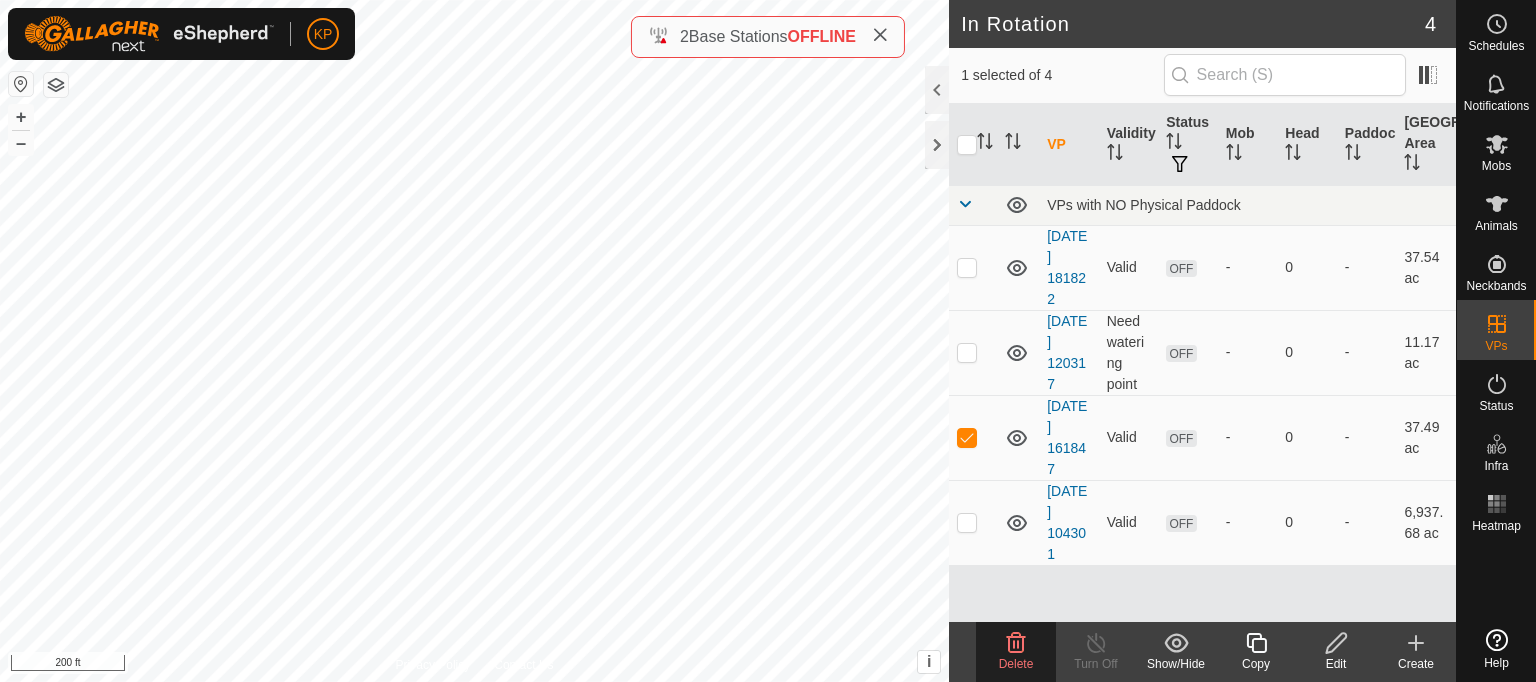 click 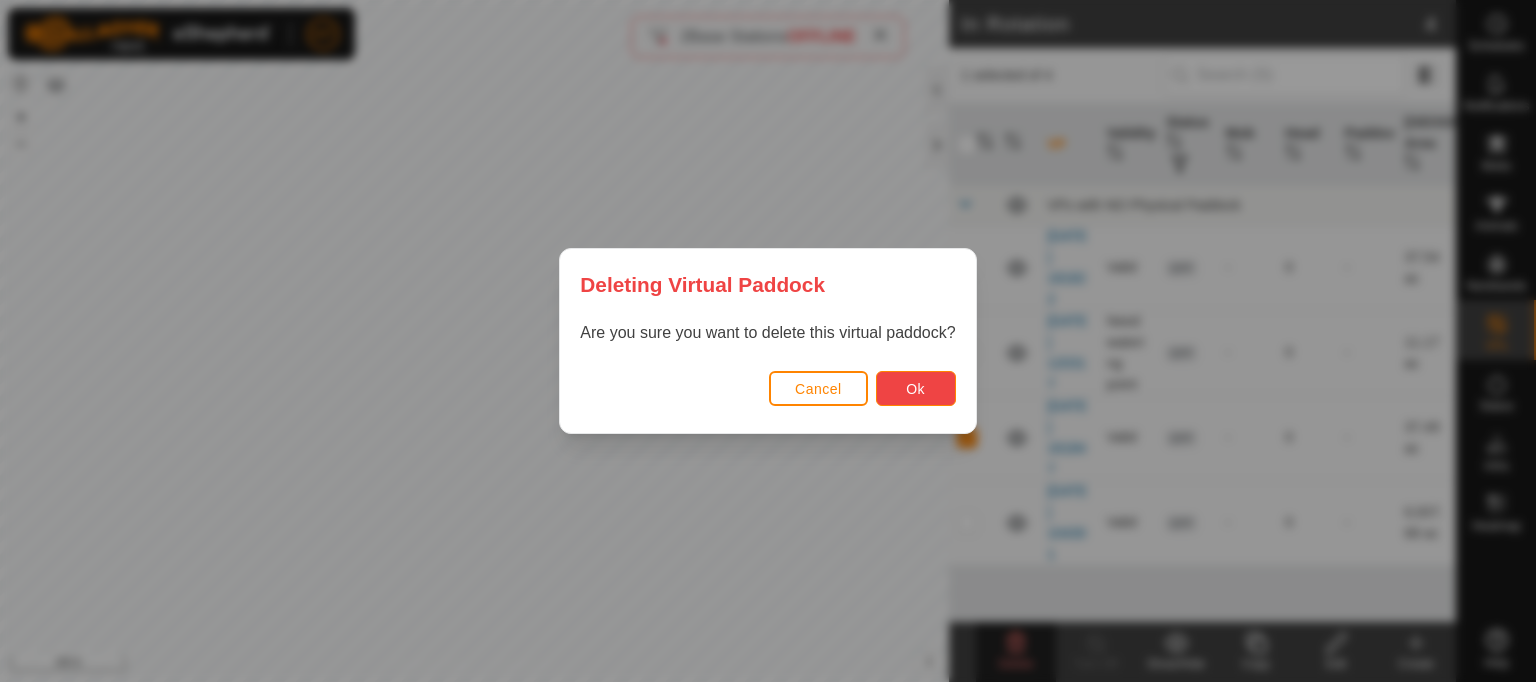 click on "Ok" at bounding box center (915, 389) 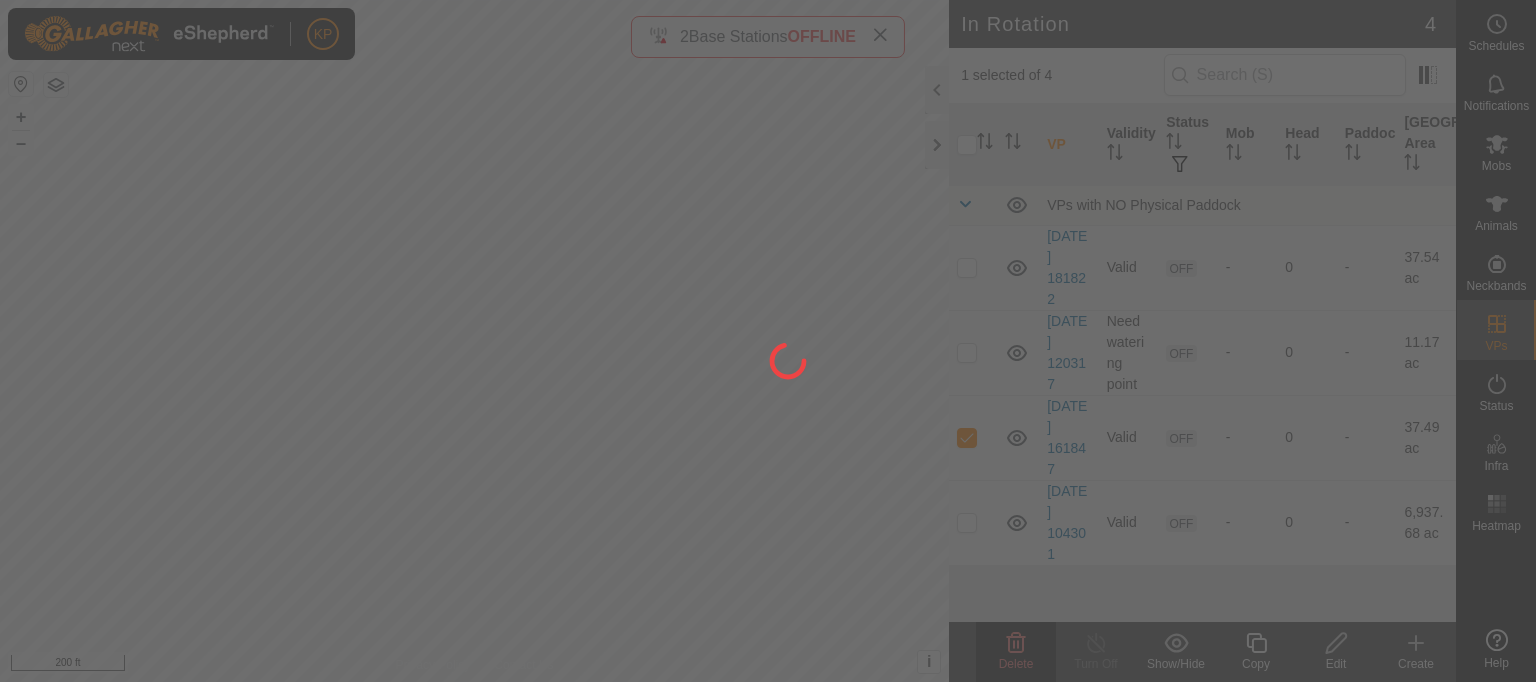 checkbox on "false" 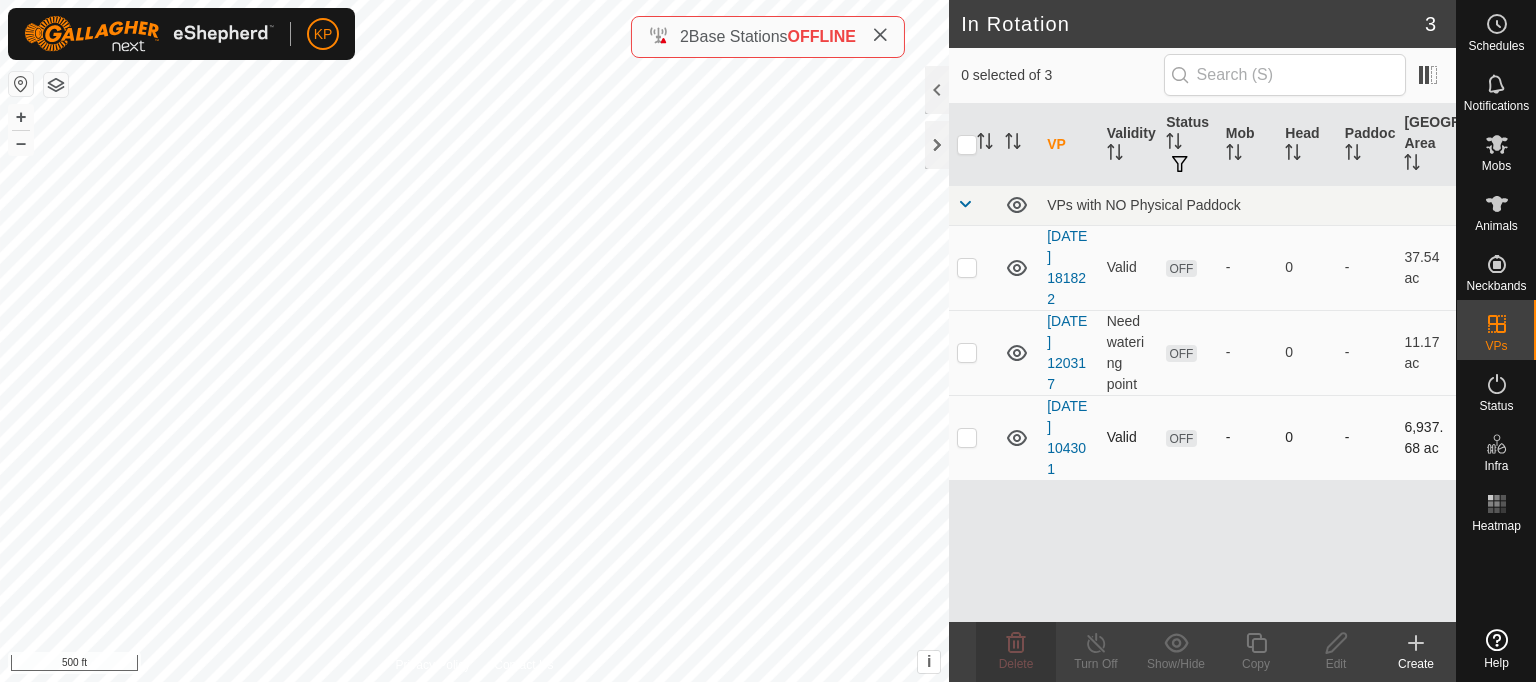 click at bounding box center [967, 437] 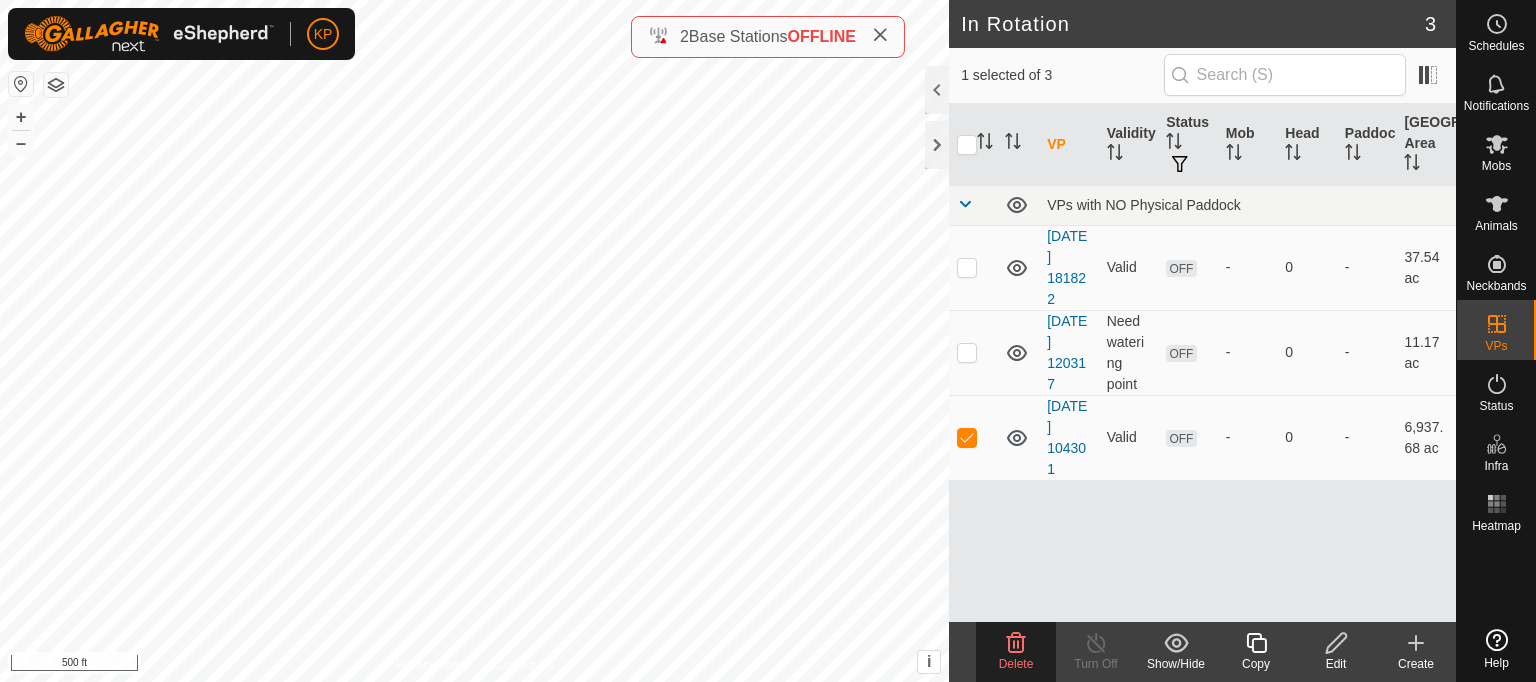 click on "KP Schedules Notifications Mobs Animals Neckbands VPs Status Infra Heatmap Help In Rotation 3 1 selected of 3     VP   Validity   Status   Mob   Head   Paddock   Grazing Area   VPs with NO Physical Paddock  [DATE] 181822  Valid  OFF  -   0   -   37.54 ac  [DATE] 120317  Need watering point  OFF  -   0   -   11.17 ac  [DATE] 104301  Valid  OFF  -   0   -   6,937.68 ac  Delete  Turn Off   Show/Hide   Copy   Edit   Create  Privacy Policy Contact Us
[DATE] 161847 Status:  OFF Type:  Inclusion Zone + – ⇧ i This application includes HERE Maps. © 2024 HERE. All rights reserved. 500 ft 2  Base Stations  OFFLINE" at bounding box center (768, 341) 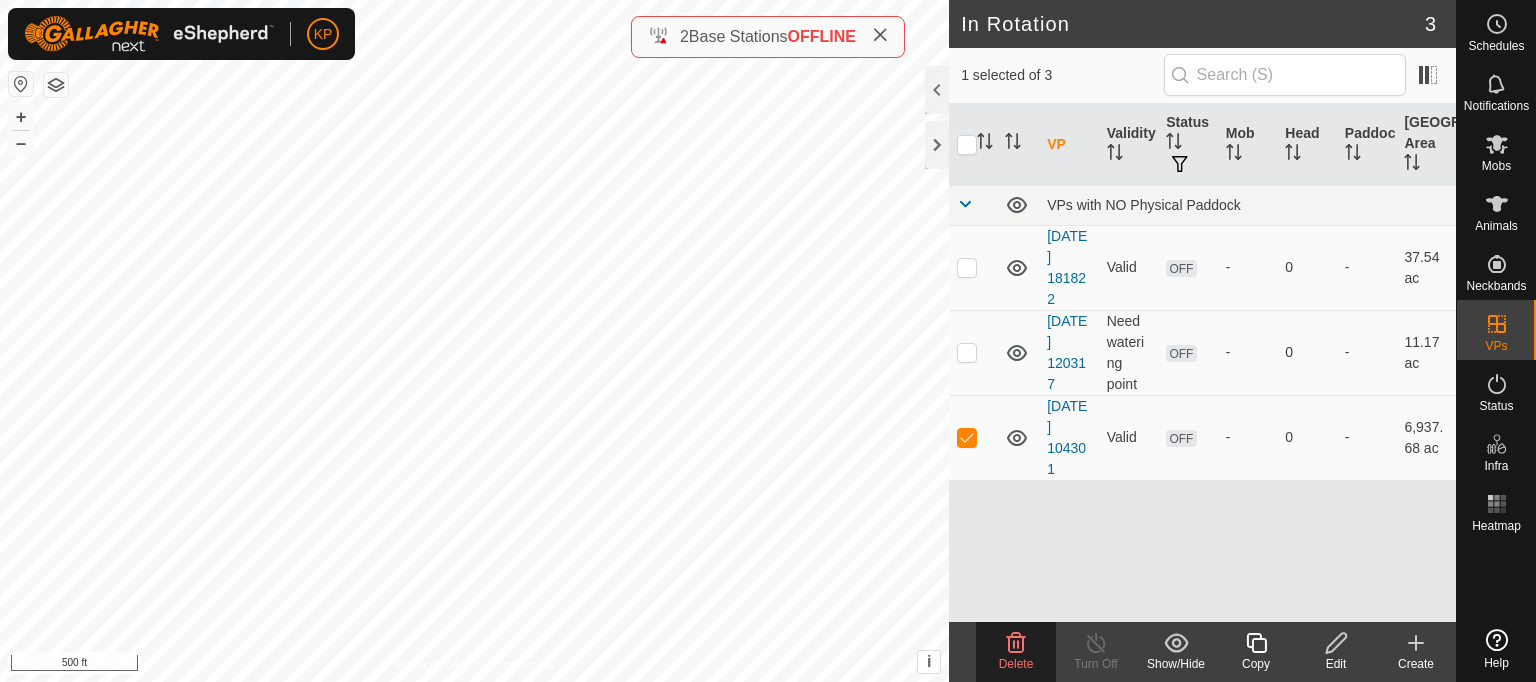 click on "KP Schedules Notifications Mobs Animals Neckbands VPs Status Infra Heatmap Help In Rotation 3 1 selected of 3     VP   Validity   Status   Mob   Head   Paddock   Grazing Area   VPs with NO Physical Paddock  [DATE] 181822  Valid  OFF  -   0   -   37.54 ac  [DATE] 120317  Need watering point  OFF  -   0   -   11.17 ac  [DATE] 104301  Valid  OFF  -   0   -   6,937.68 ac  Delete  Turn Off   Show/Hide   Copy   Edit   Create  Privacy Policy Contact Us
[DATE] 161847 Status:  OFF Type:  Inclusion Zone + – ⇧ i This application includes HERE Maps. © 2024 HERE. All rights reserved. 500 ft 2  Base Stations  OFFLINE" at bounding box center (768, 341) 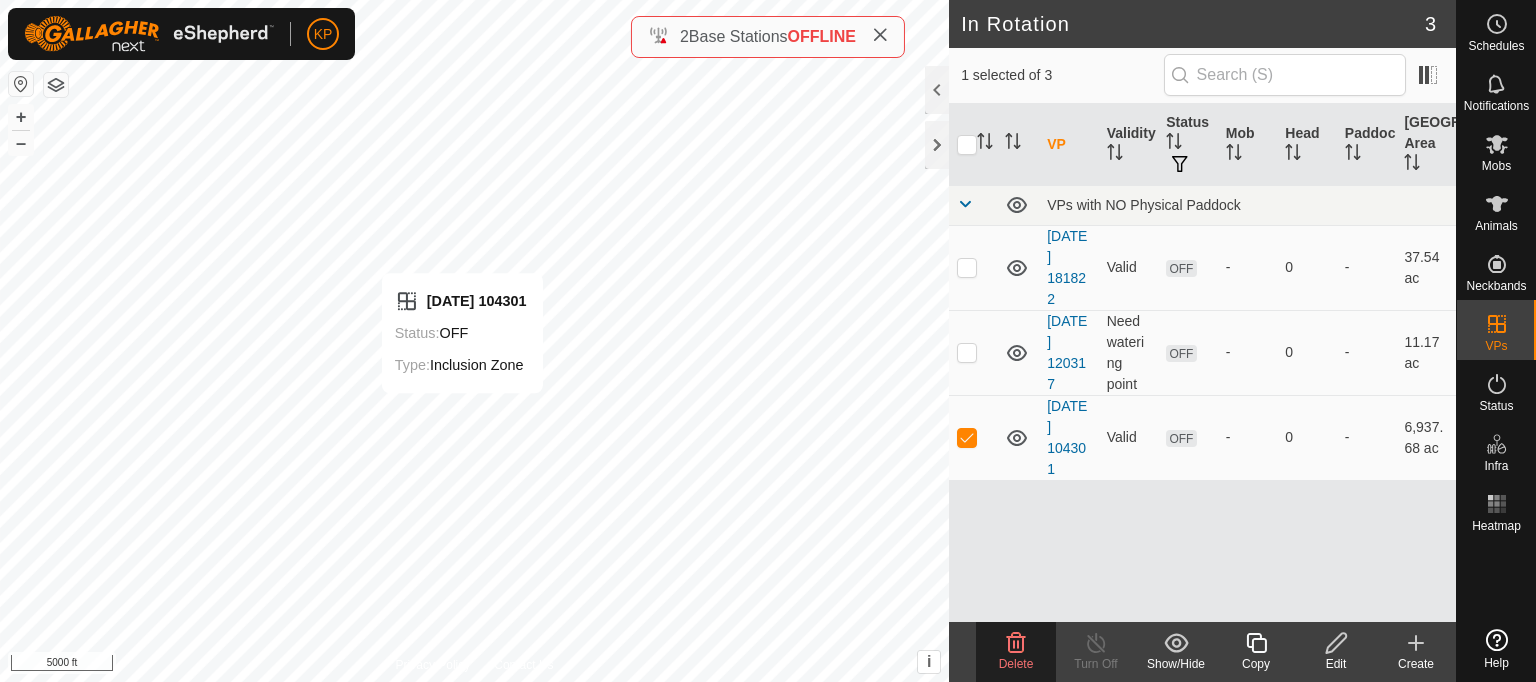 checkbox on "false" 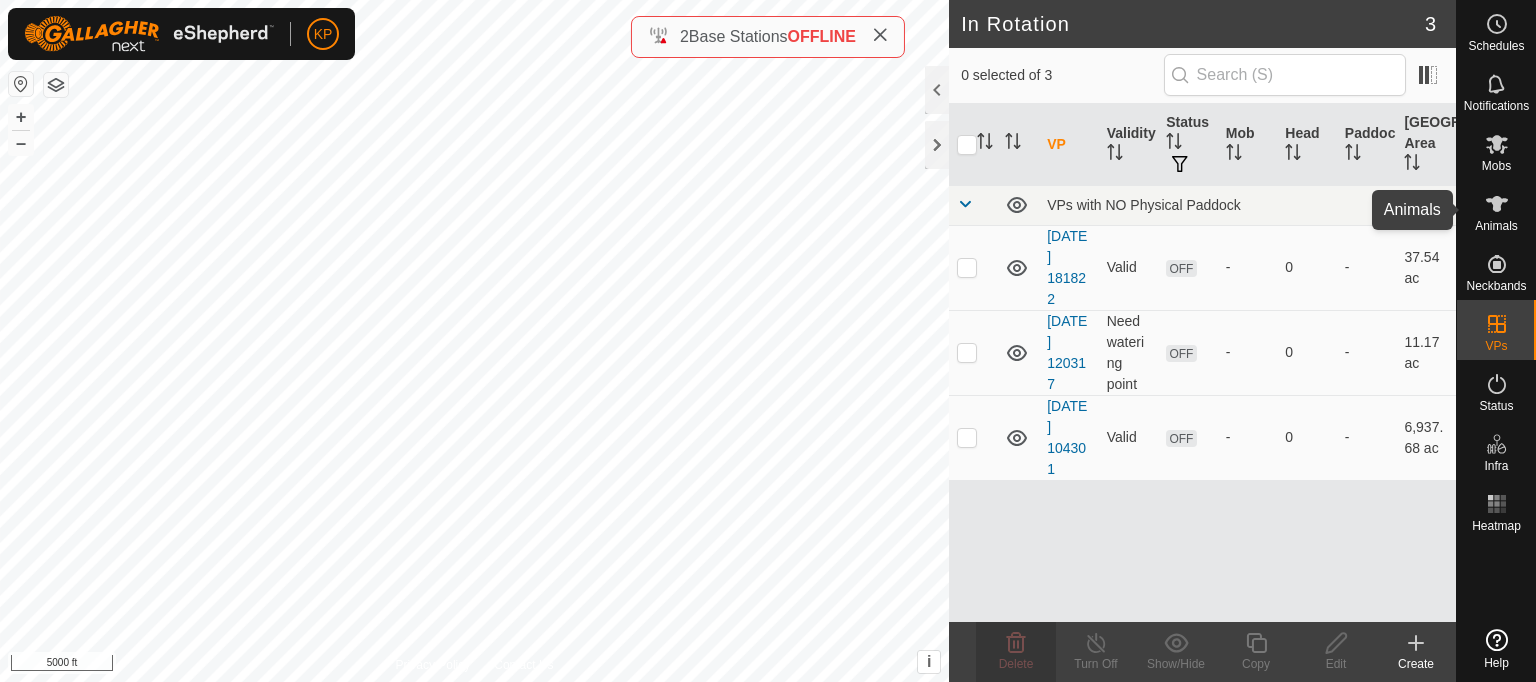 click on "Animals" at bounding box center [1496, 226] 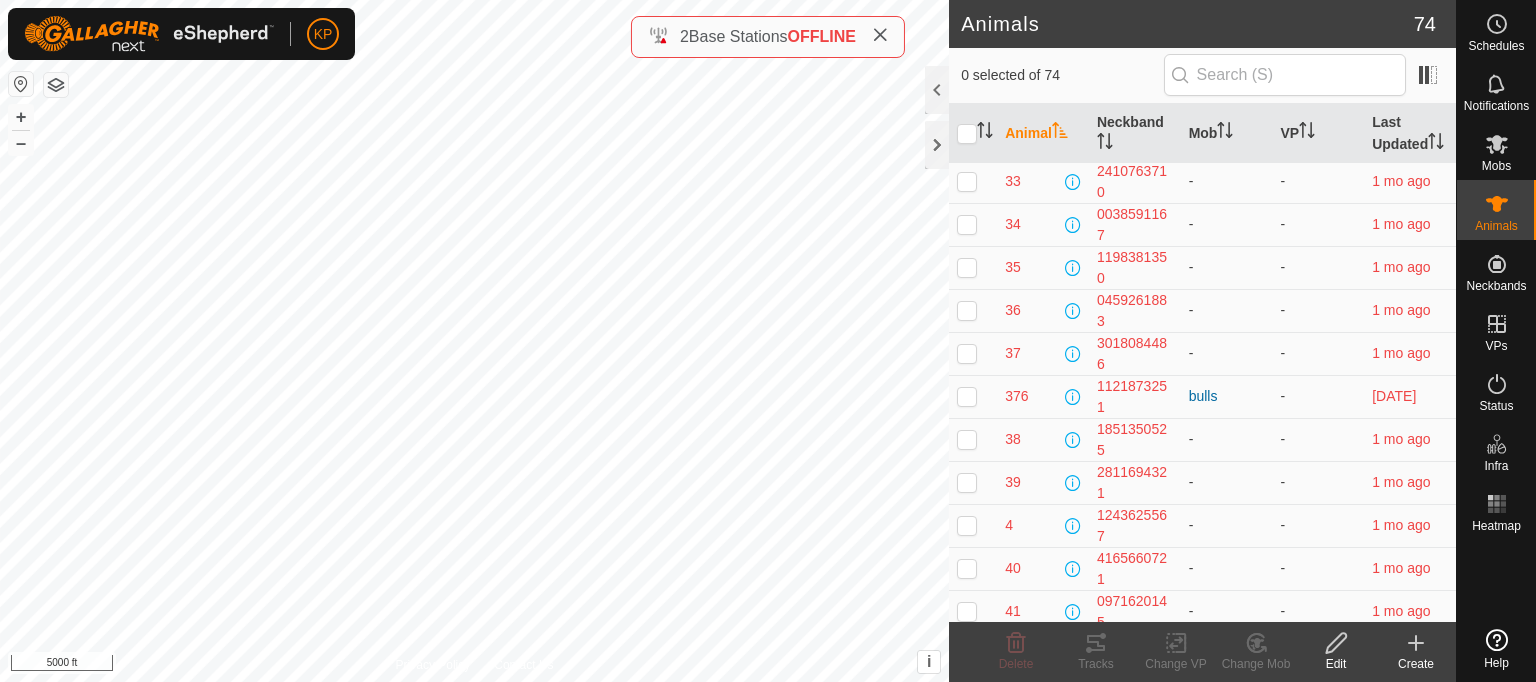 scroll, scrollTop: 1368, scrollLeft: 0, axis: vertical 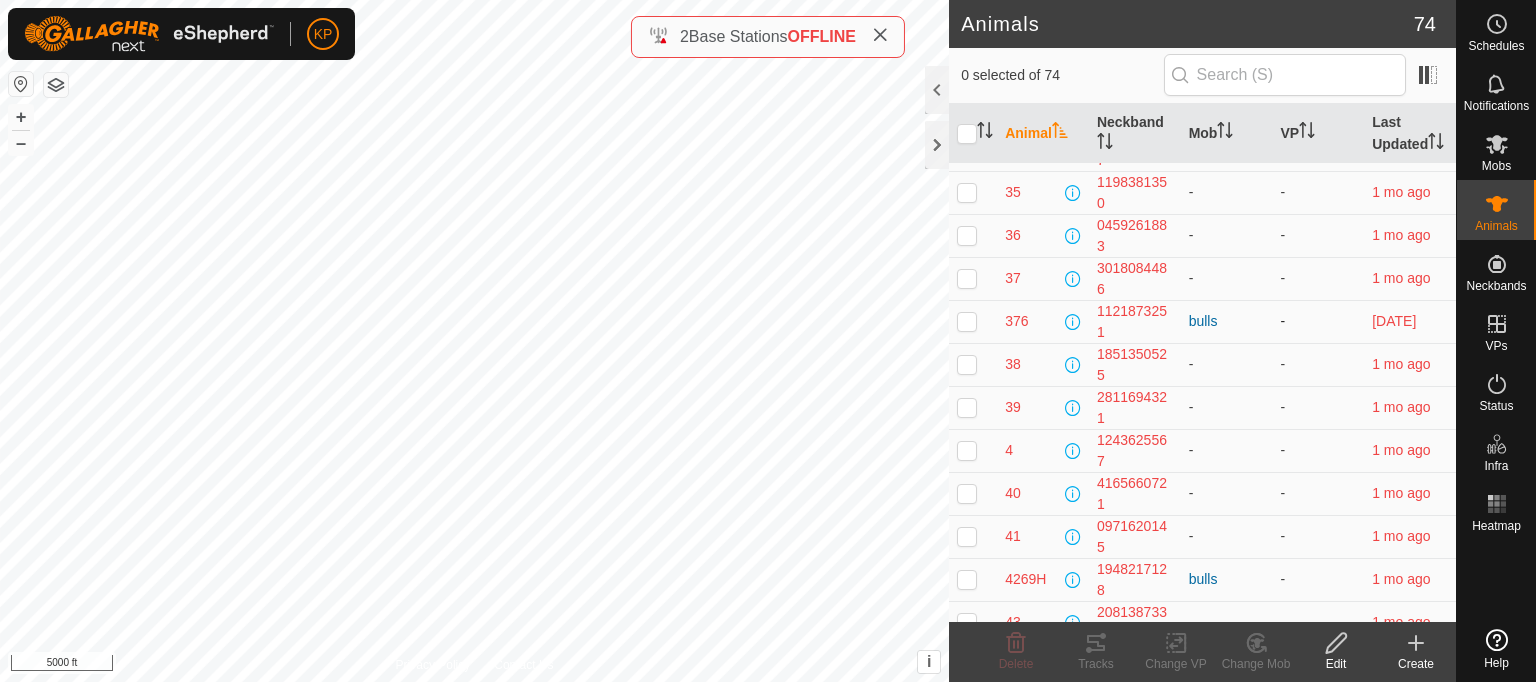 click at bounding box center (967, 321) 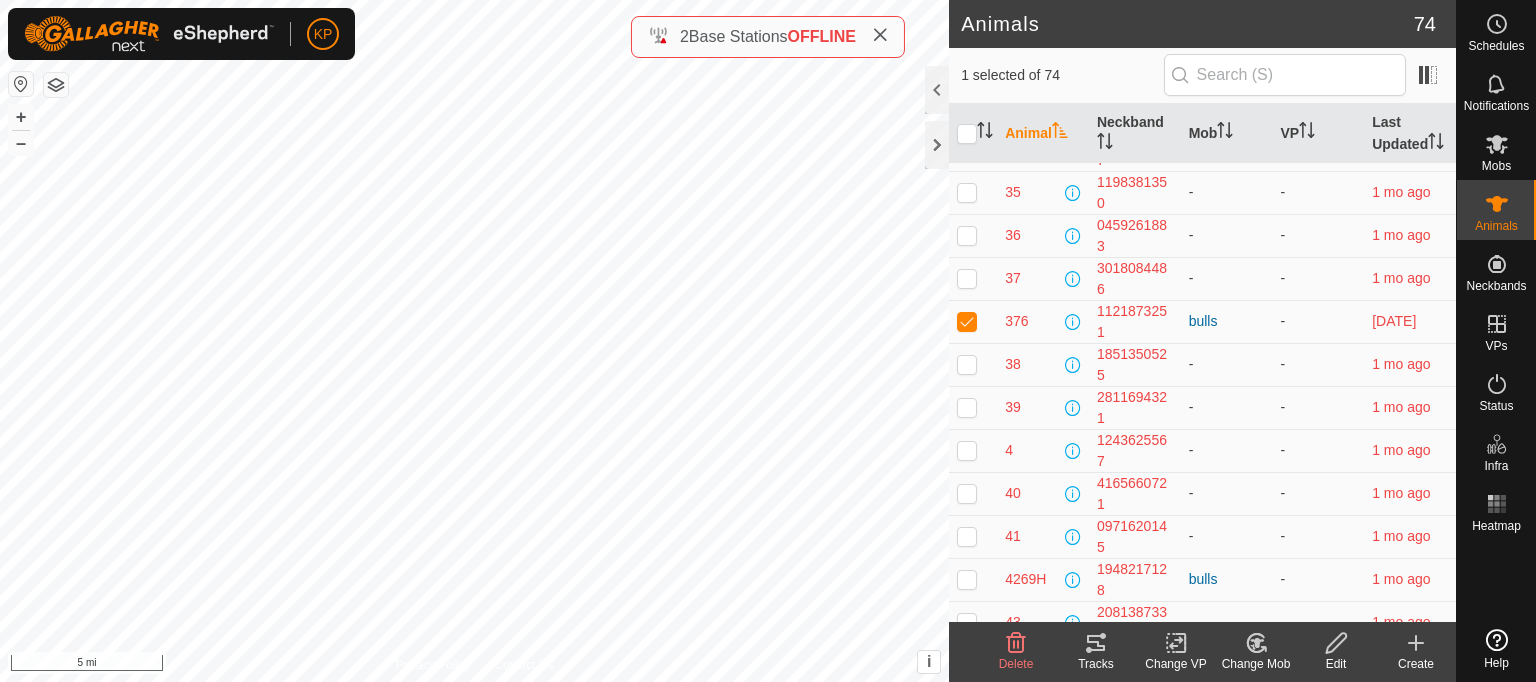 click 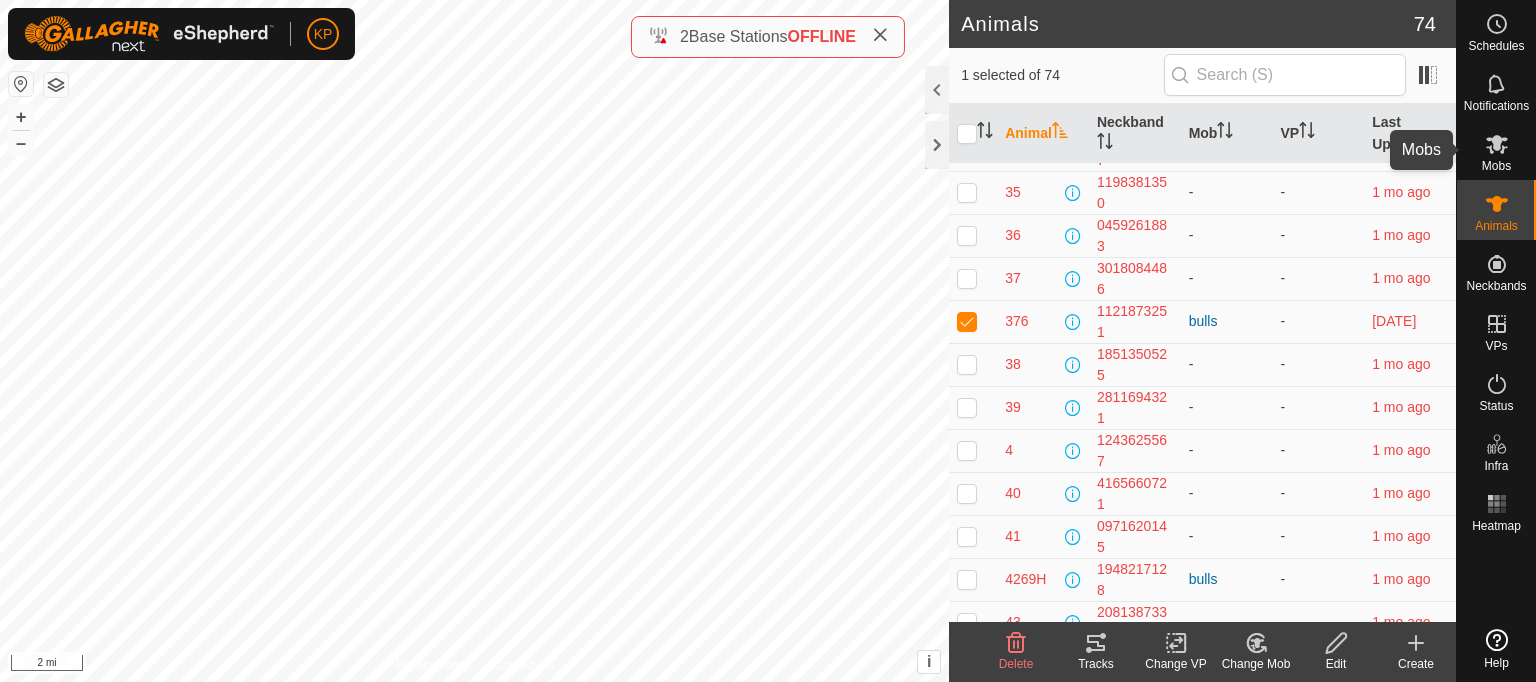 click 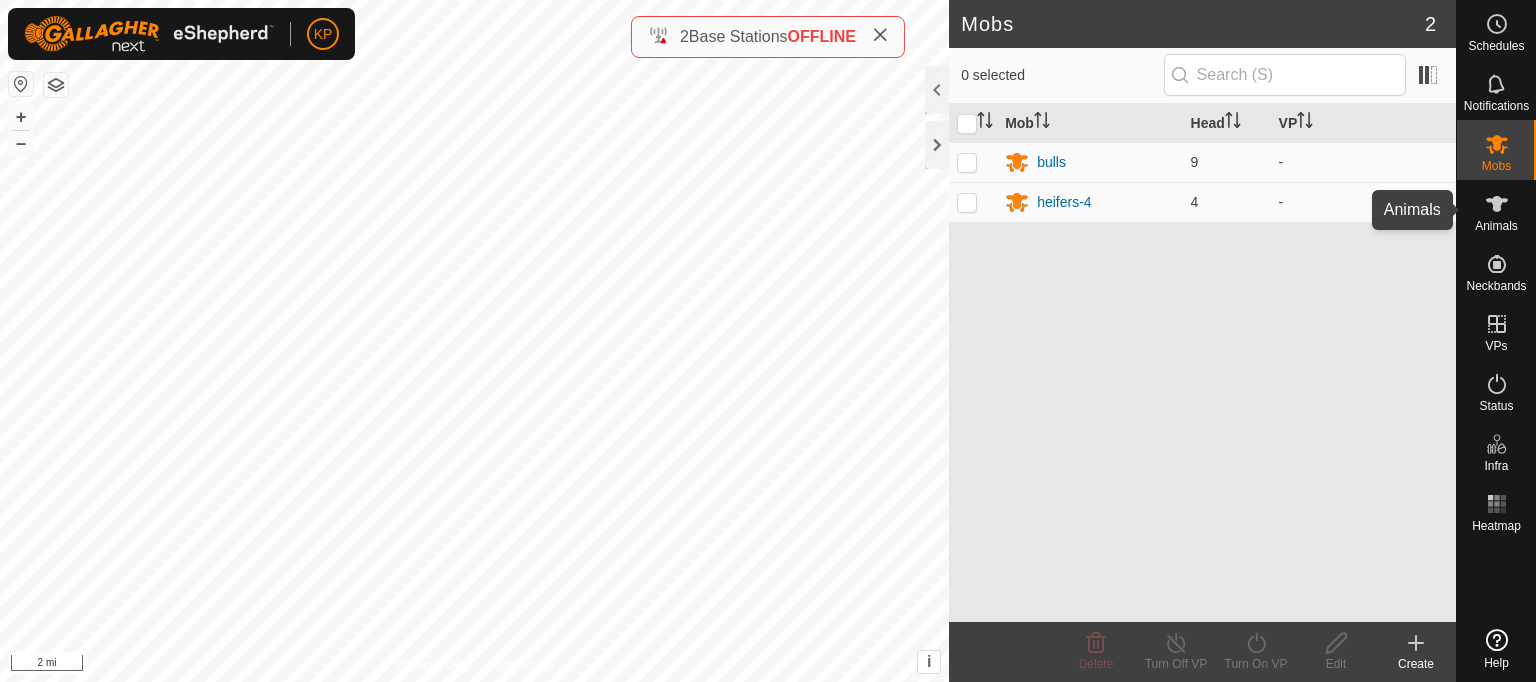 click 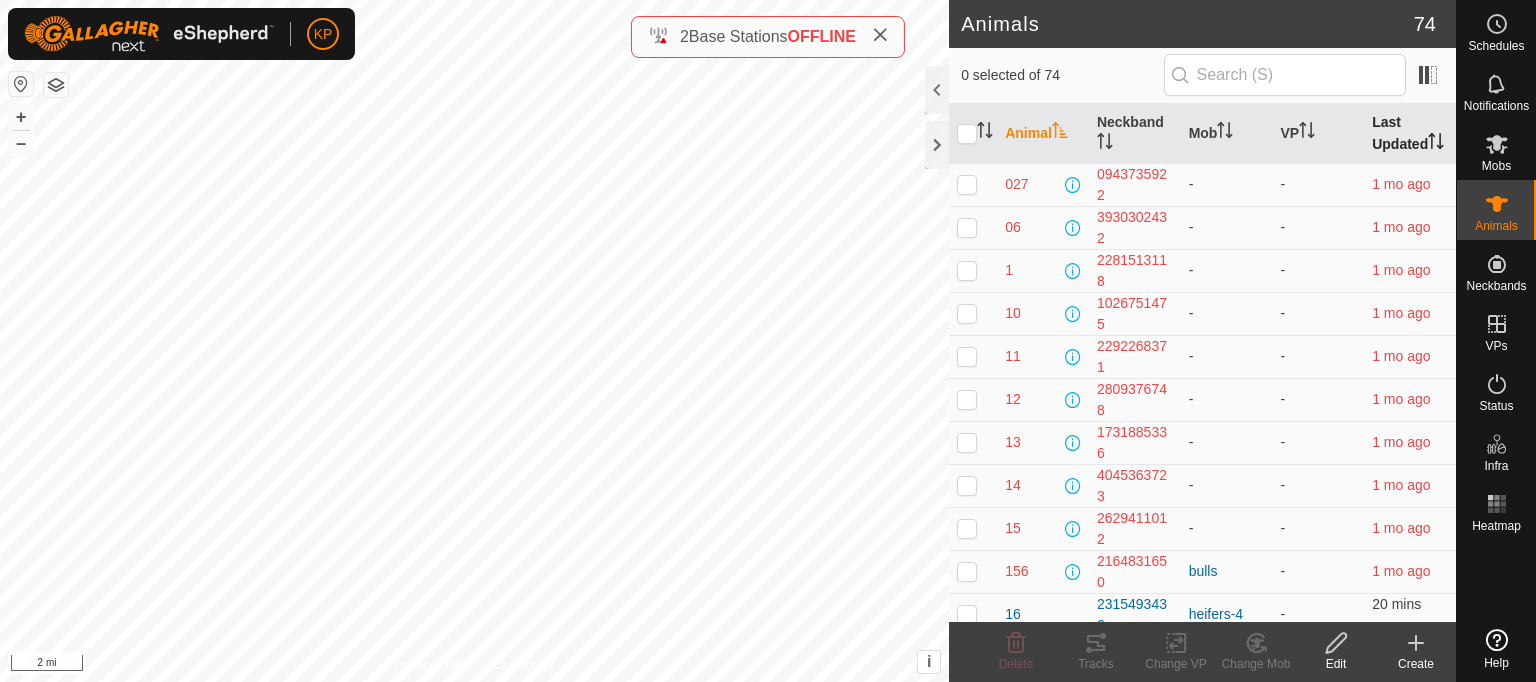 click at bounding box center (1452, 134) 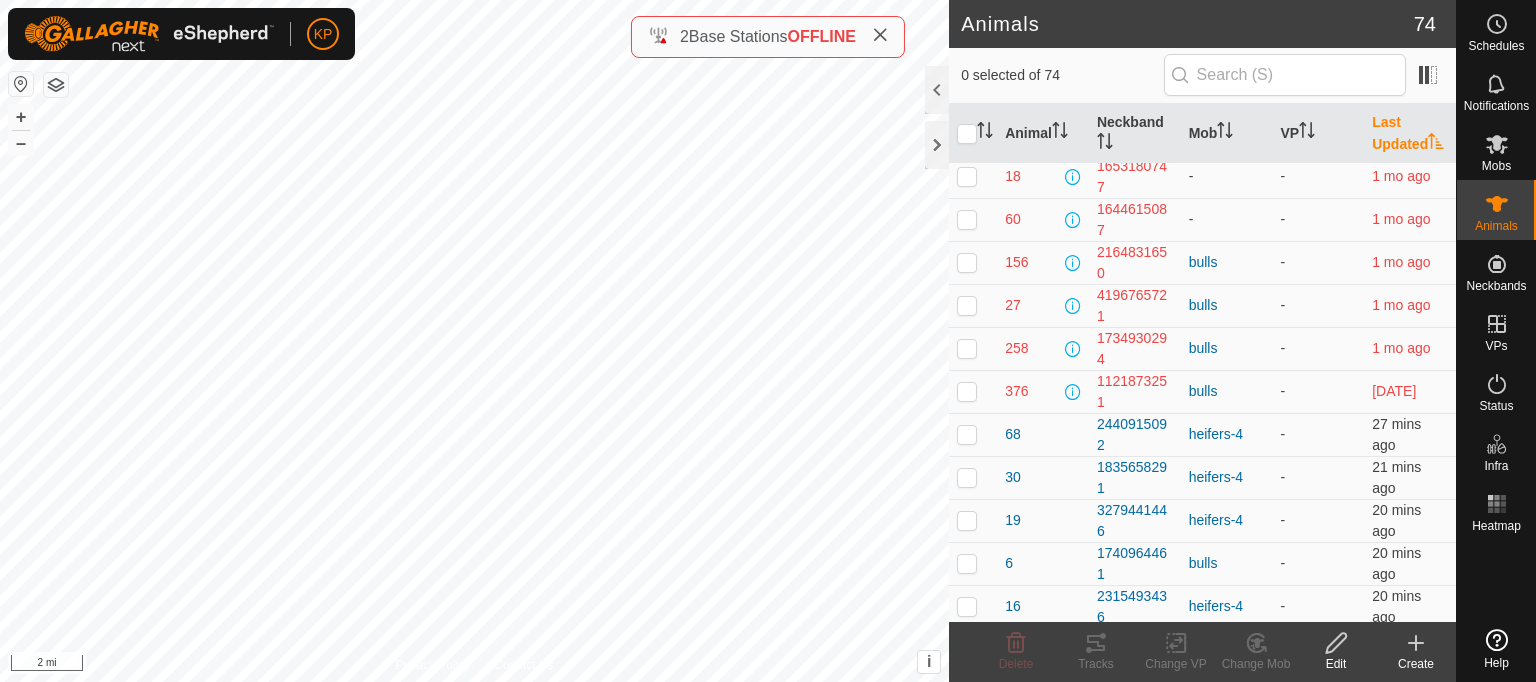 scroll, scrollTop: 2729, scrollLeft: 0, axis: vertical 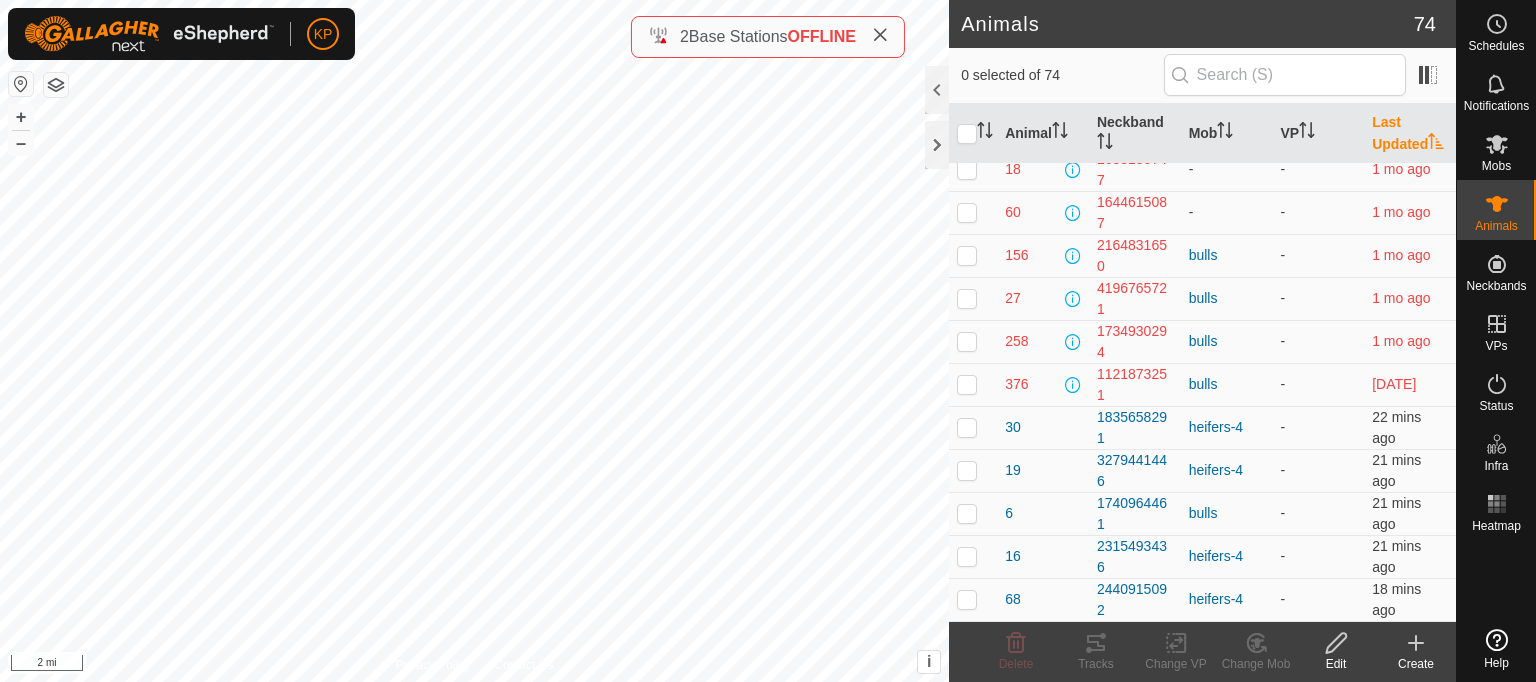 click 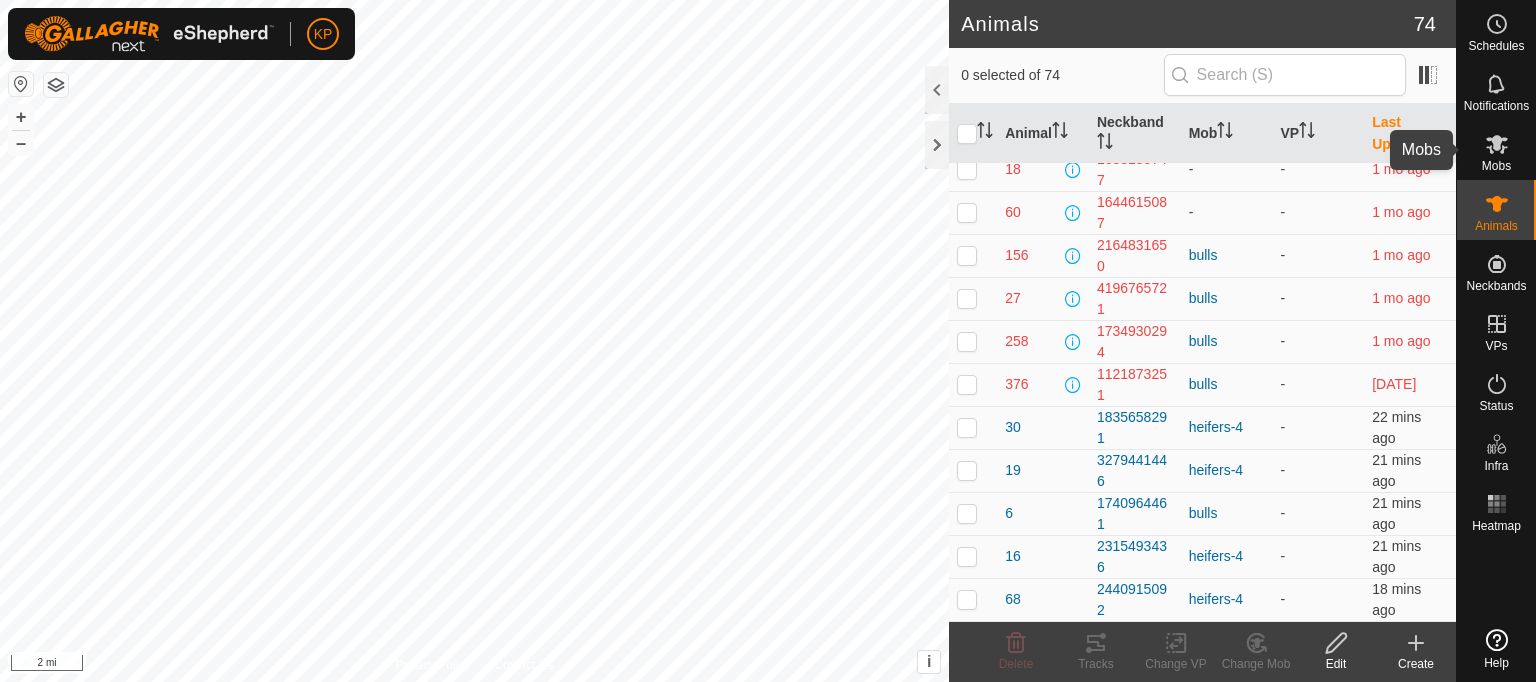 click 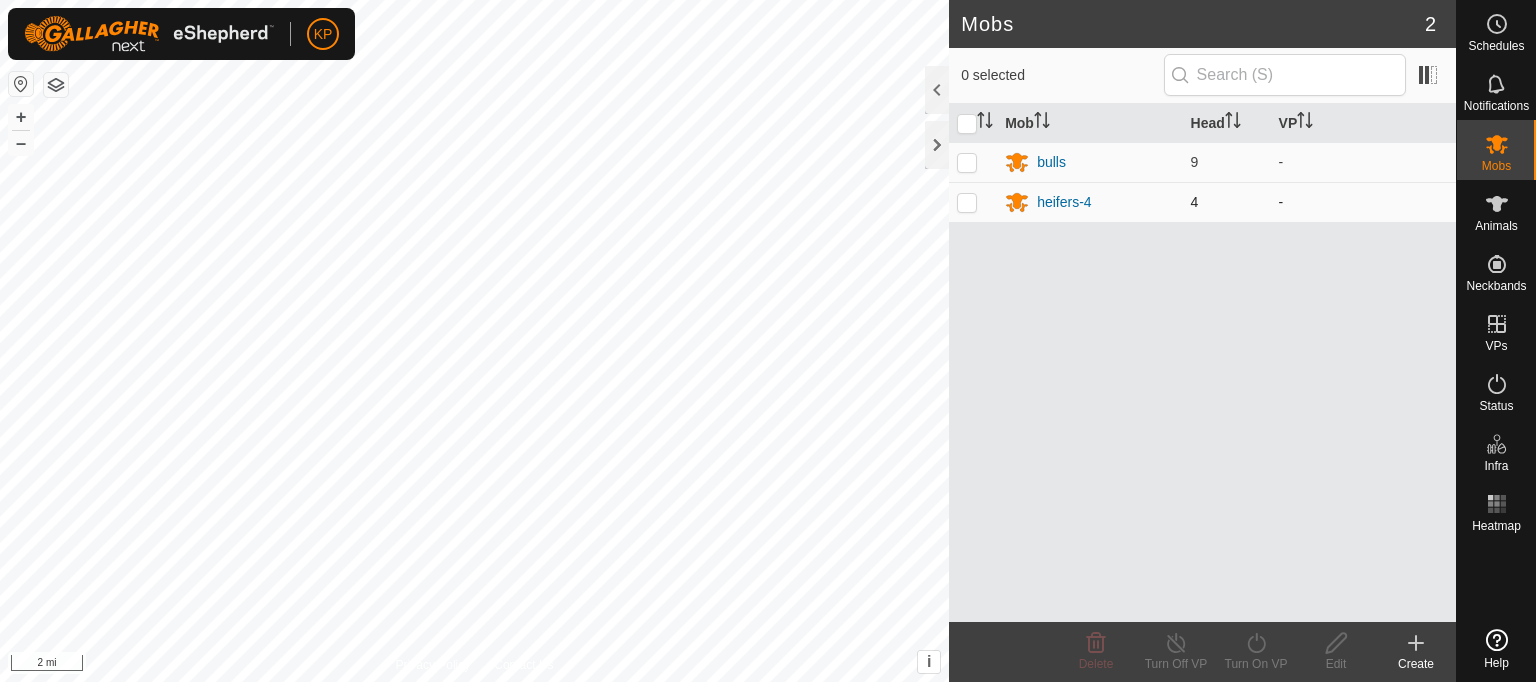 click at bounding box center (967, 202) 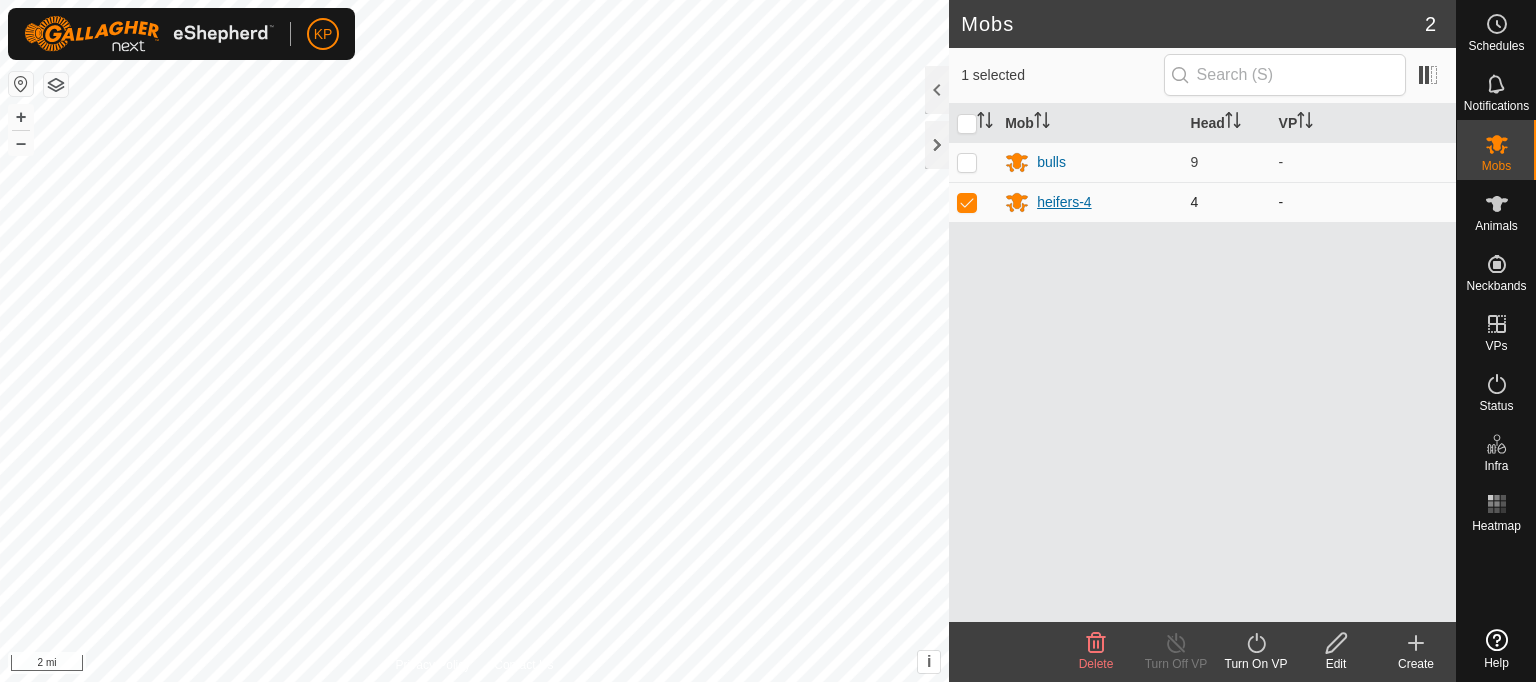 click on "heifers-4" at bounding box center (1064, 202) 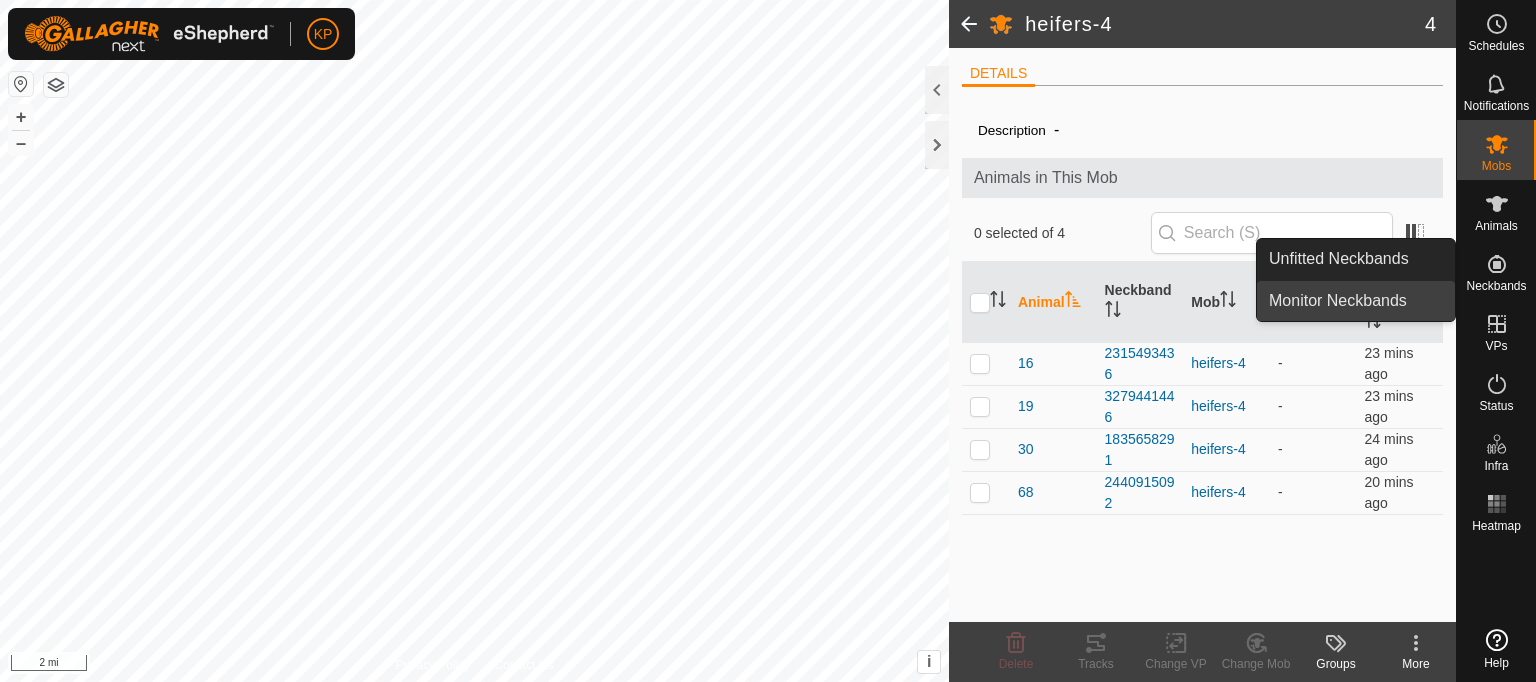 click on "Monitor Neckbands" at bounding box center (1356, 301) 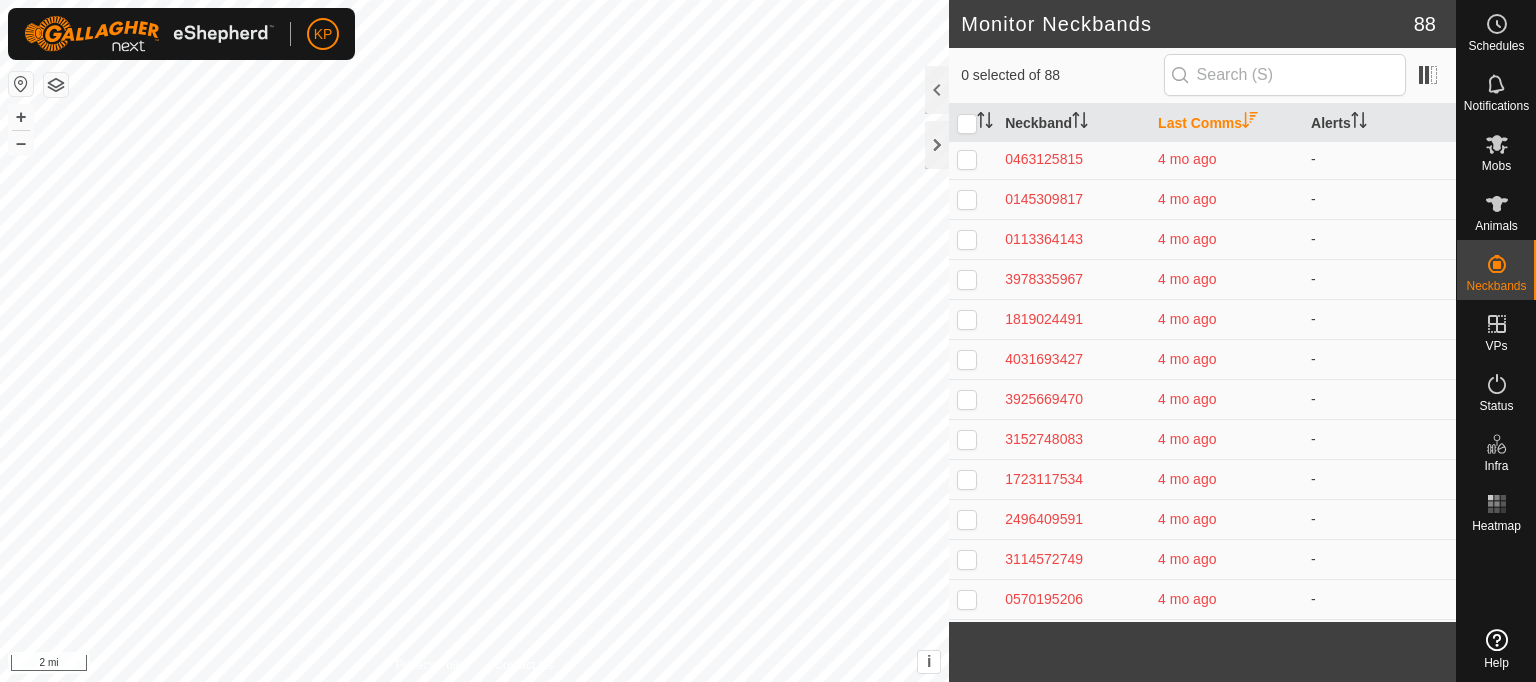 scroll, scrollTop: 3040, scrollLeft: 0, axis: vertical 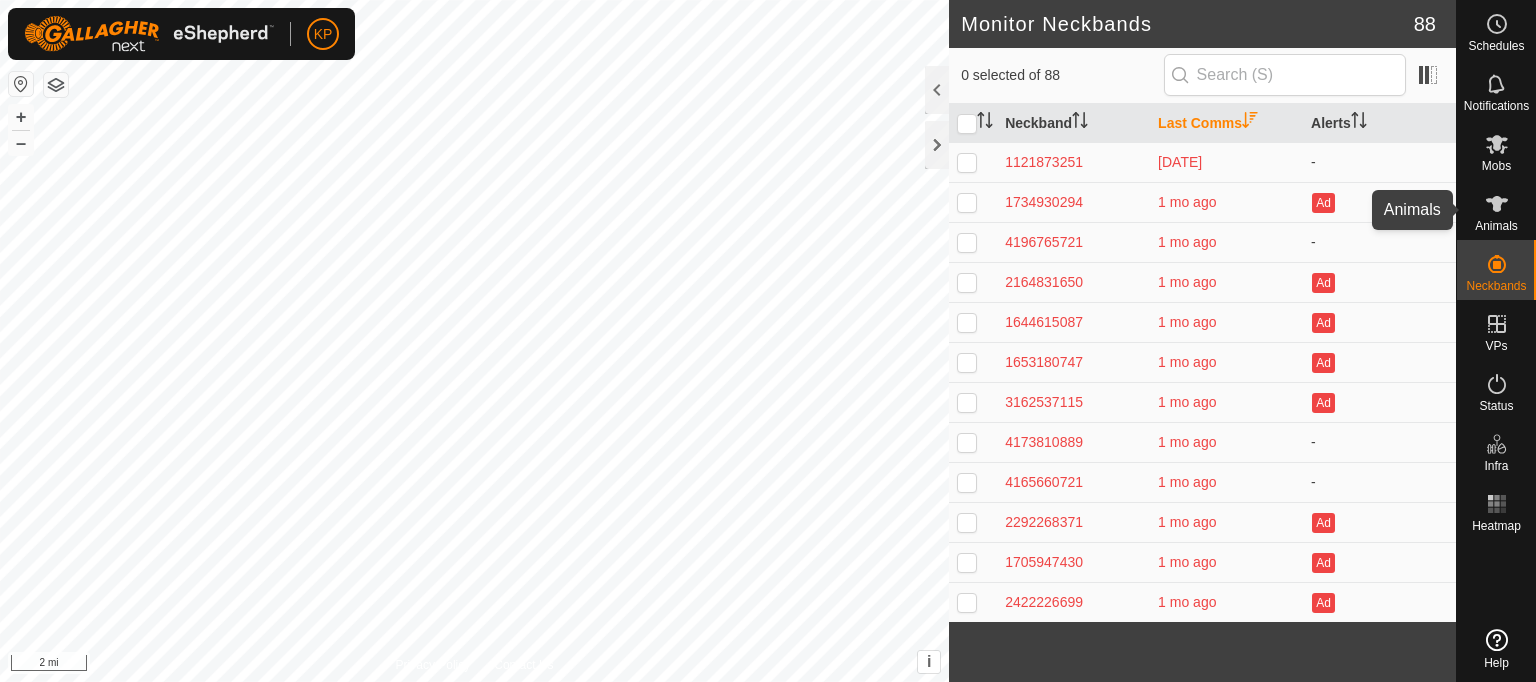 click on "Animals" at bounding box center [1496, 226] 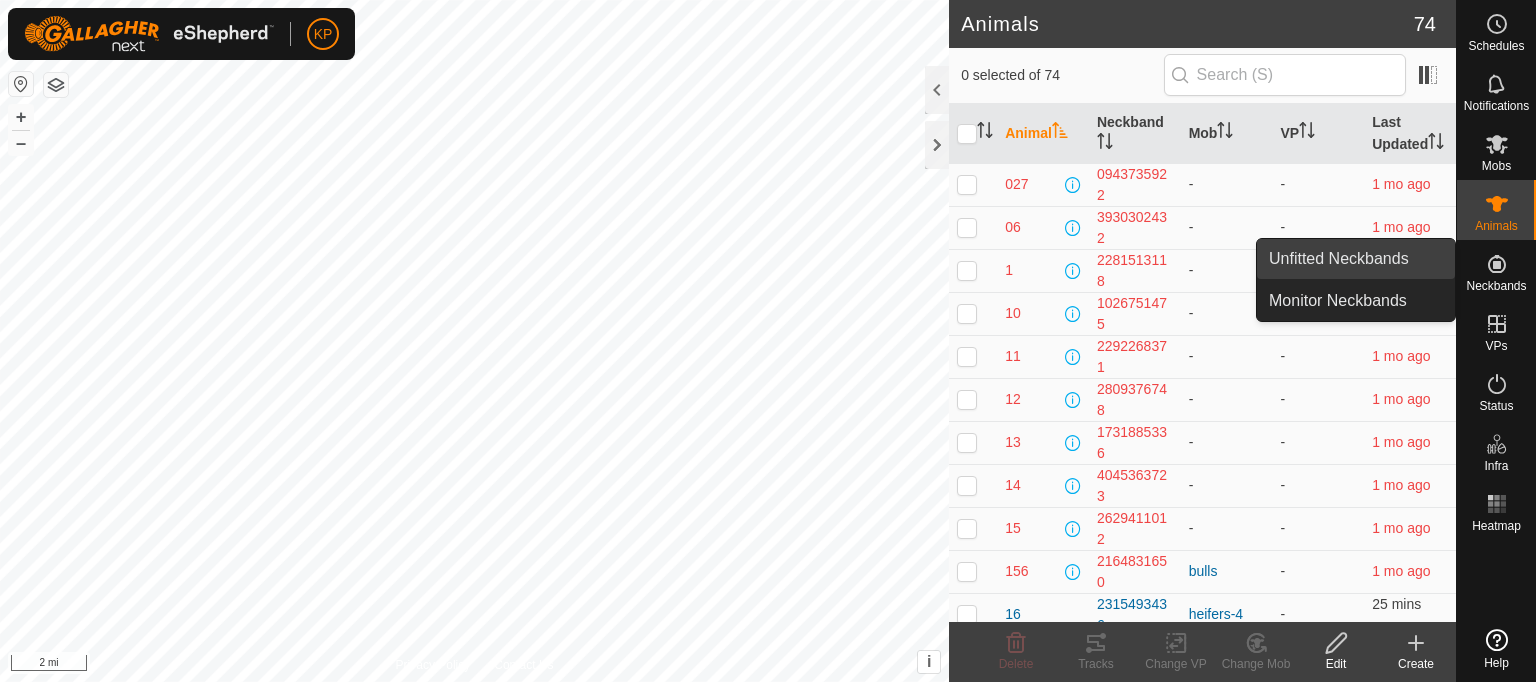click on "Unfitted Neckbands" at bounding box center [1356, 259] 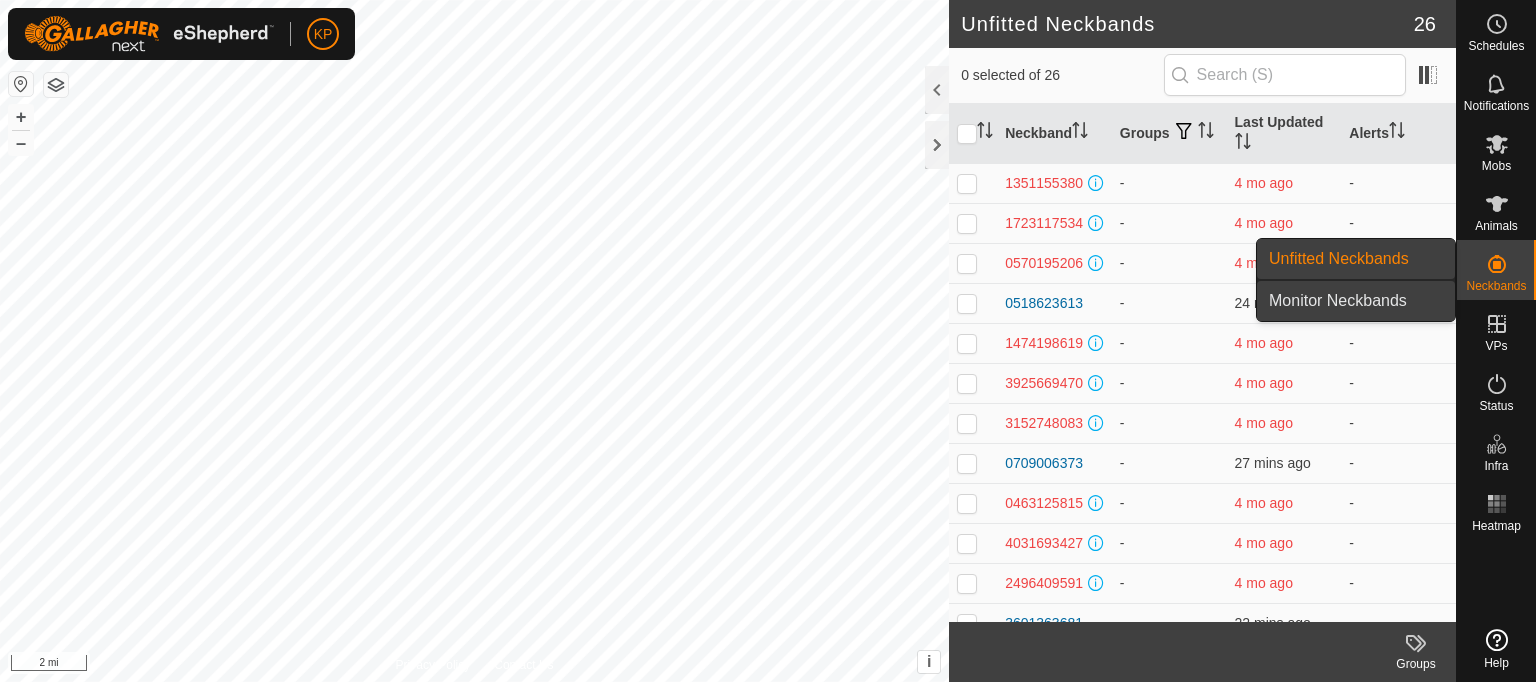 click on "Monitor Neckbands" at bounding box center [1356, 301] 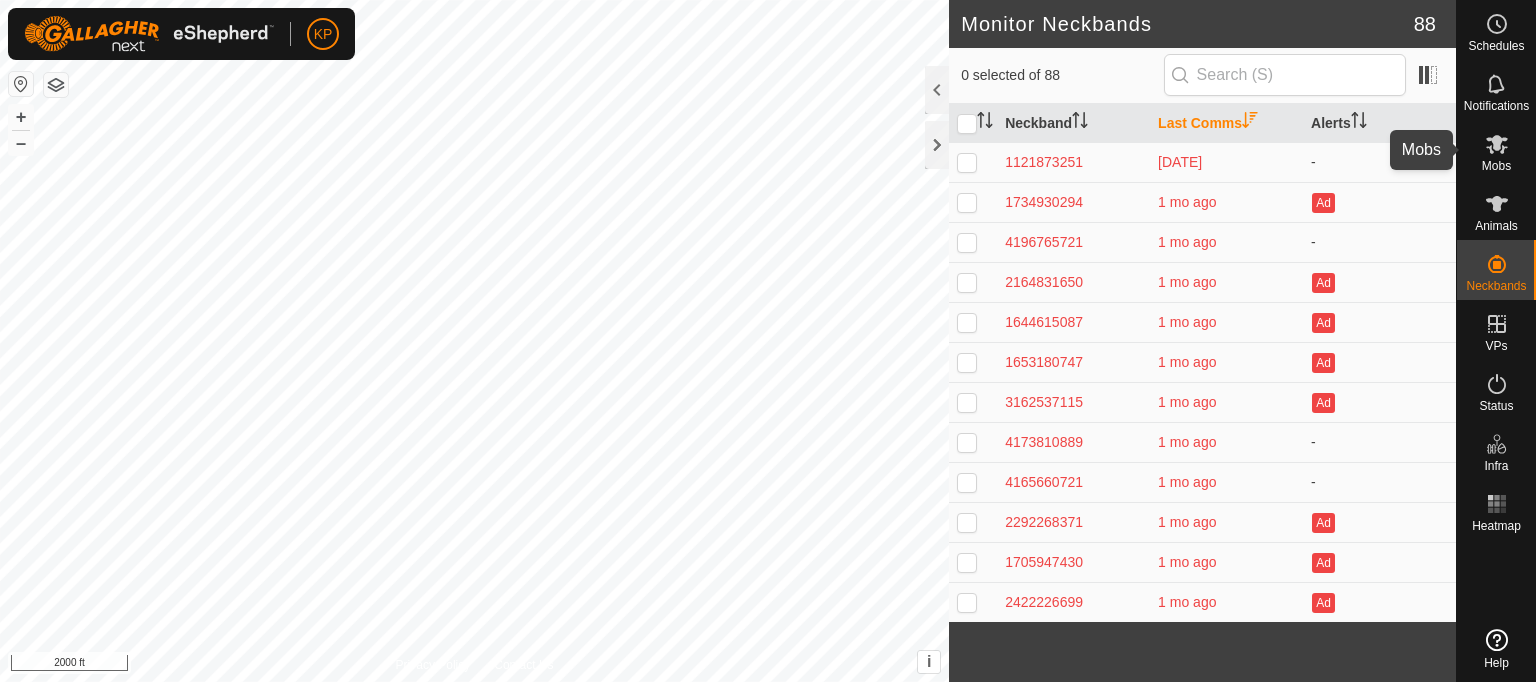 click 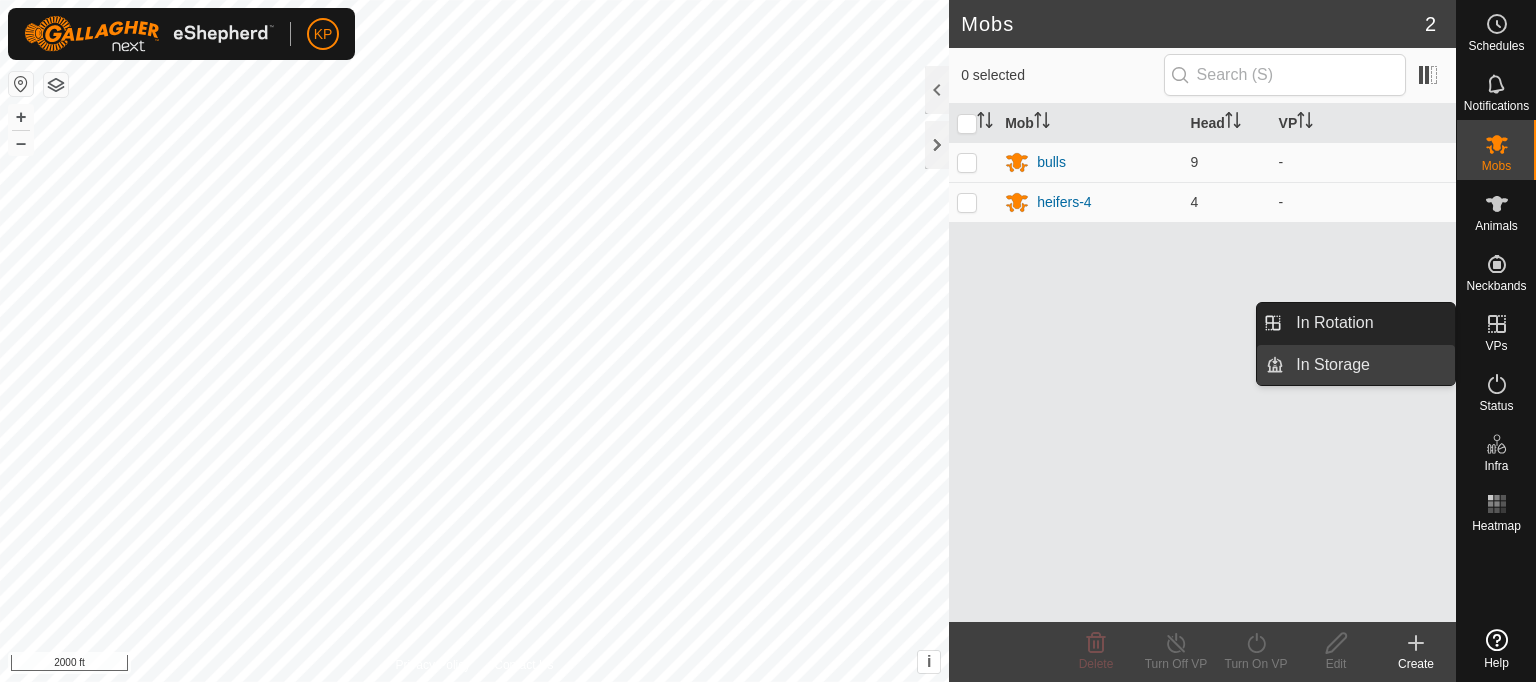 click on "In Storage" at bounding box center (1369, 365) 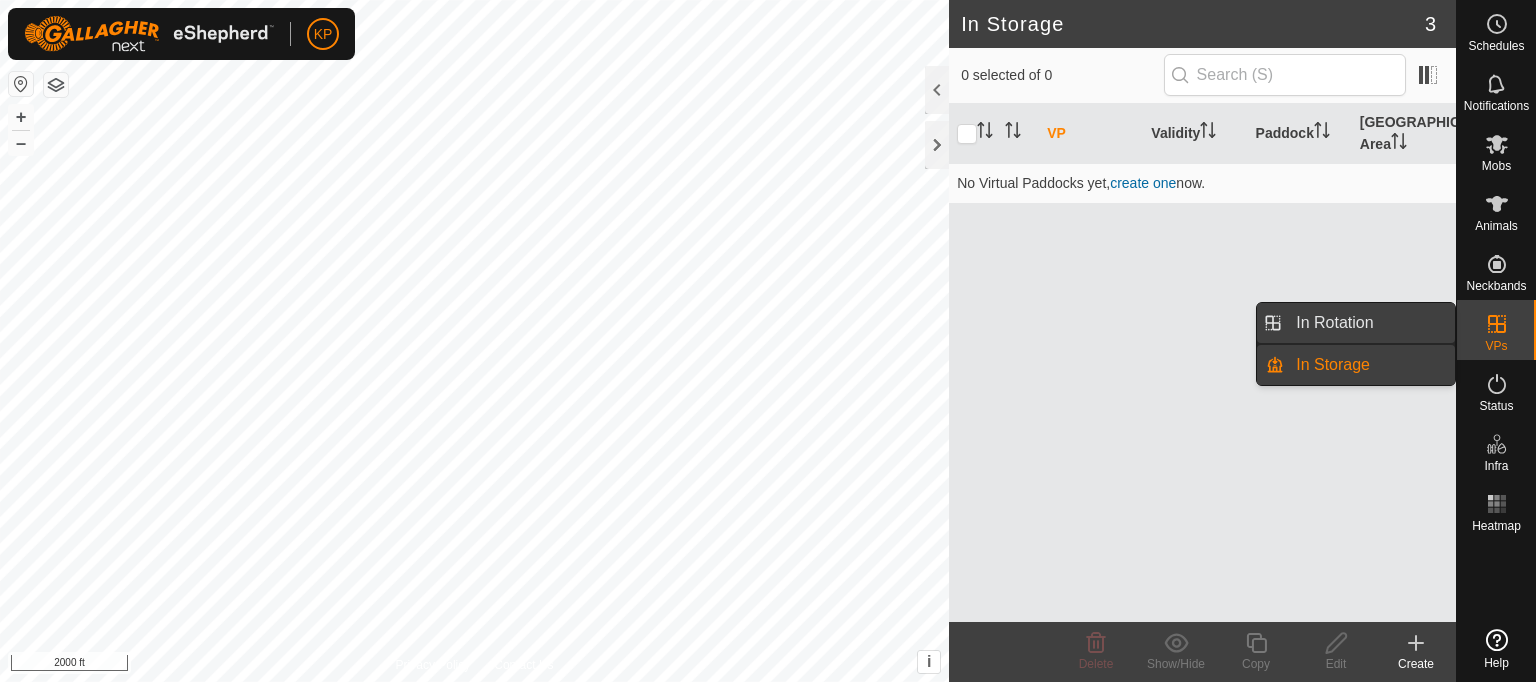 click on "In Rotation" at bounding box center (1369, 323) 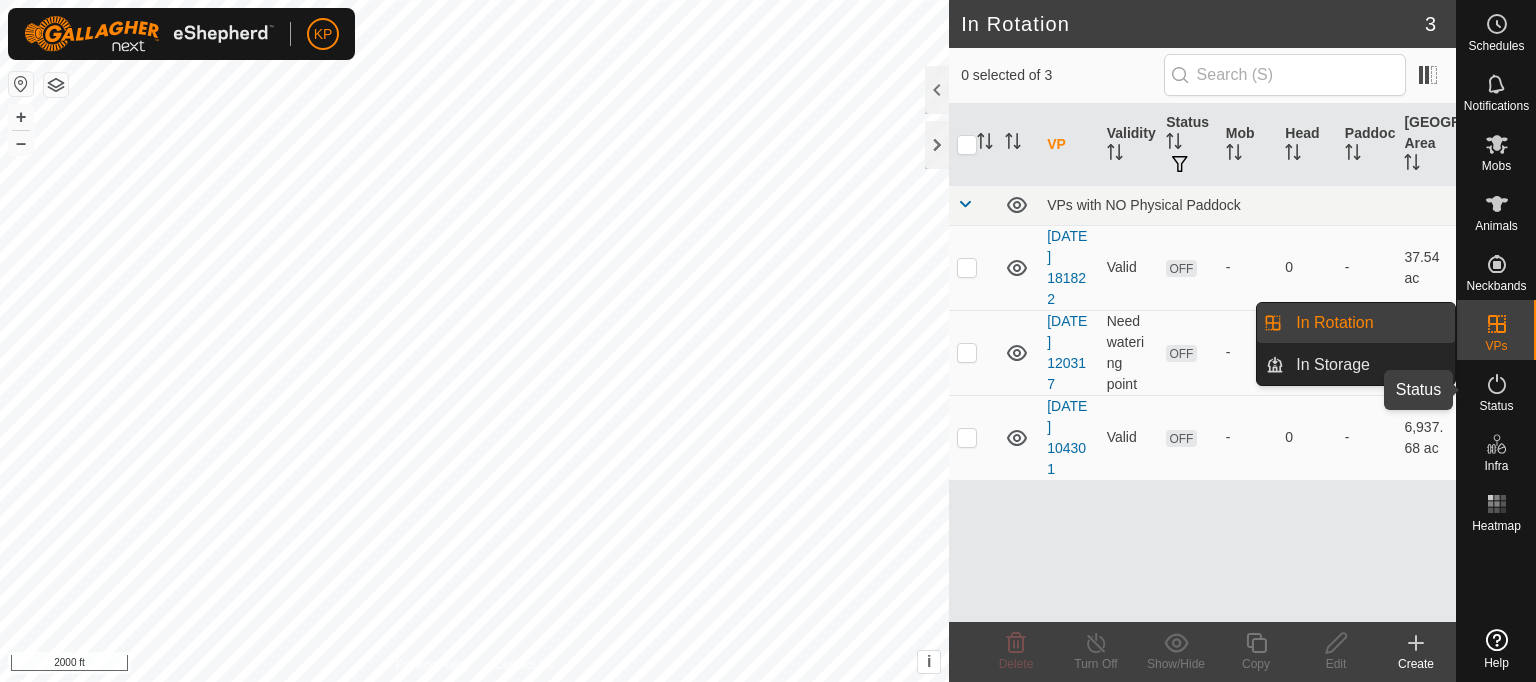 click 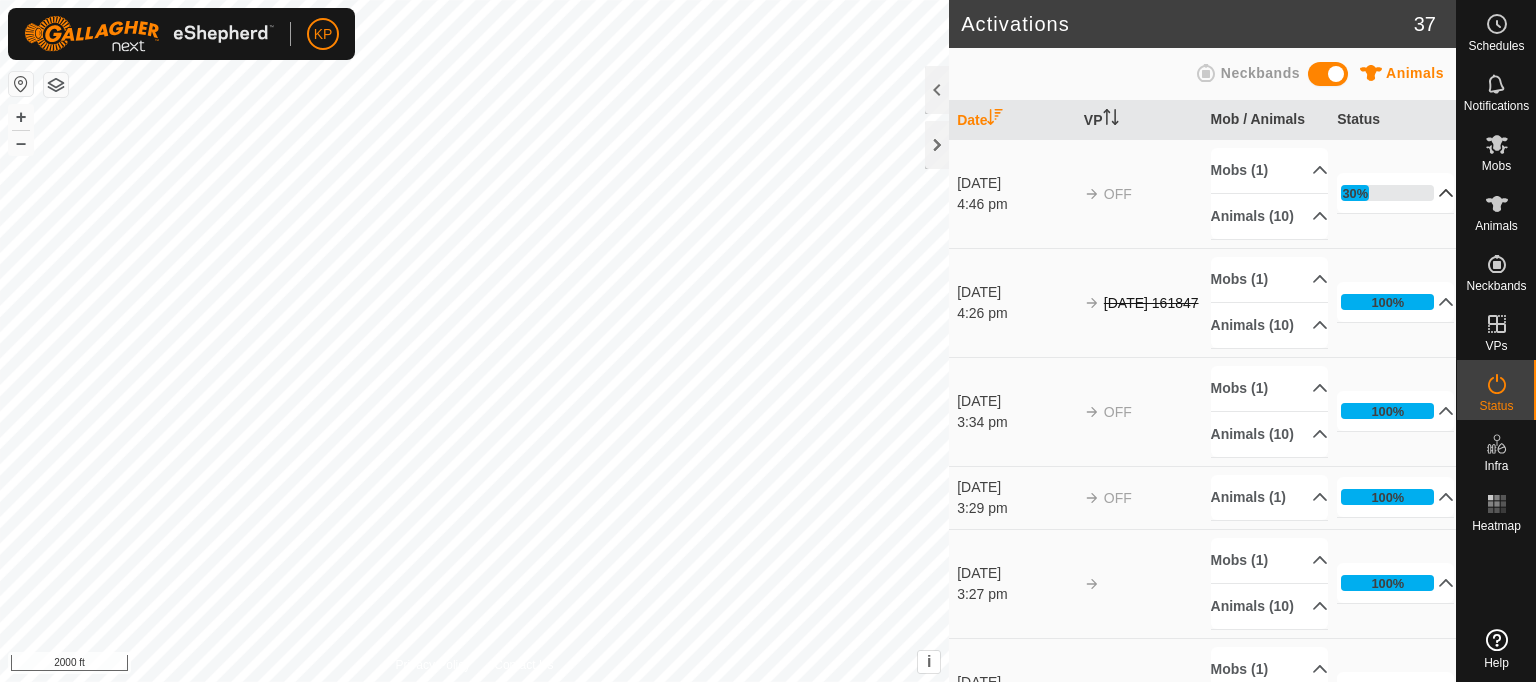 click on "30%" at bounding box center [1395, 193] 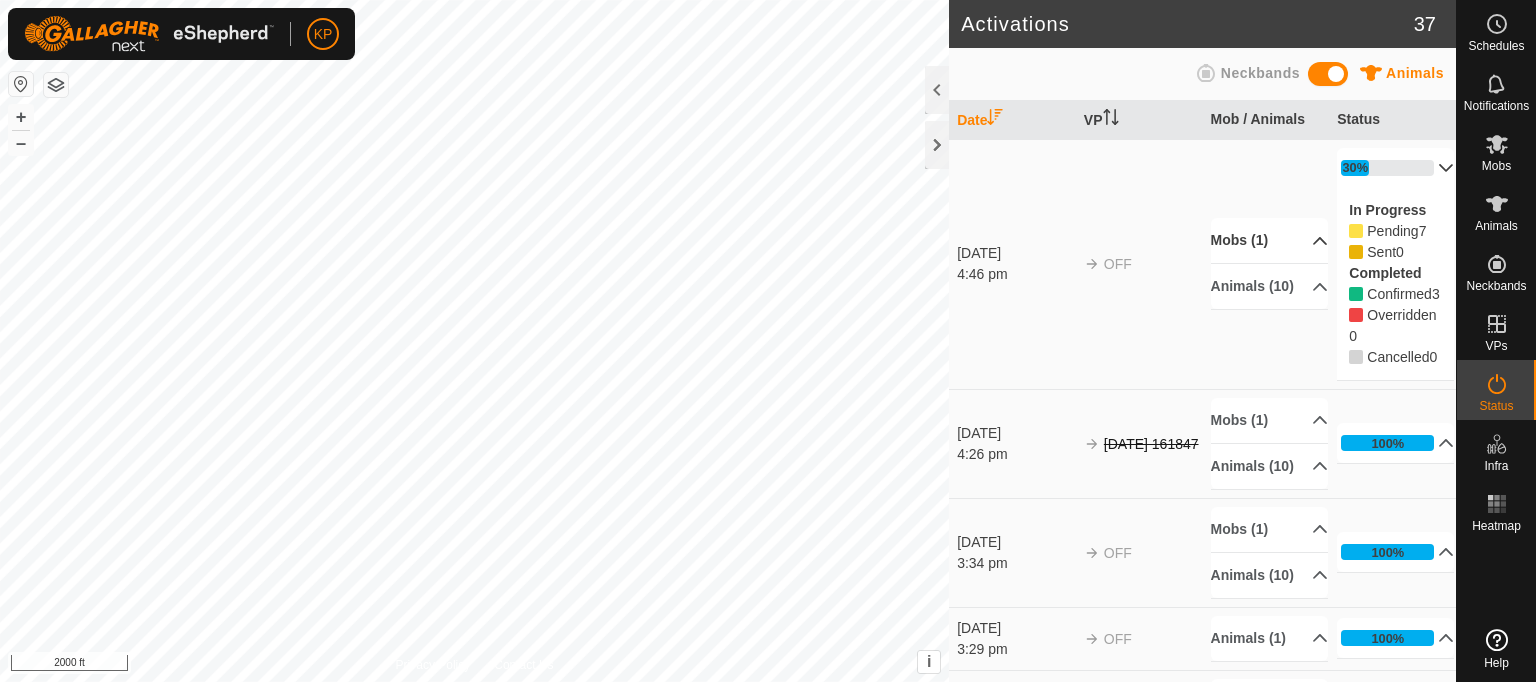 click on "Mobs (1)" at bounding box center [1269, 240] 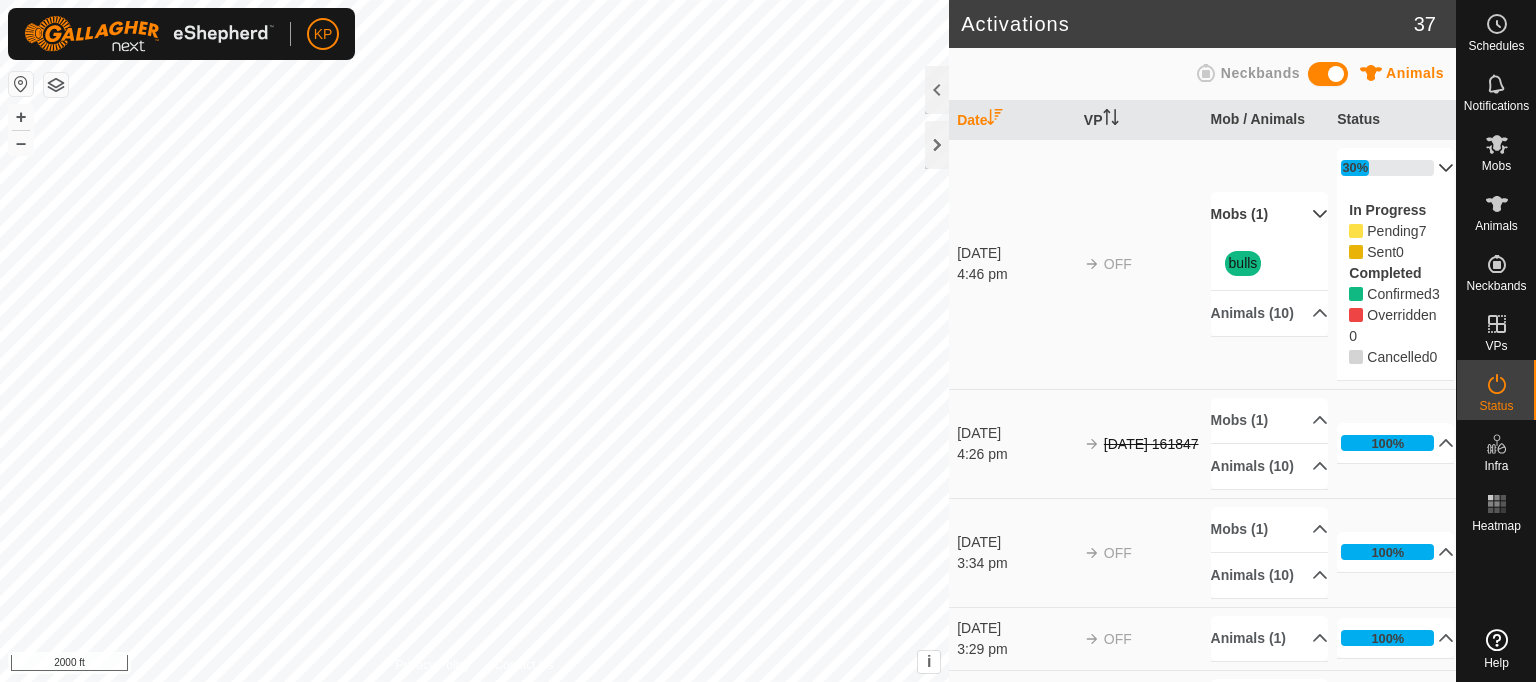 click on "Neckbands" at bounding box center (1260, 73) 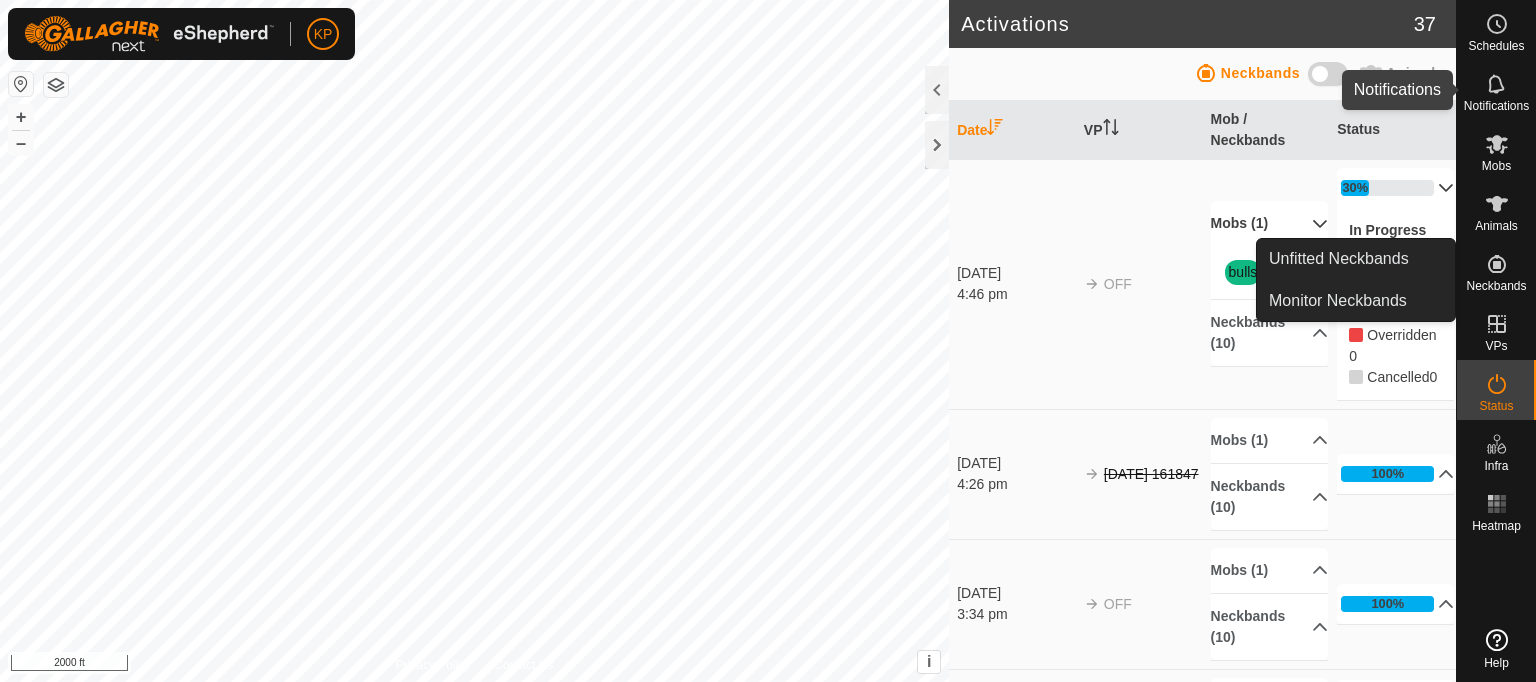 click 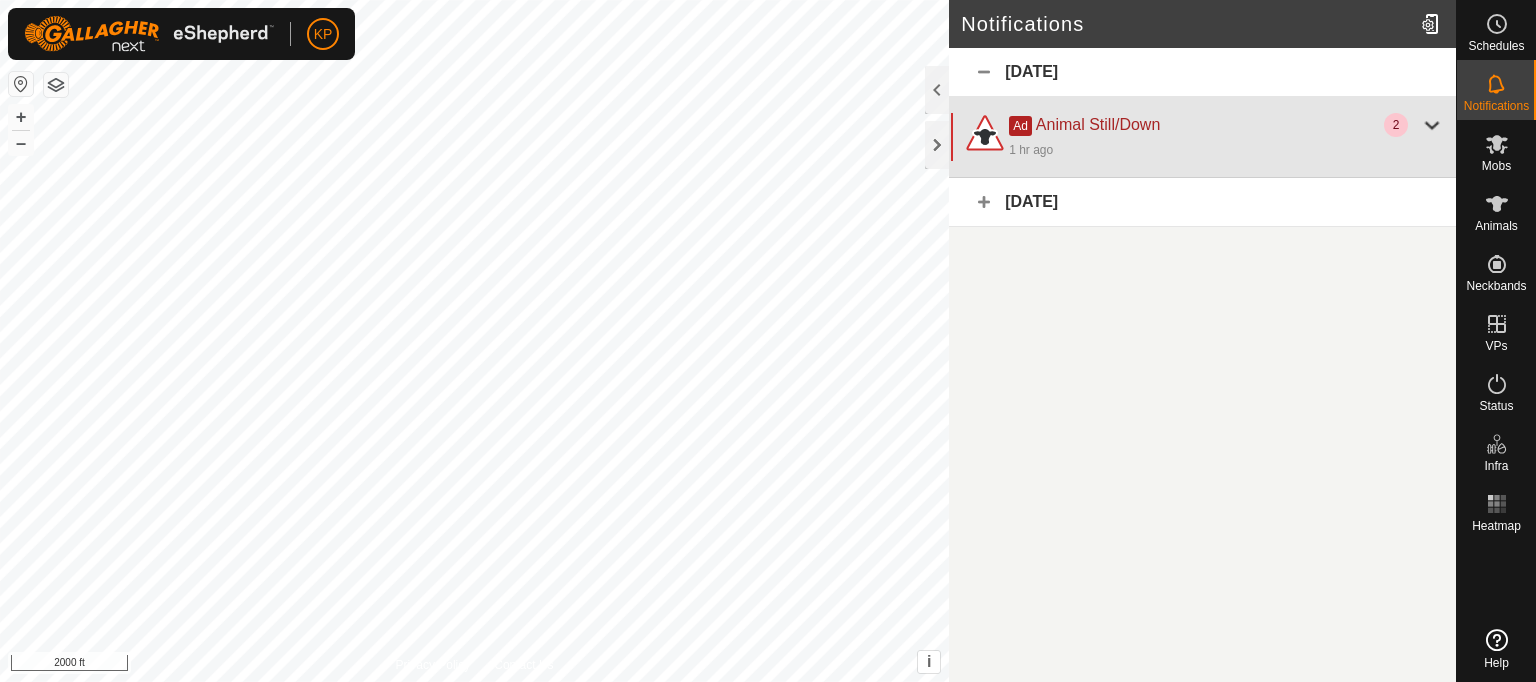click on "2" 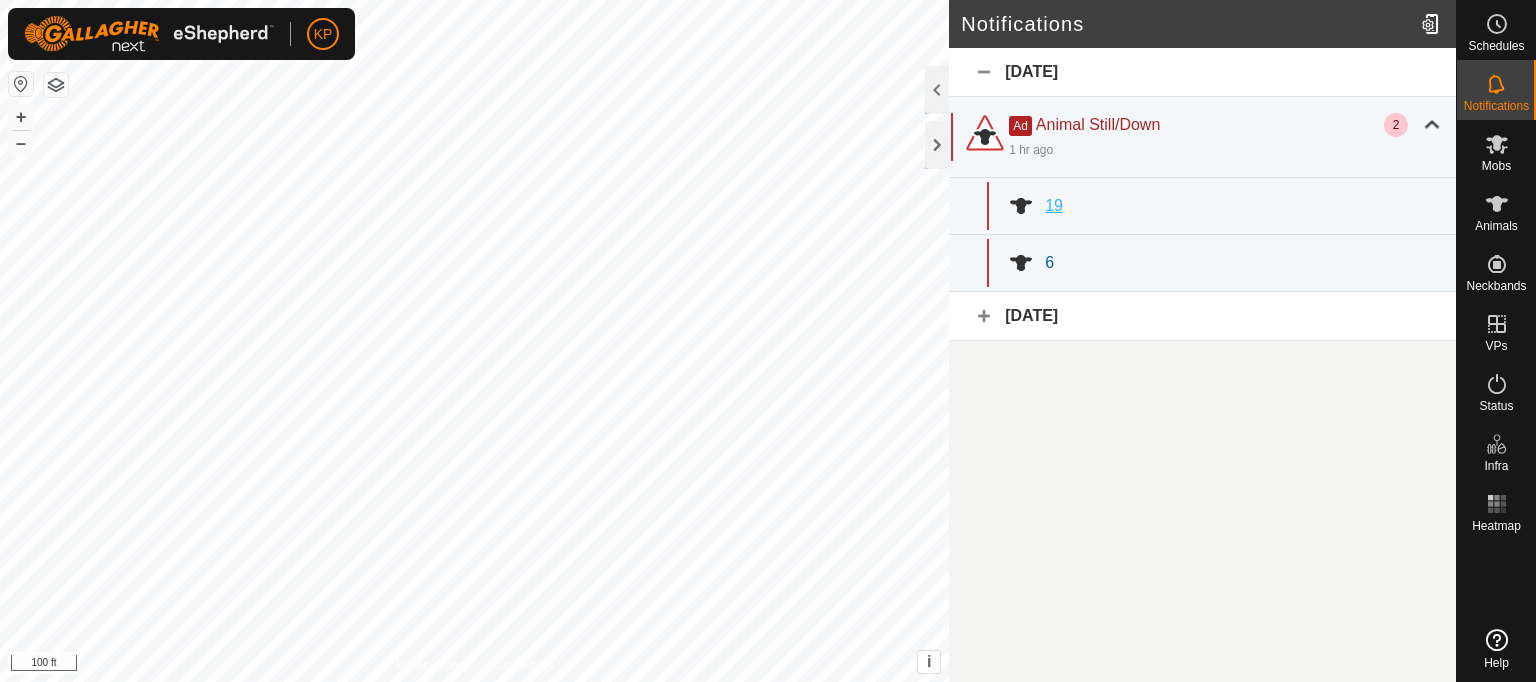 click on "19" 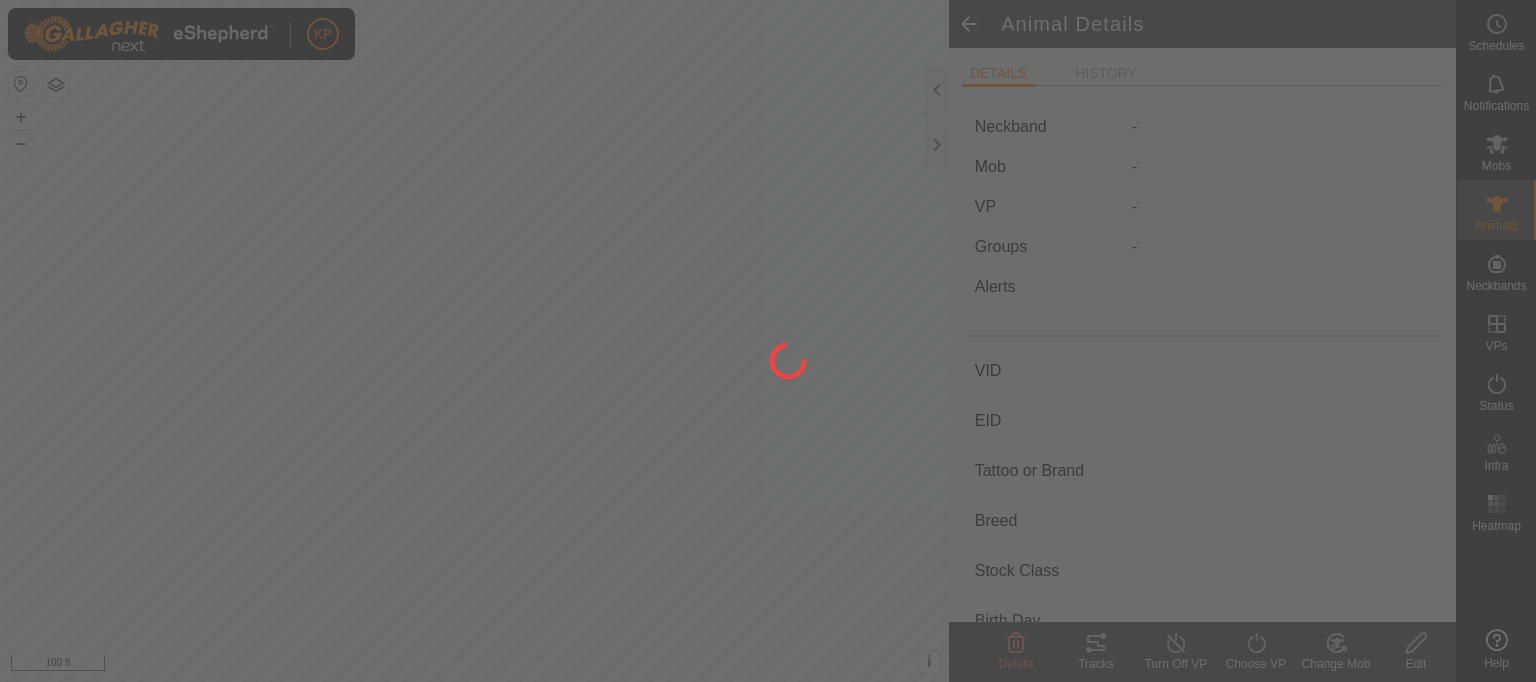 type on "19" 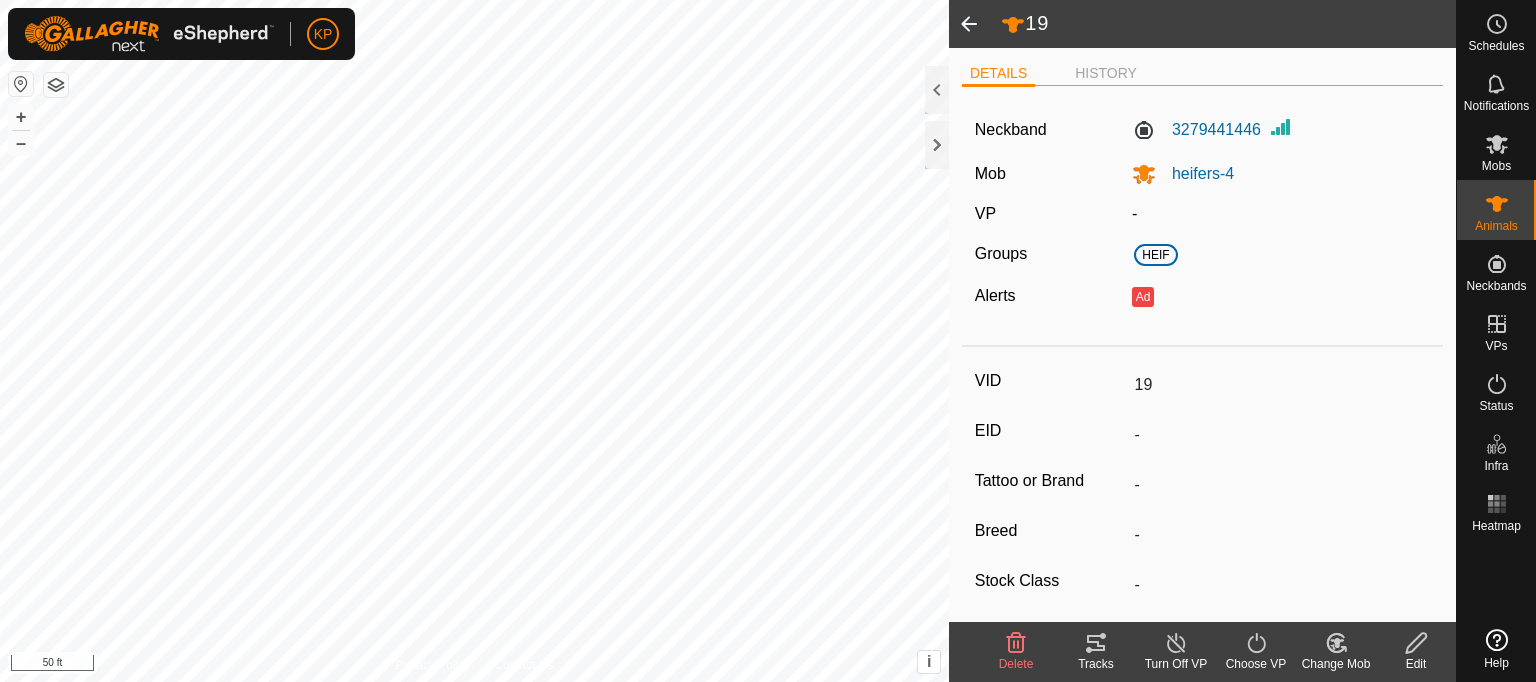 click 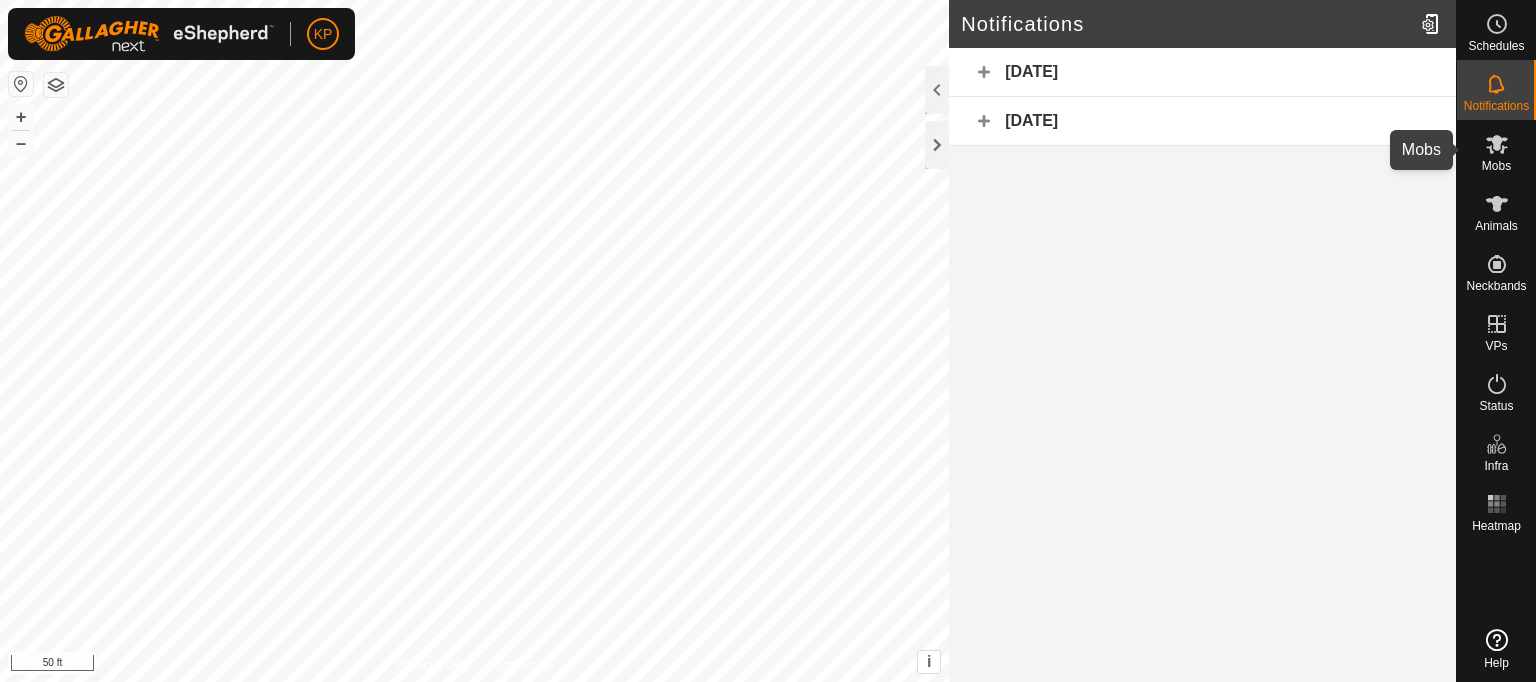 click at bounding box center [1497, 144] 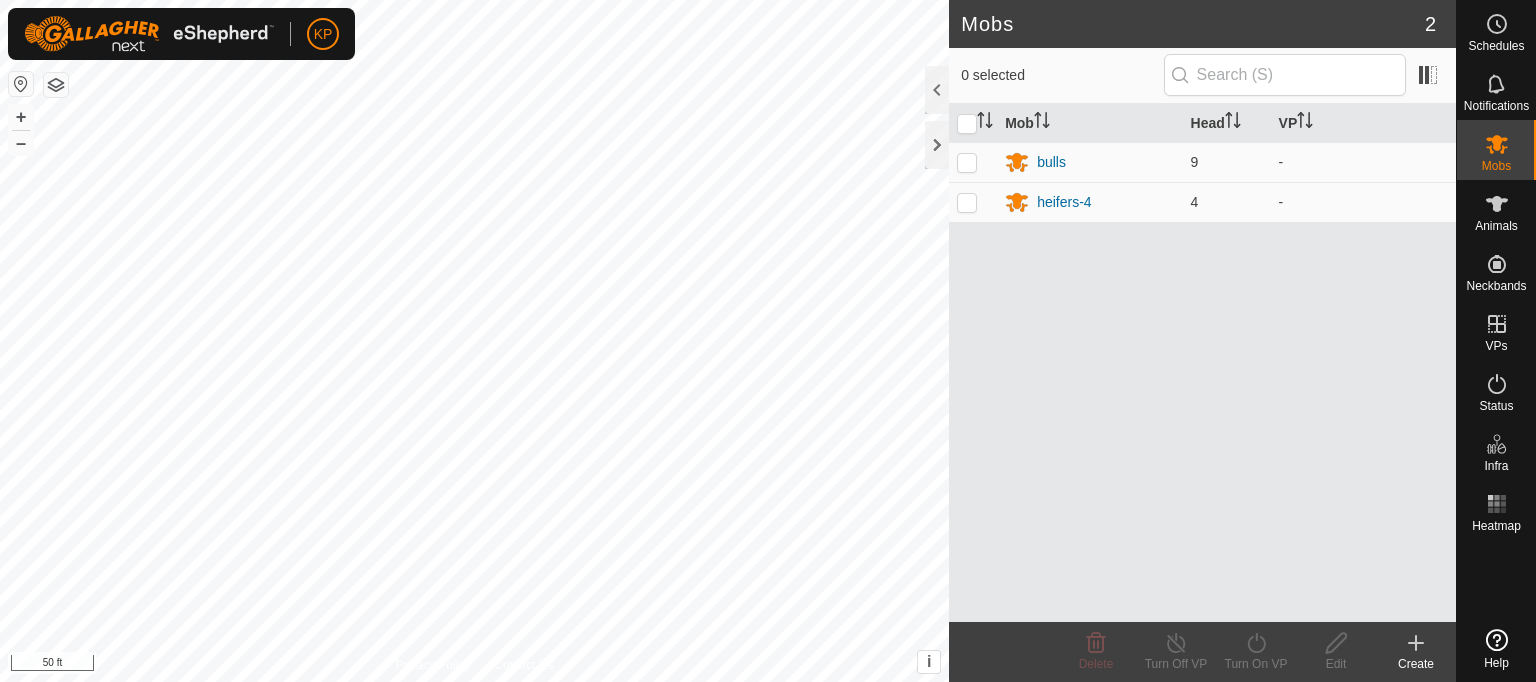 scroll, scrollTop: 0, scrollLeft: 0, axis: both 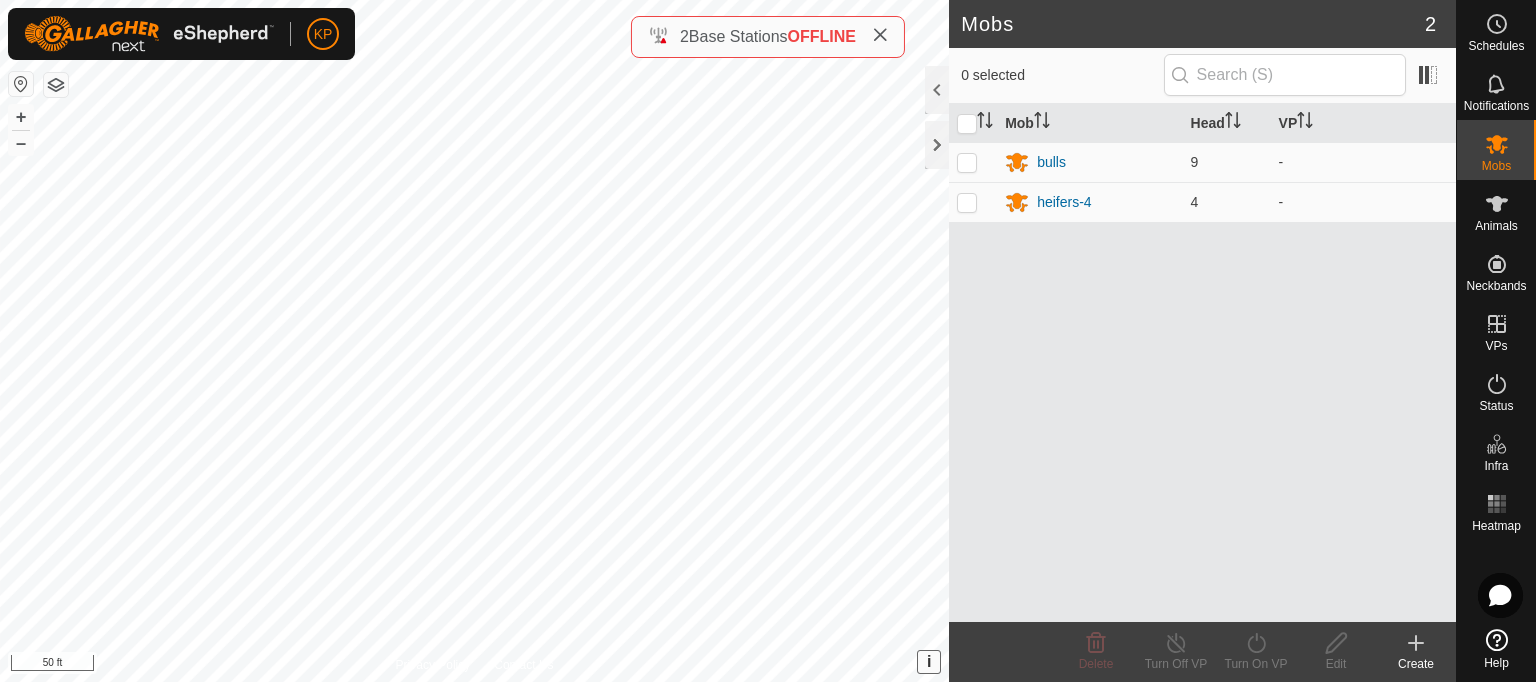 click on "i" at bounding box center [929, 662] 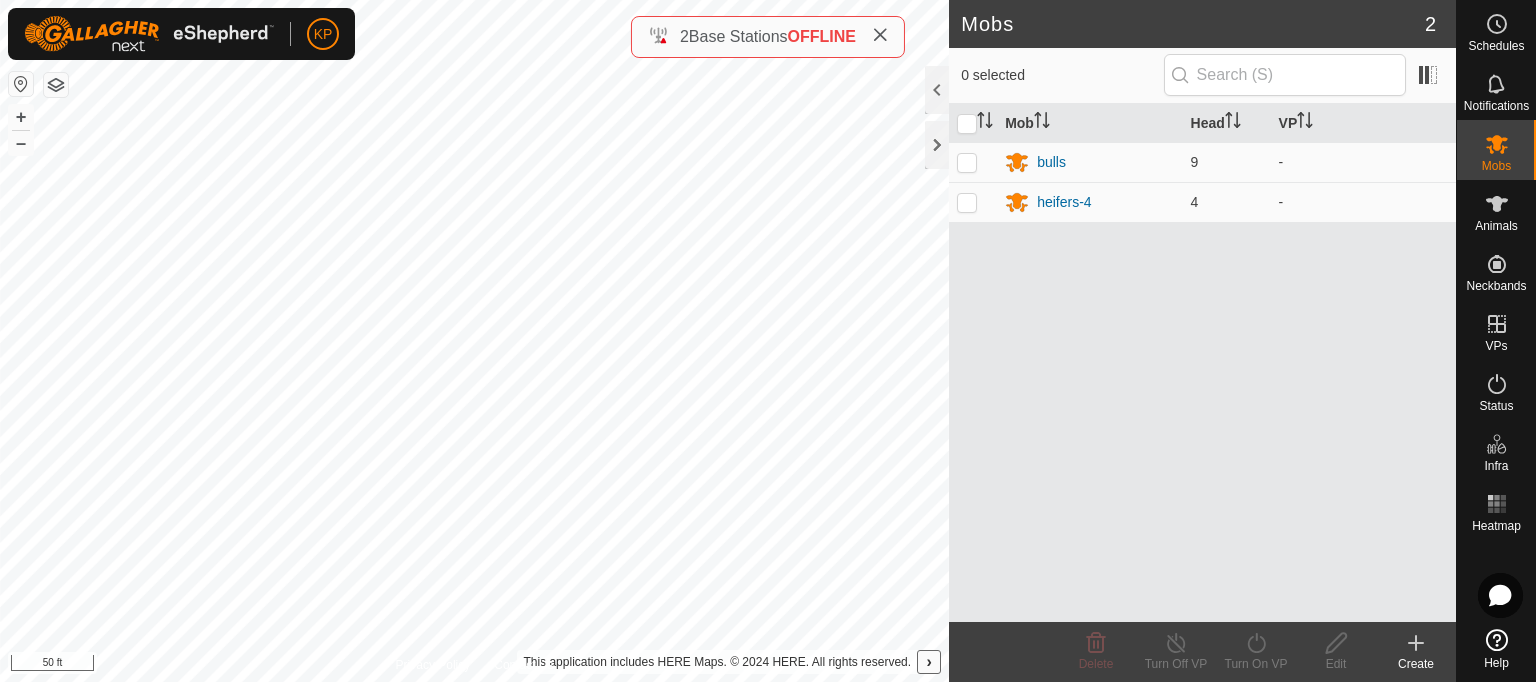 click on "›" at bounding box center (929, 662) 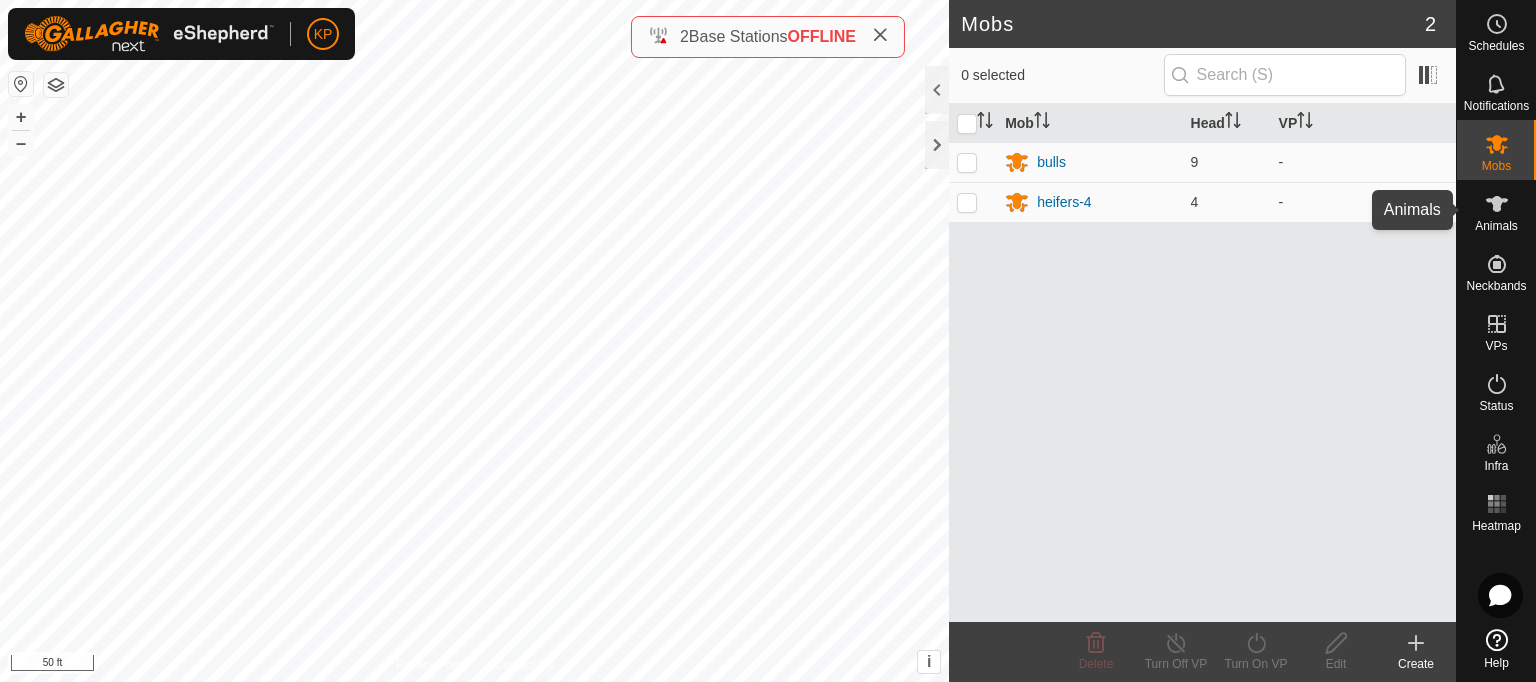 click 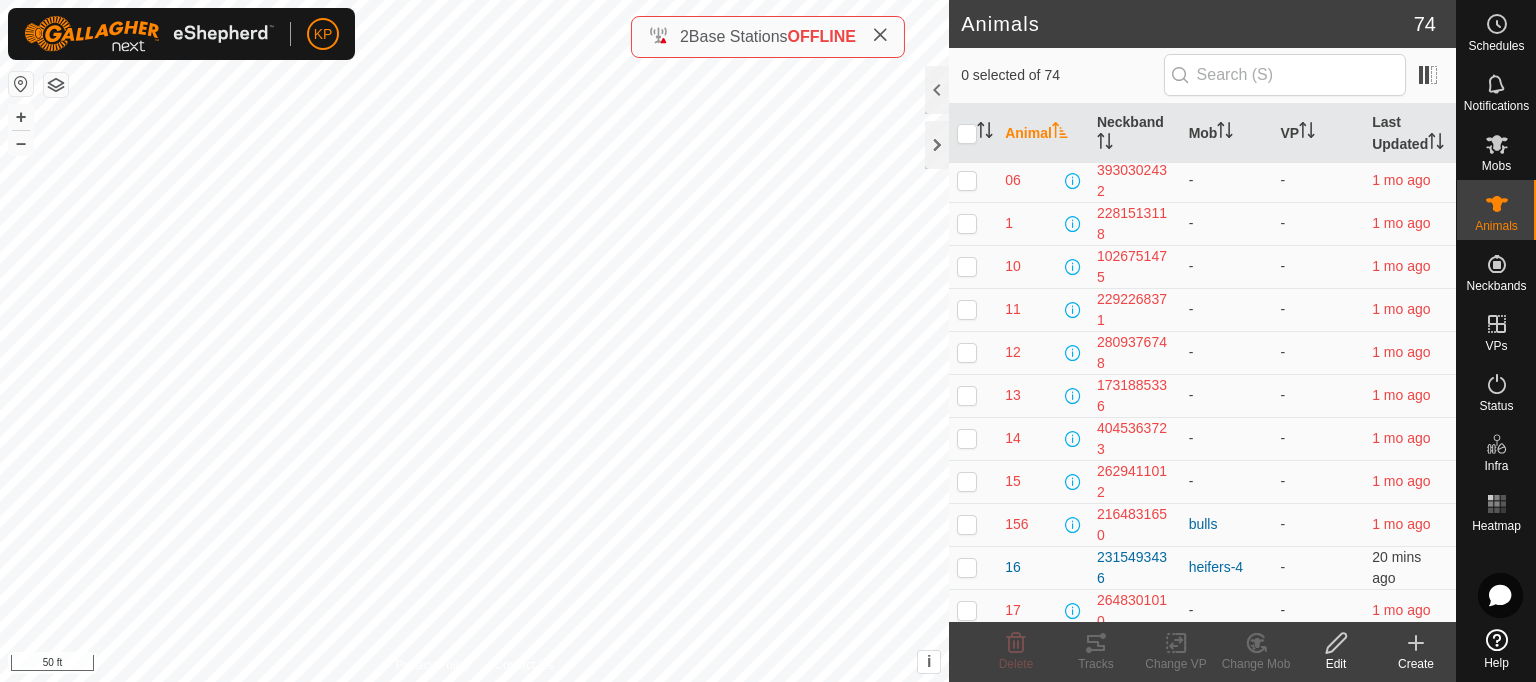 scroll, scrollTop: 0, scrollLeft: 0, axis: both 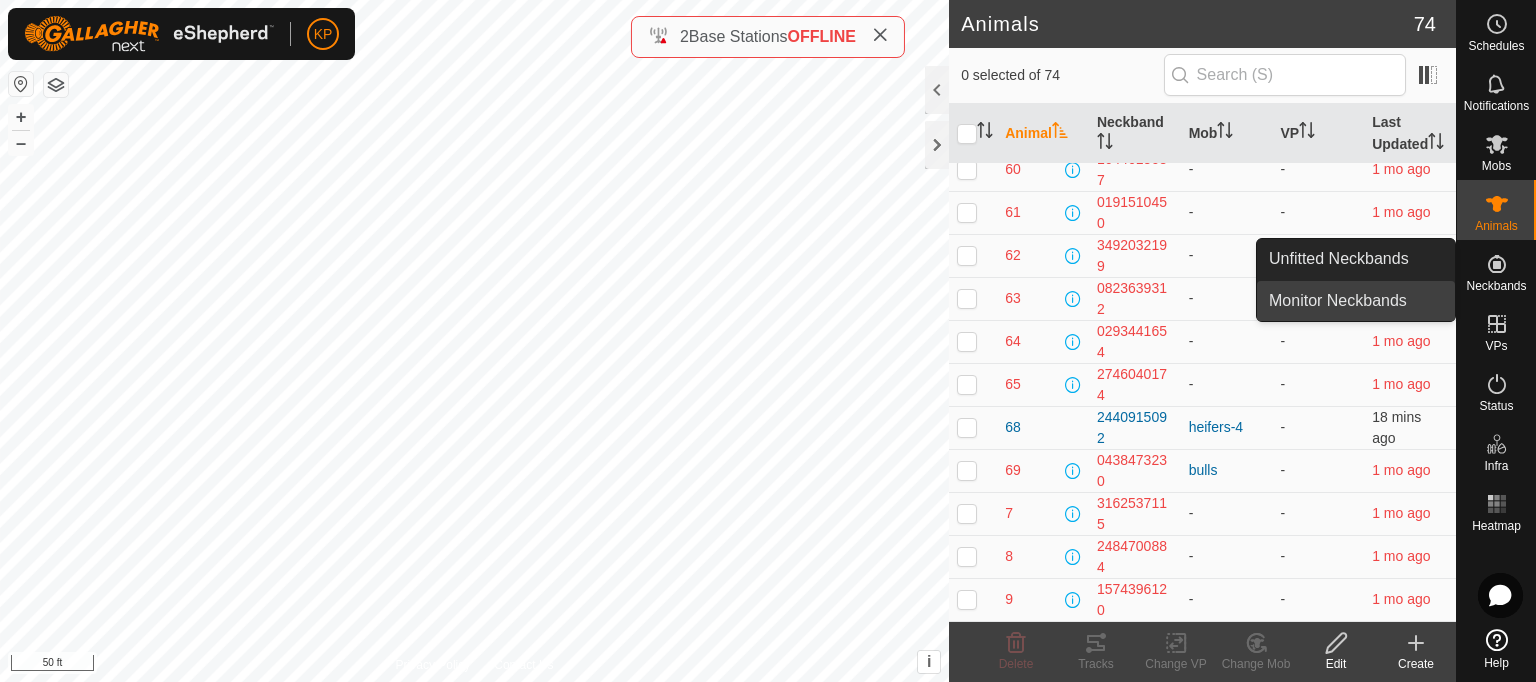click on "Monitor Neckbands" at bounding box center [1356, 301] 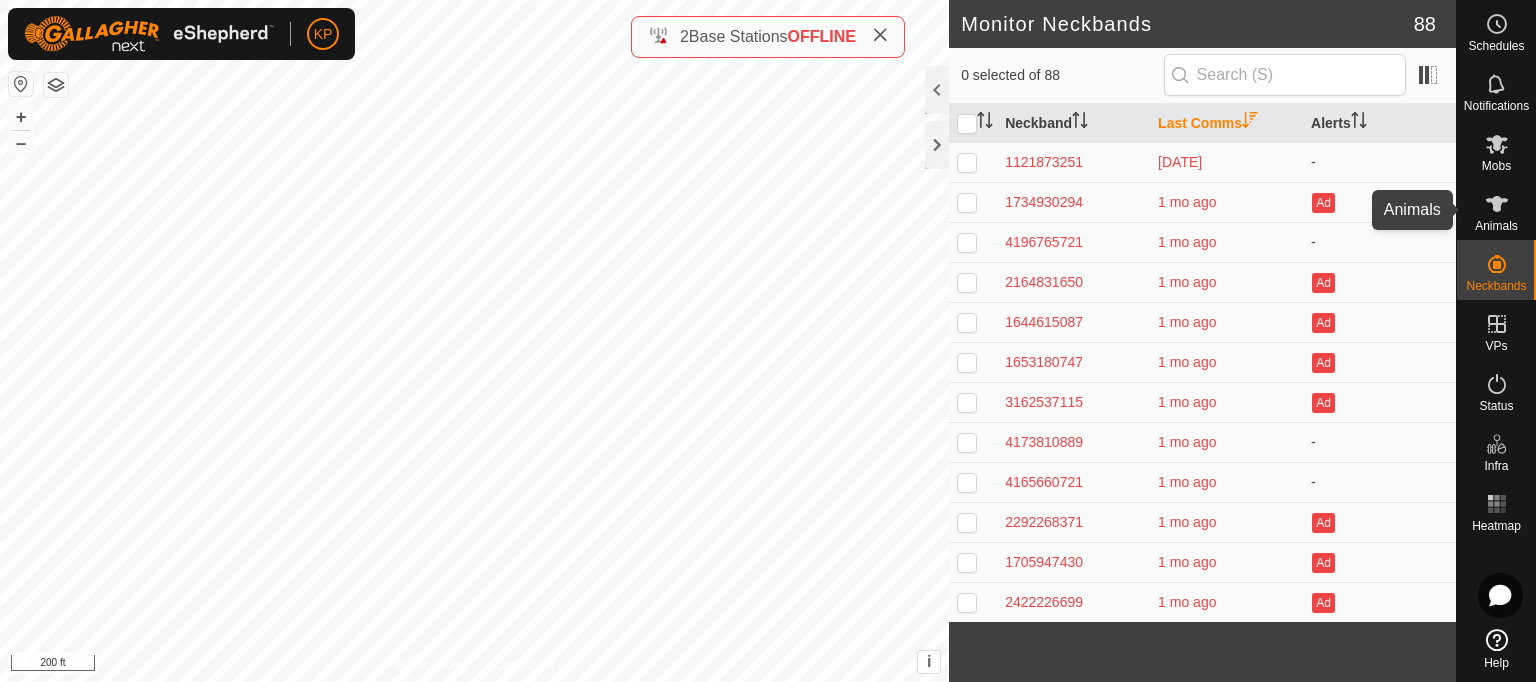 click 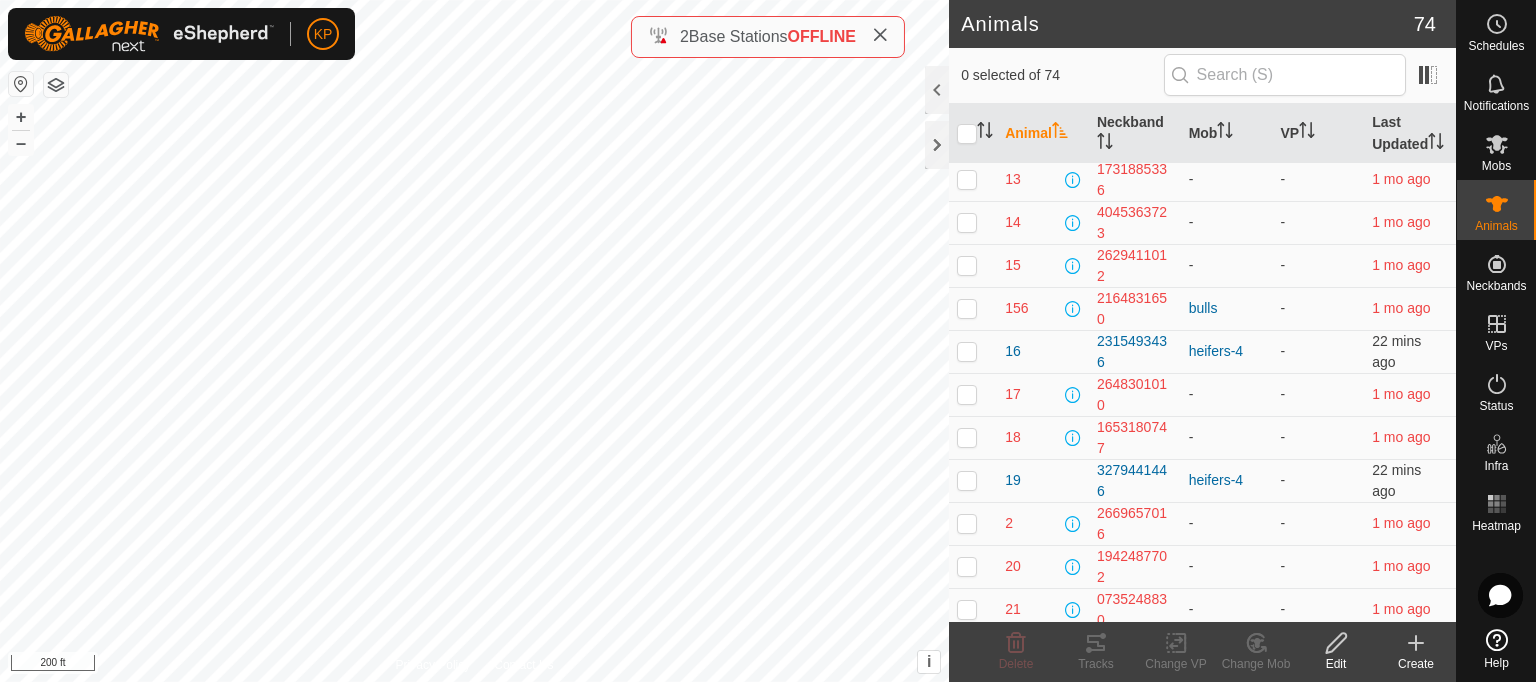 scroll, scrollTop: 268, scrollLeft: 0, axis: vertical 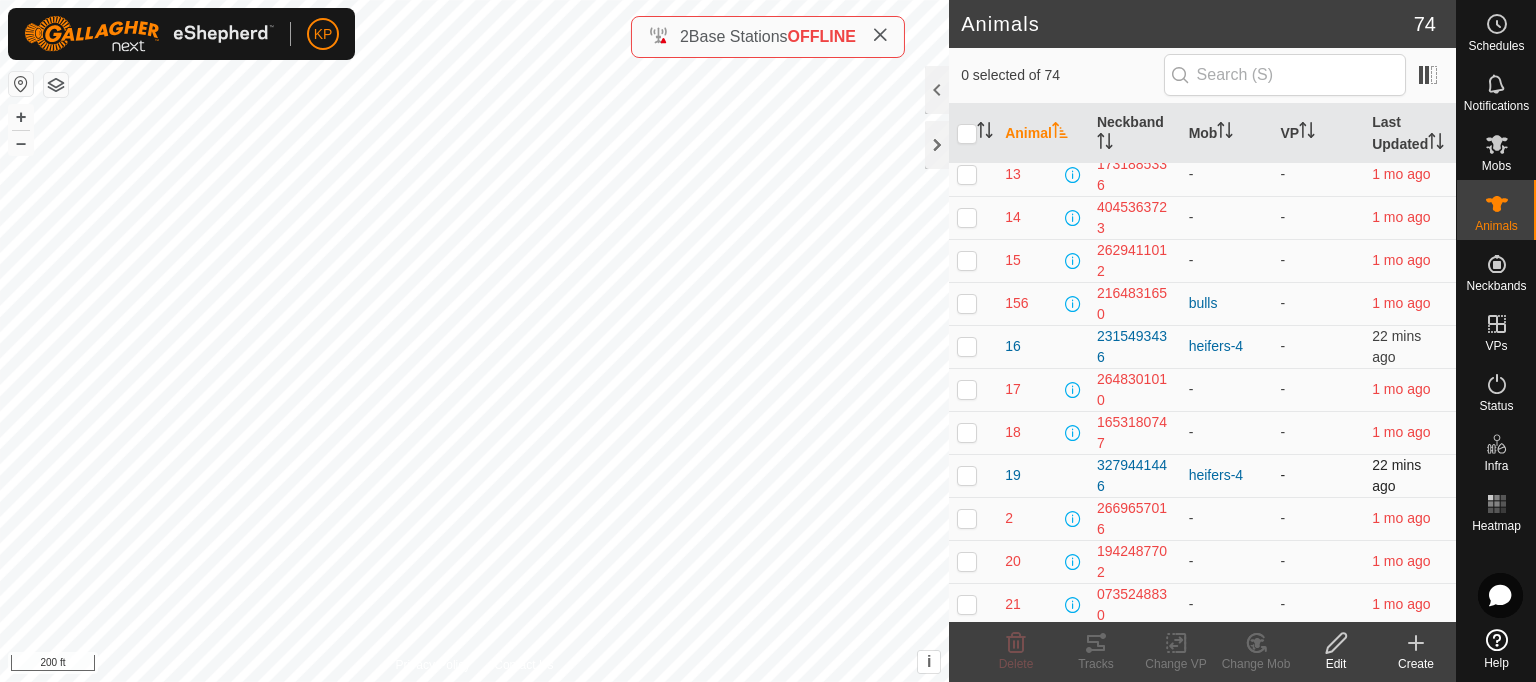click at bounding box center [967, 475] 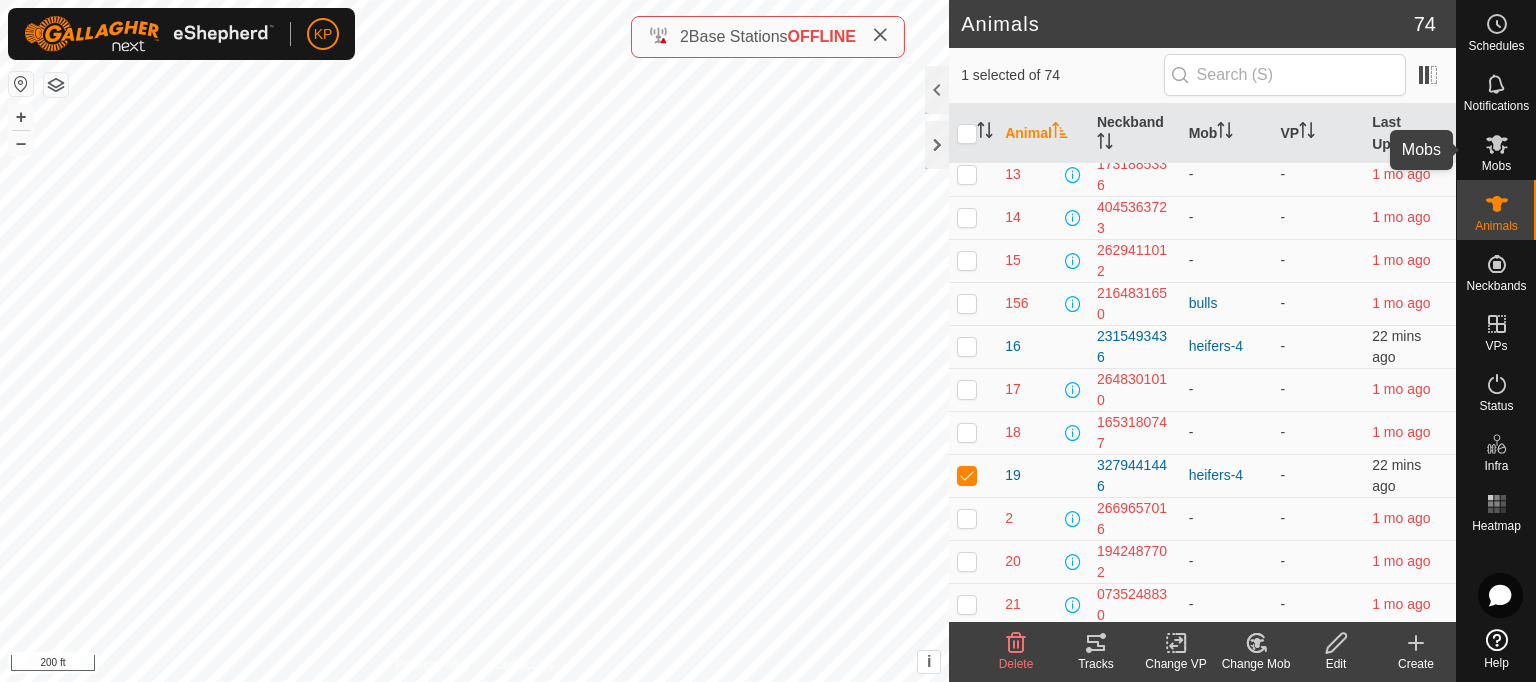 click 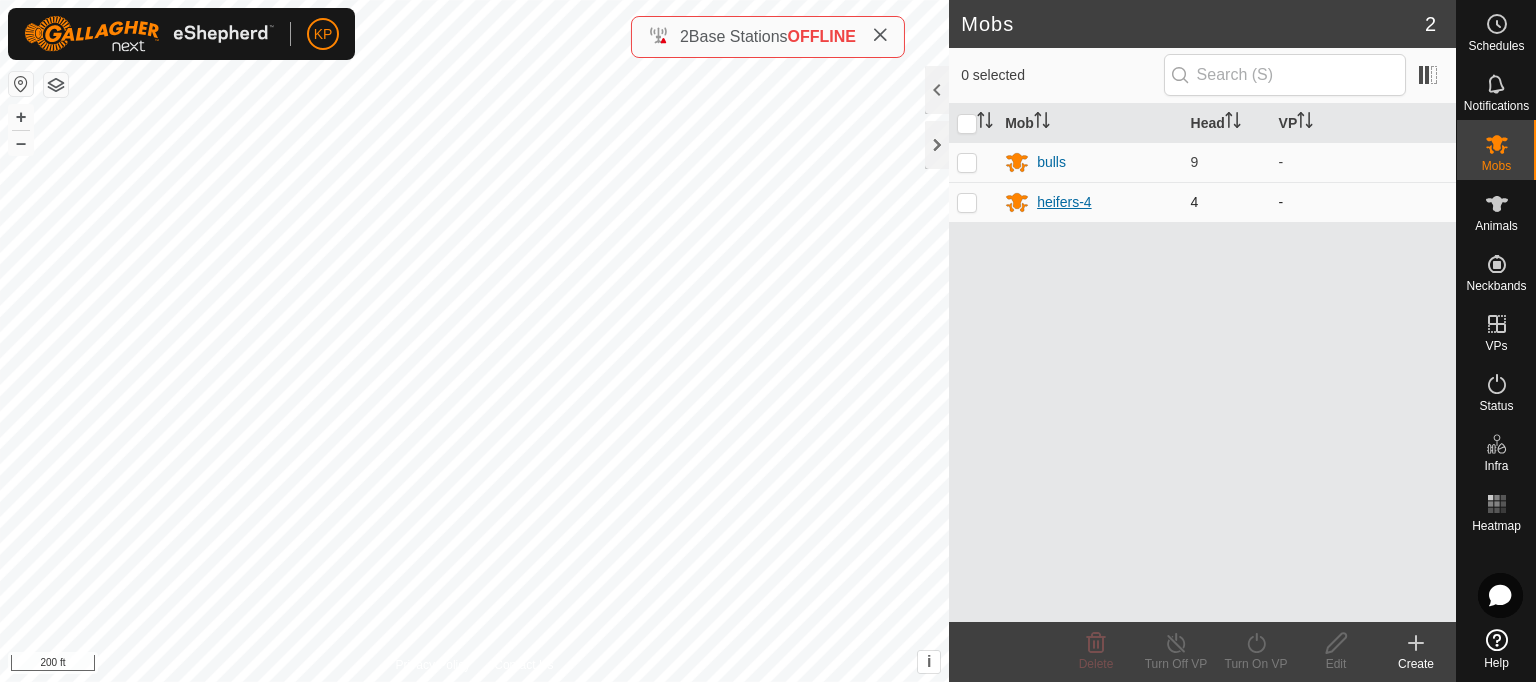 click on "heifers-4" at bounding box center [1064, 202] 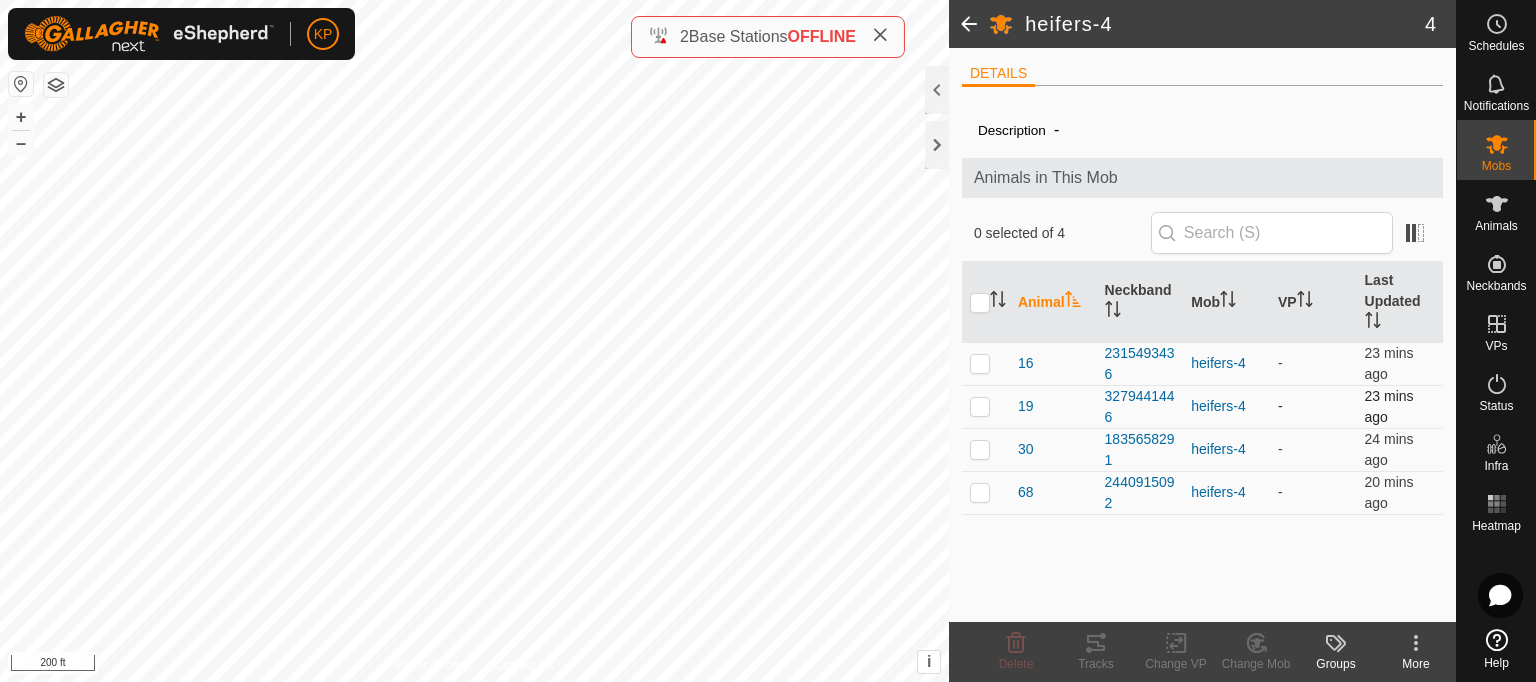 click at bounding box center (980, 406) 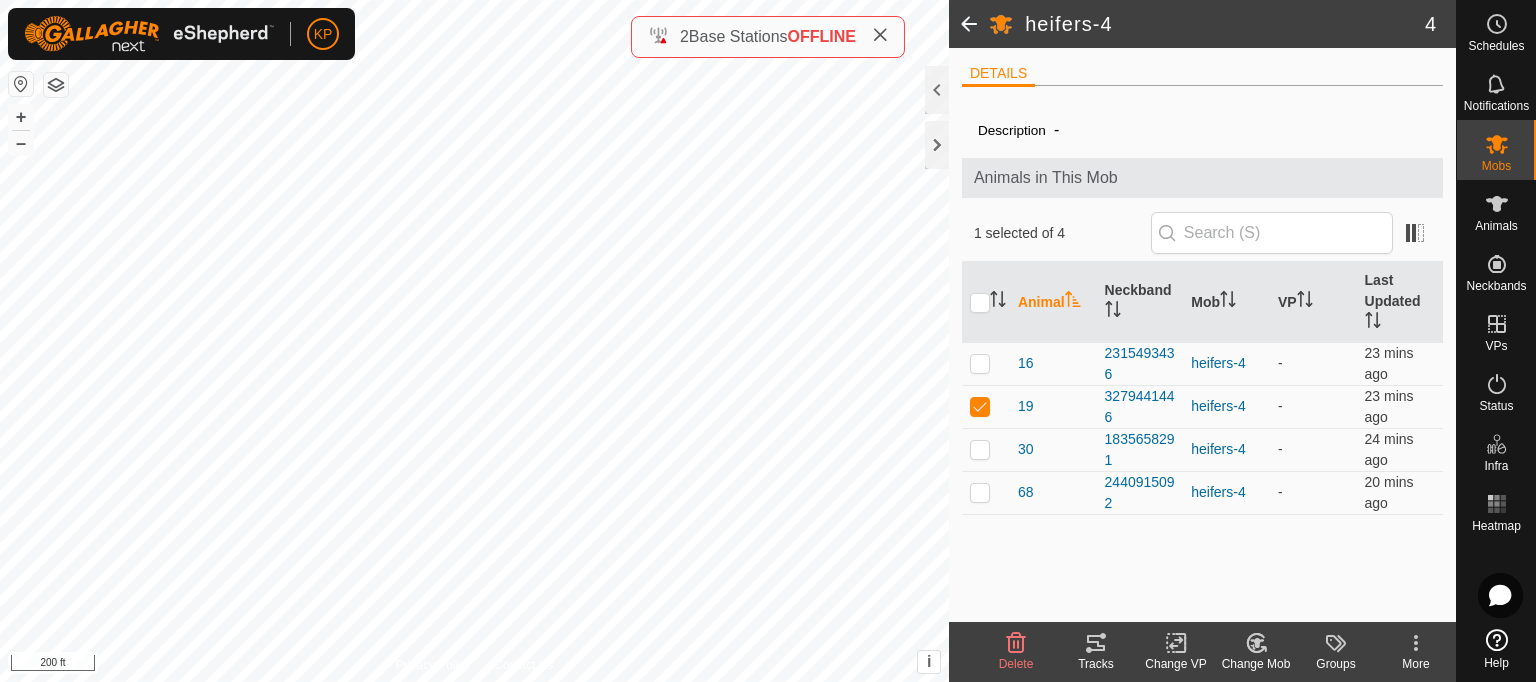 click 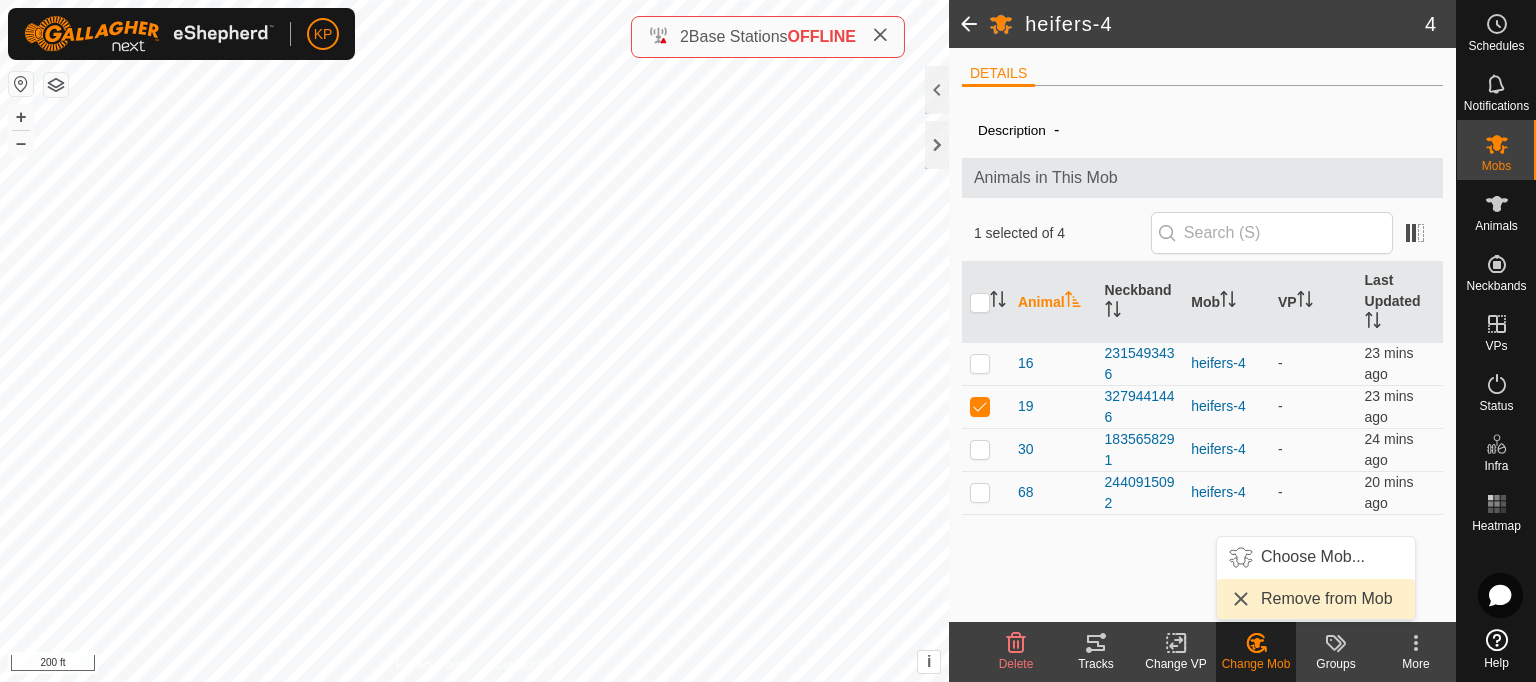 click on "Remove from Mob" at bounding box center (1316, 599) 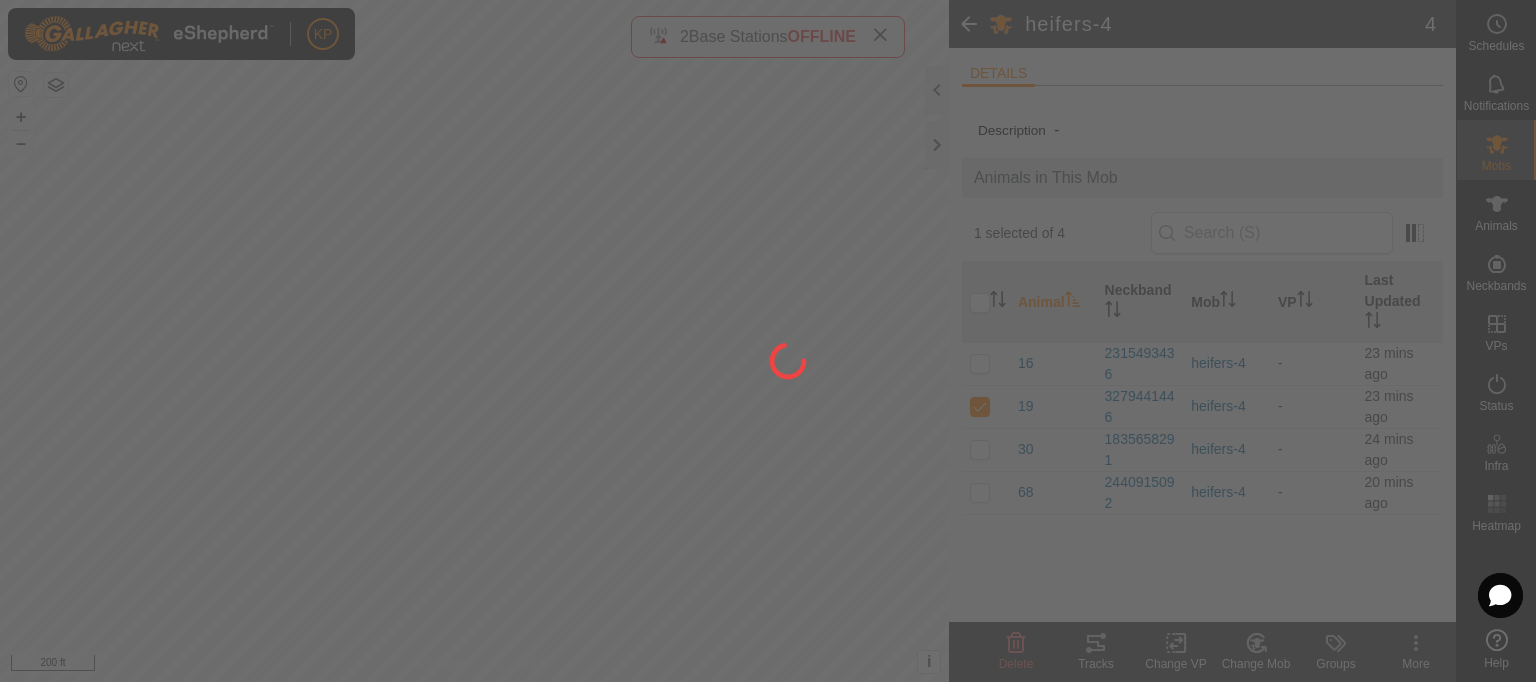 checkbox on "false" 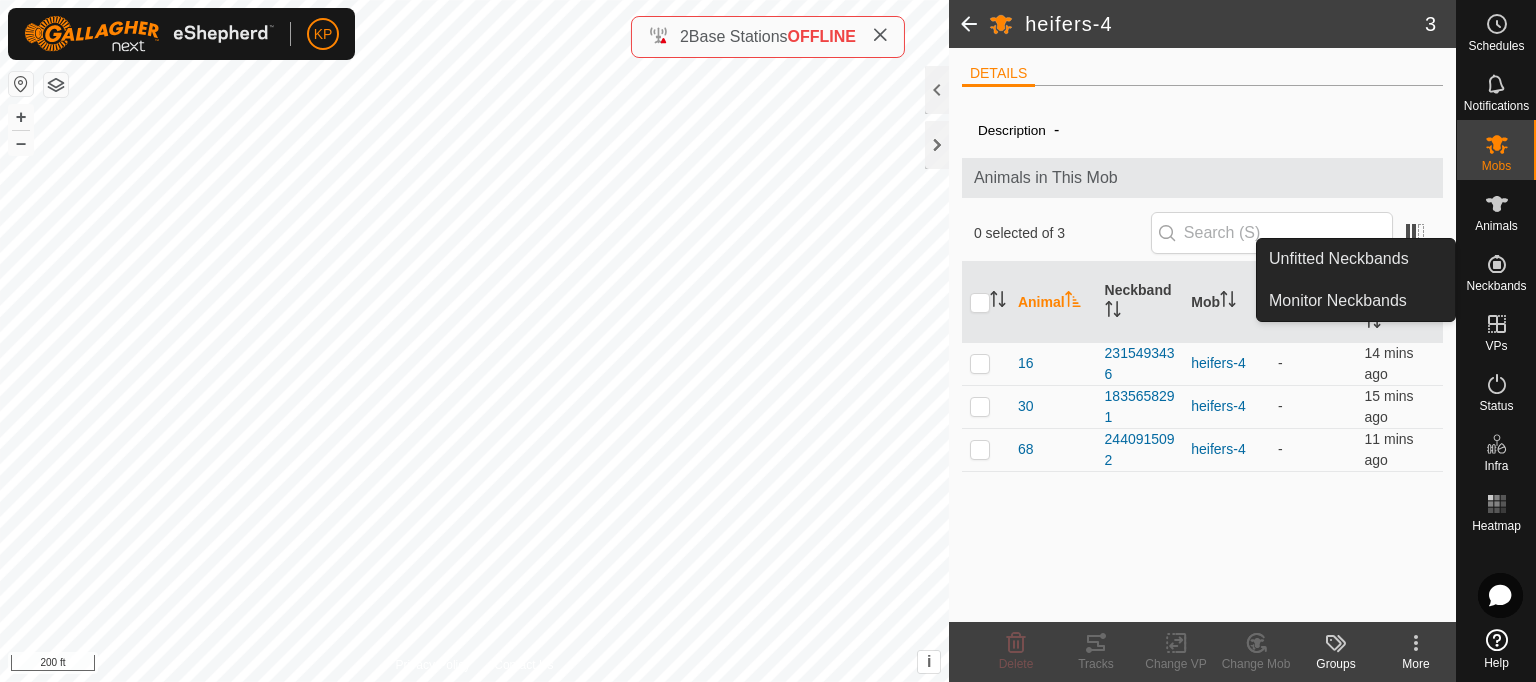 click 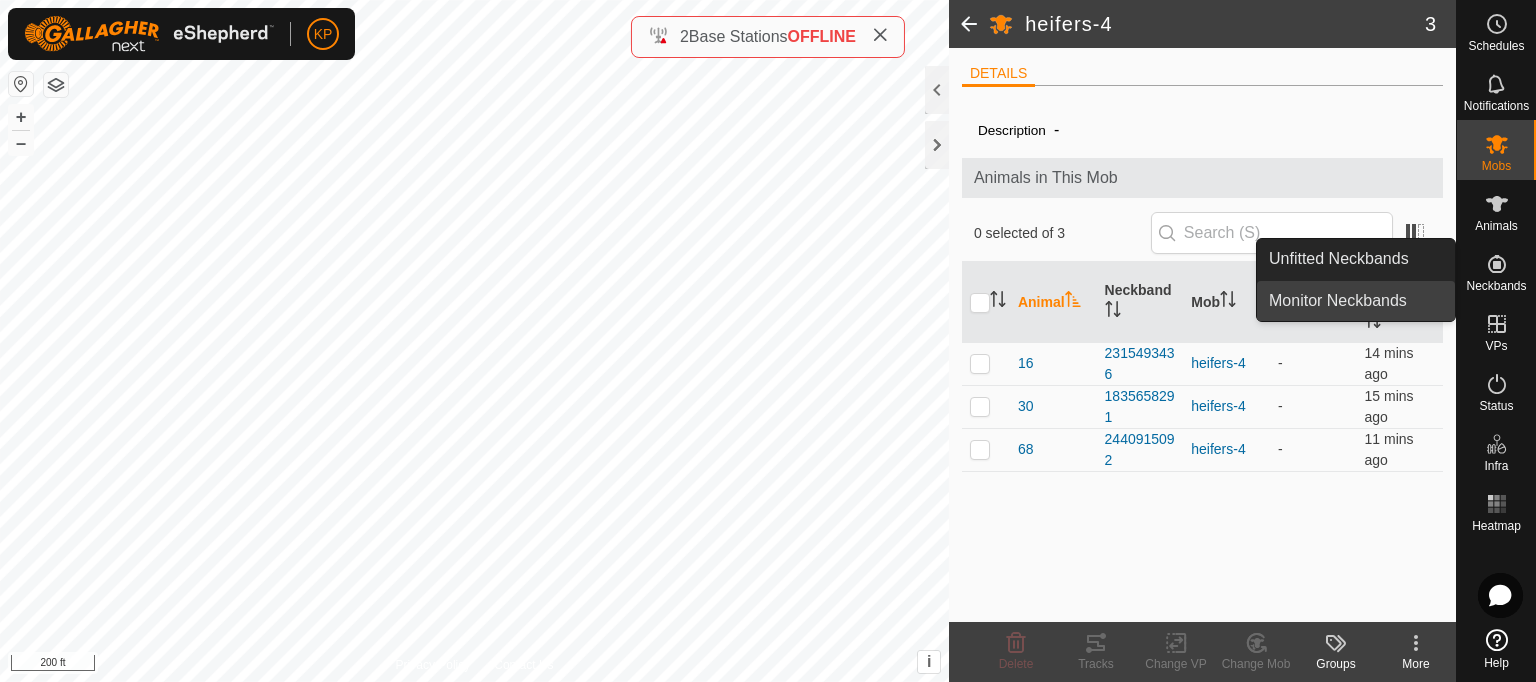 click on "Monitor Neckbands" at bounding box center [1356, 301] 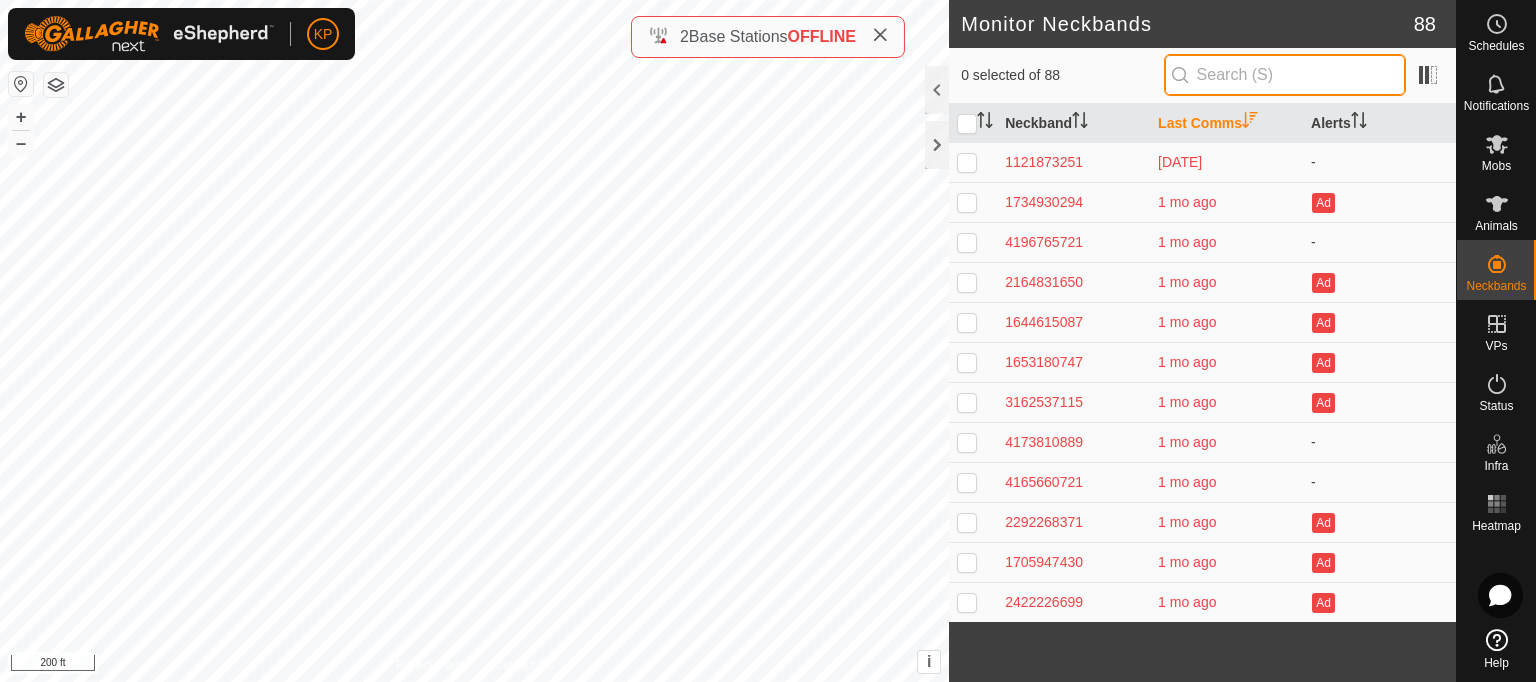 click at bounding box center [1285, 75] 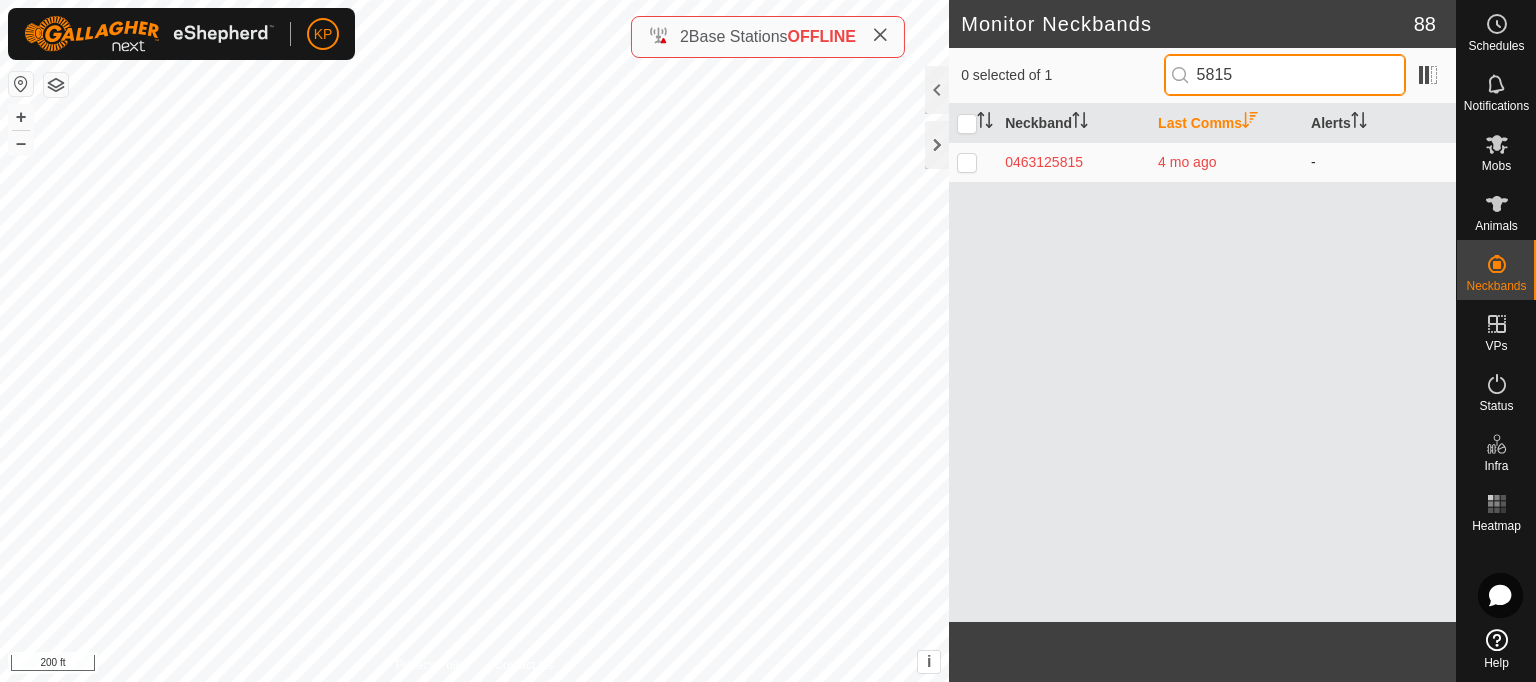 type on "5815" 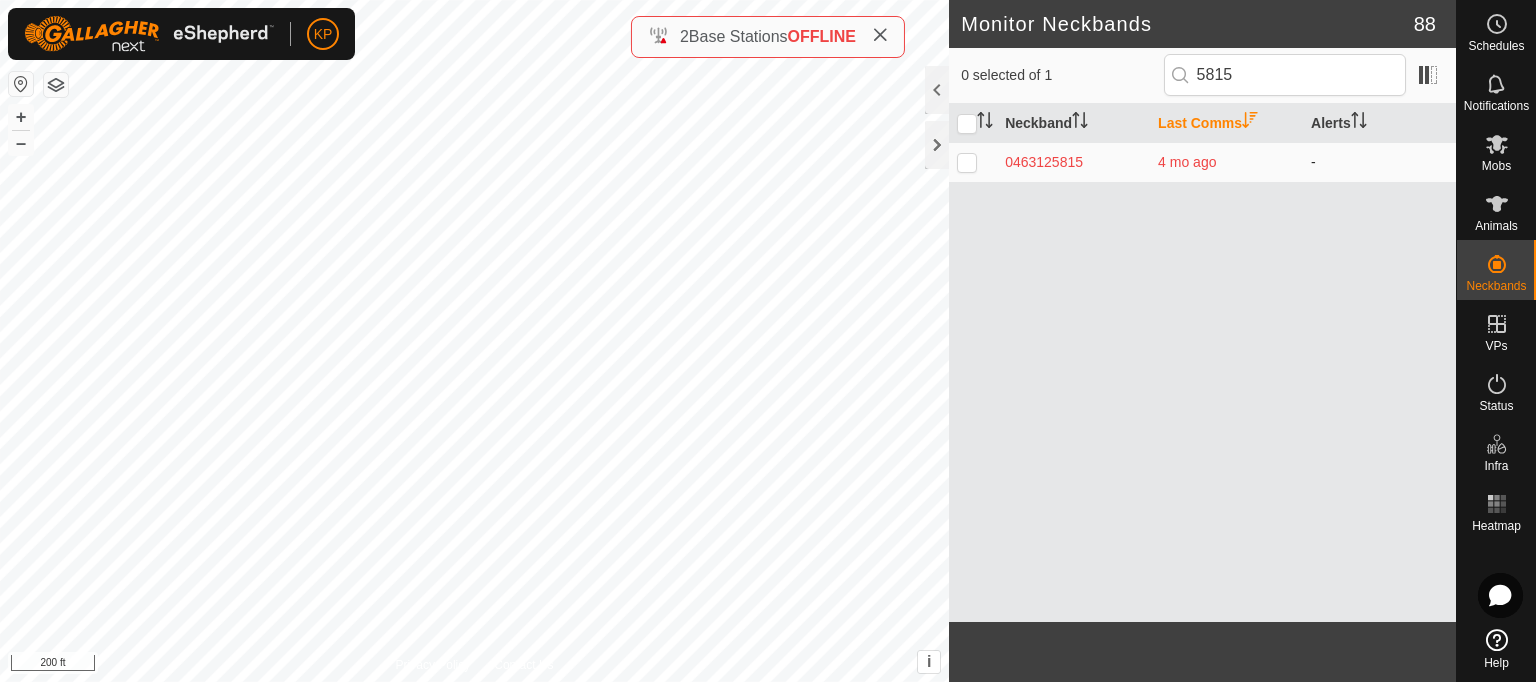 click at bounding box center [967, 162] 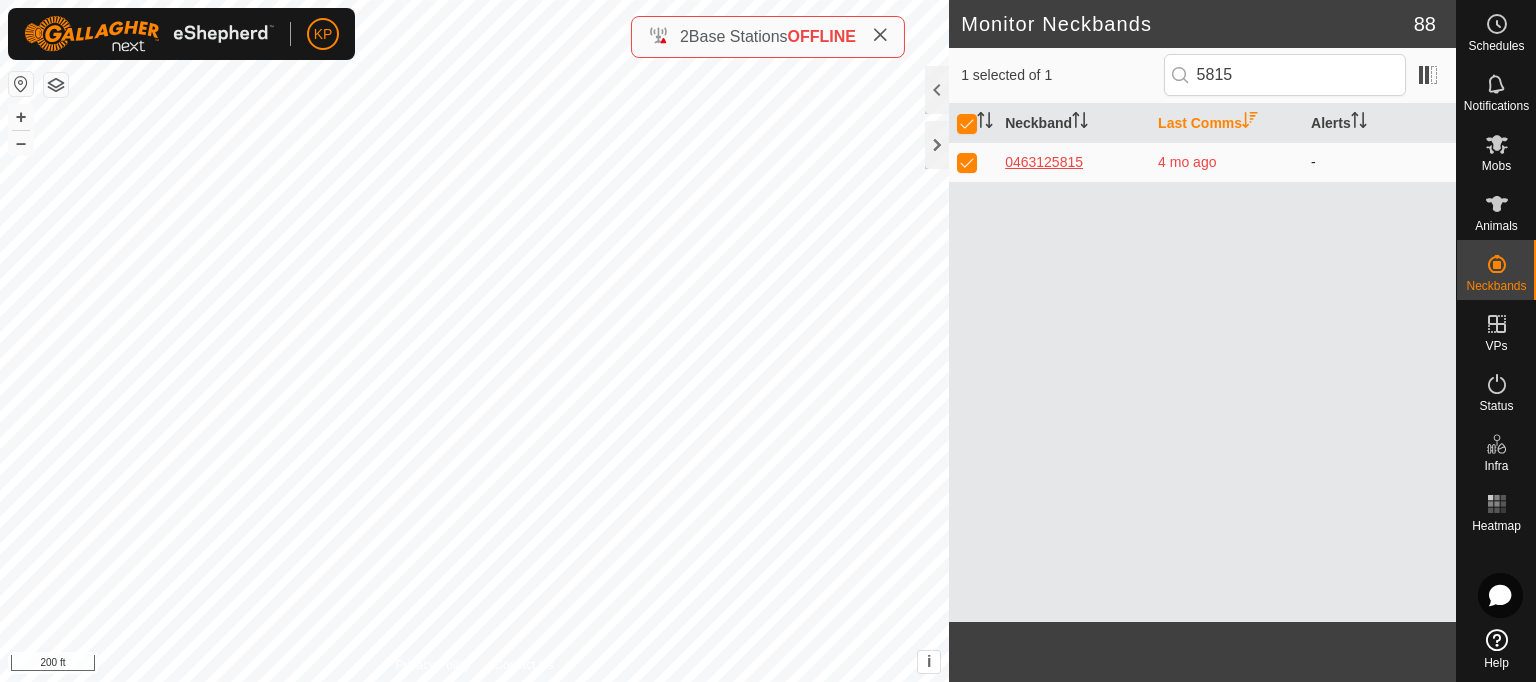 click on "0463125815" at bounding box center [1073, 162] 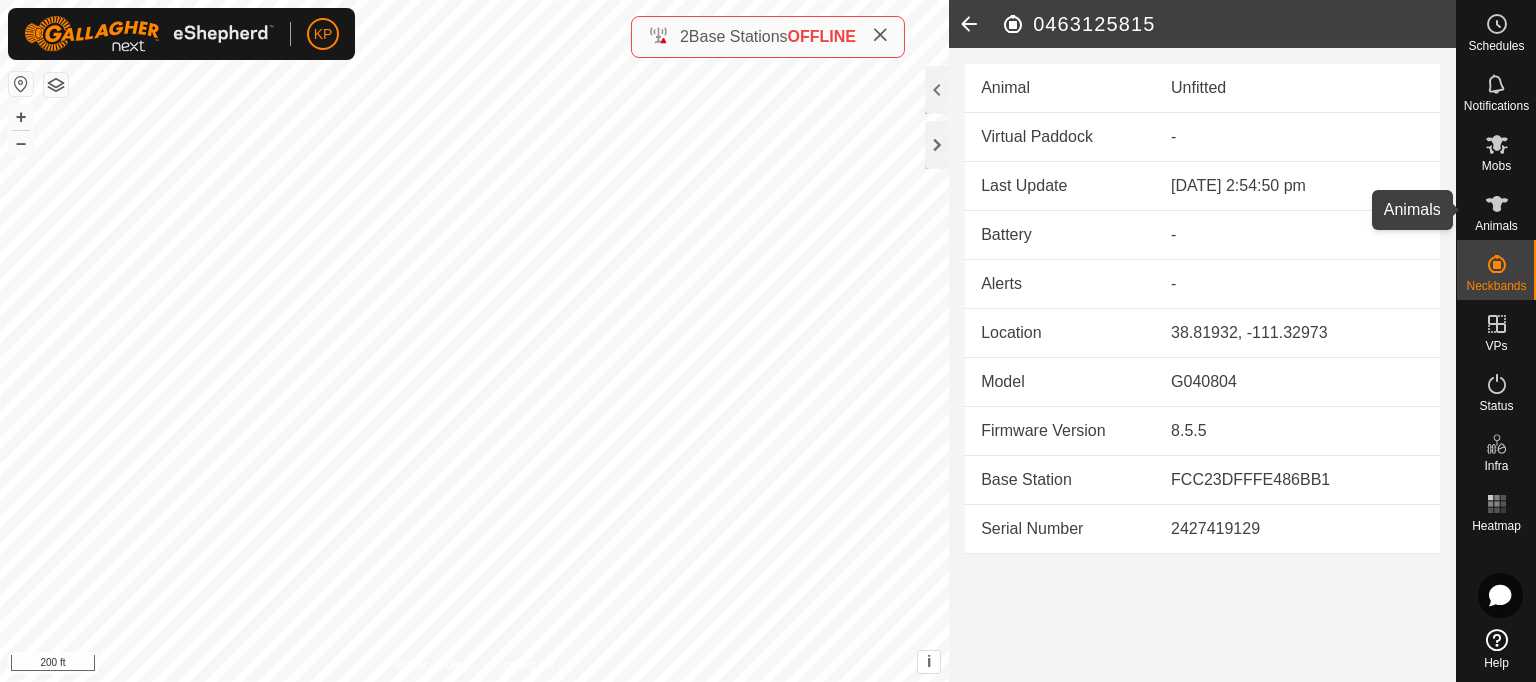 click 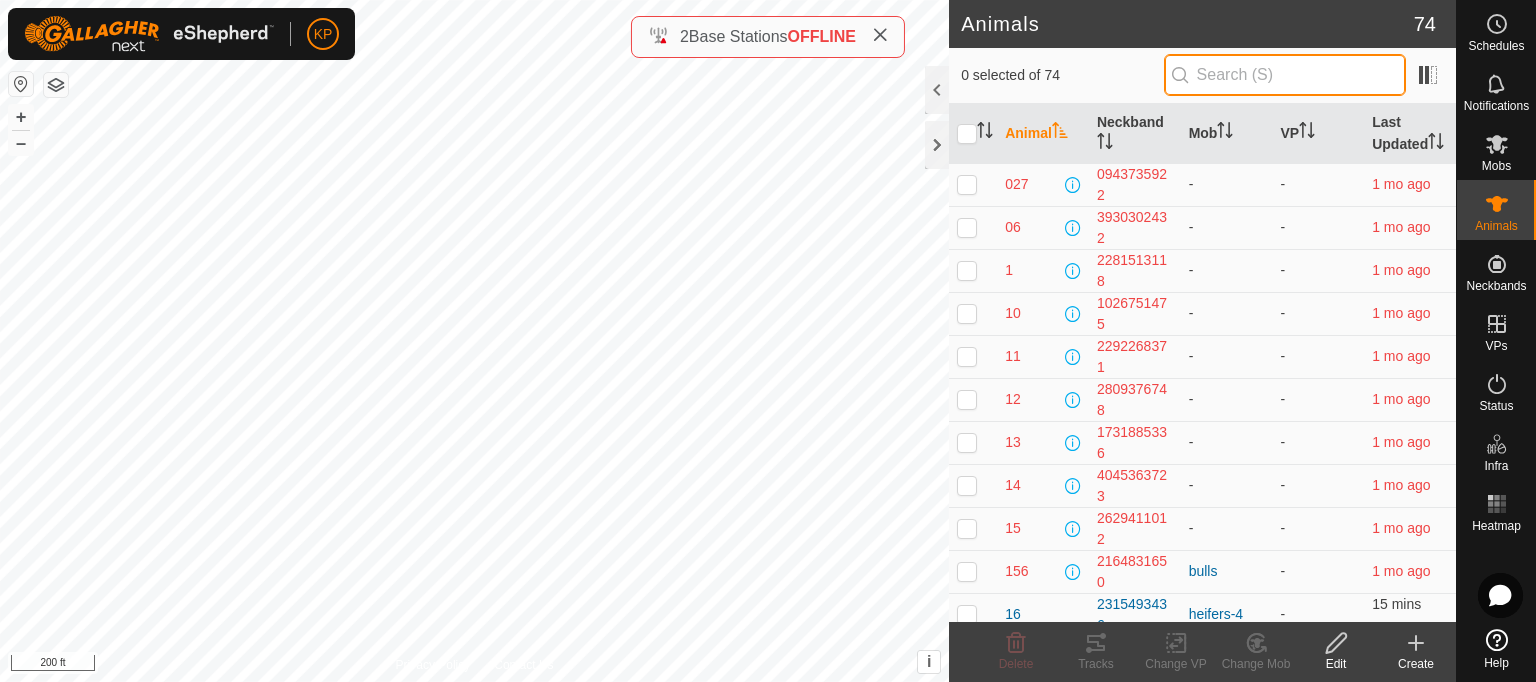click at bounding box center (1285, 75) 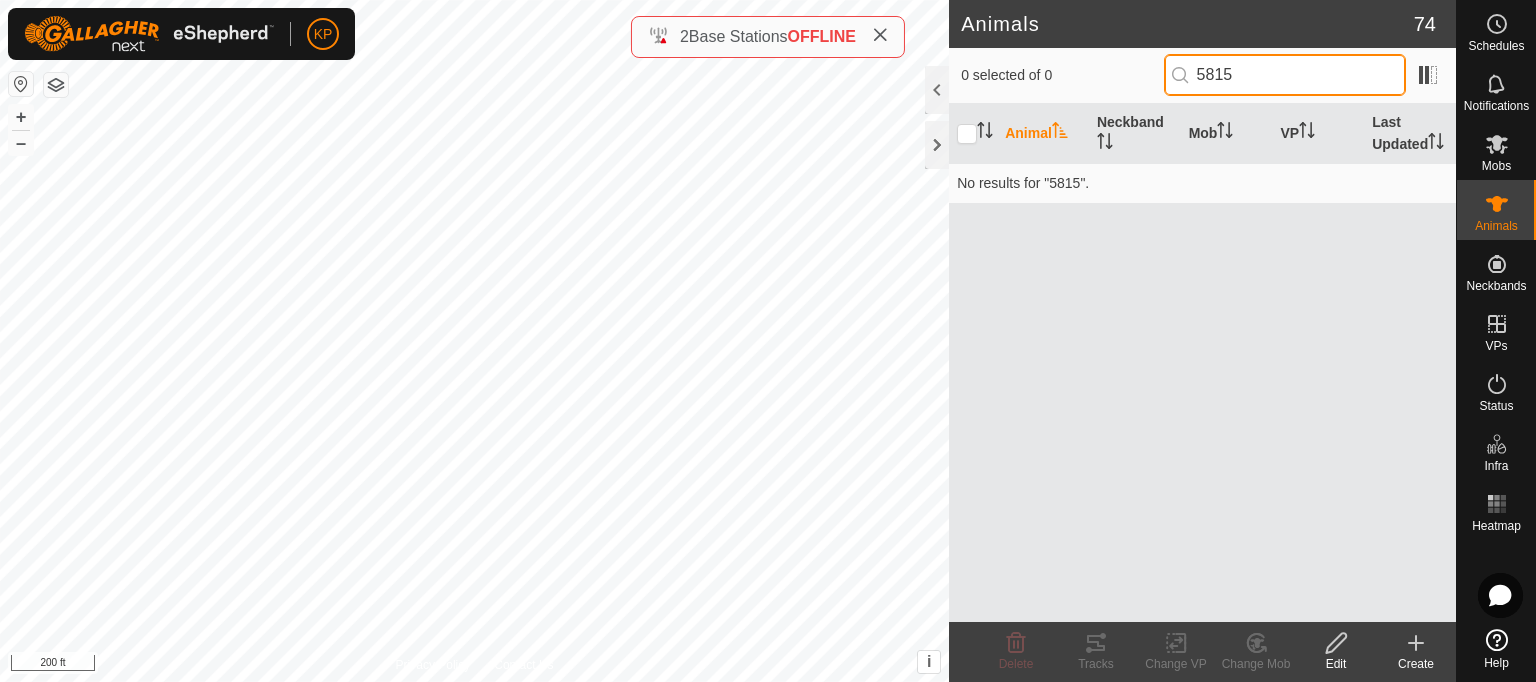 click on "5815" at bounding box center [1285, 75] 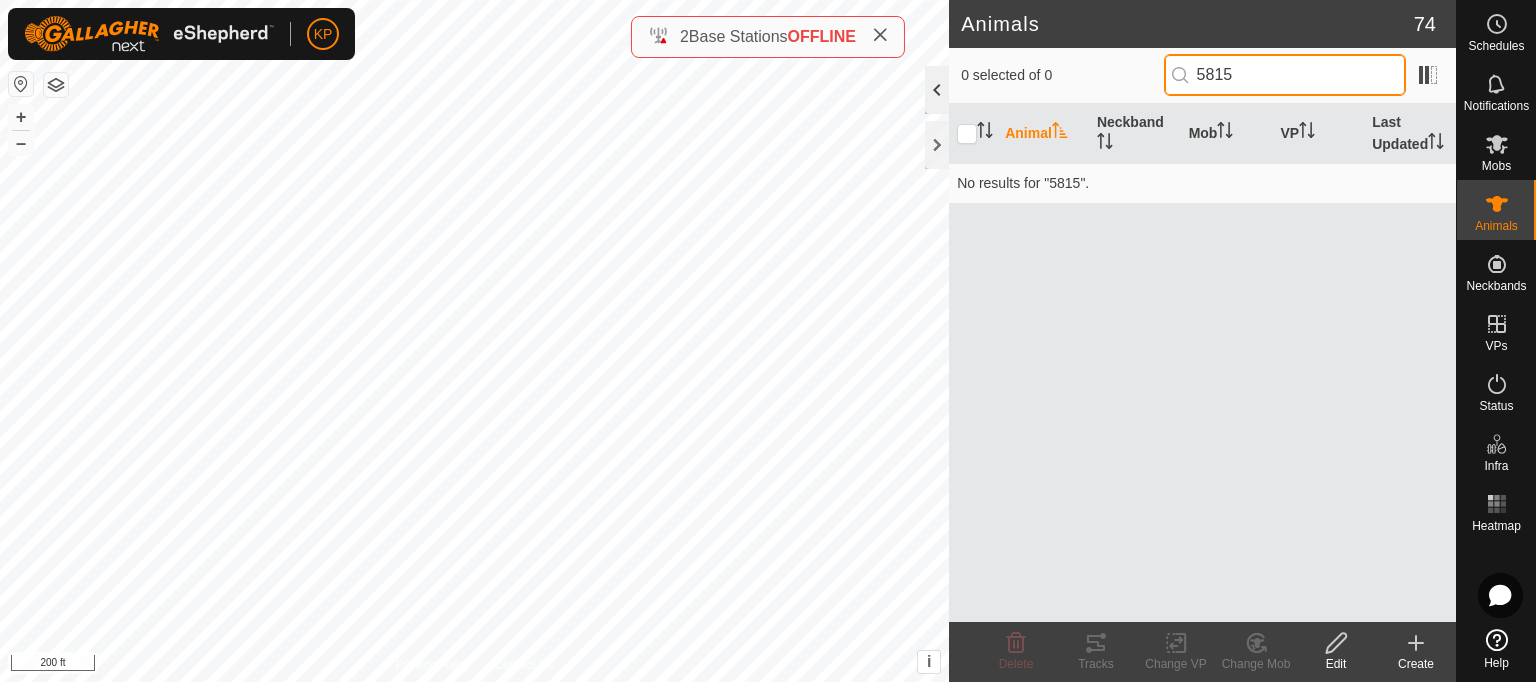 type on "5815" 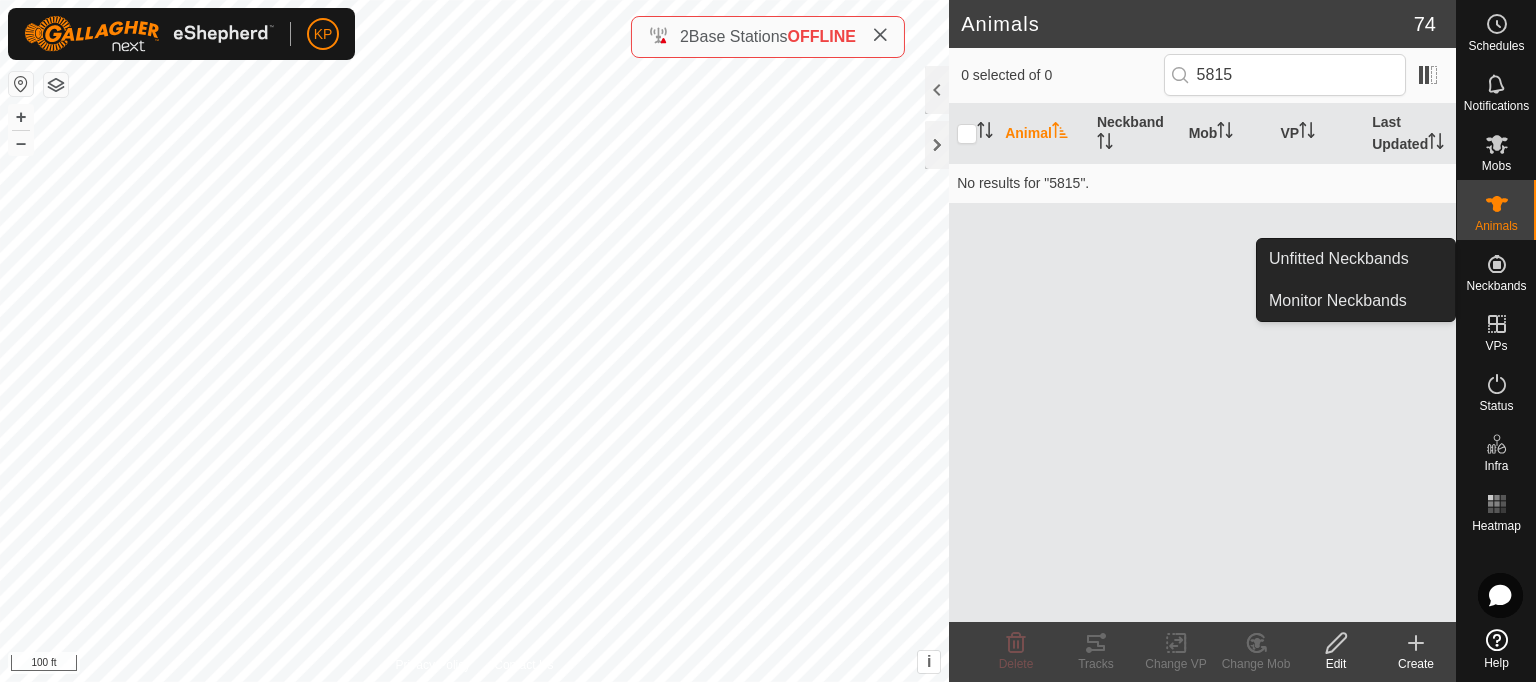 click 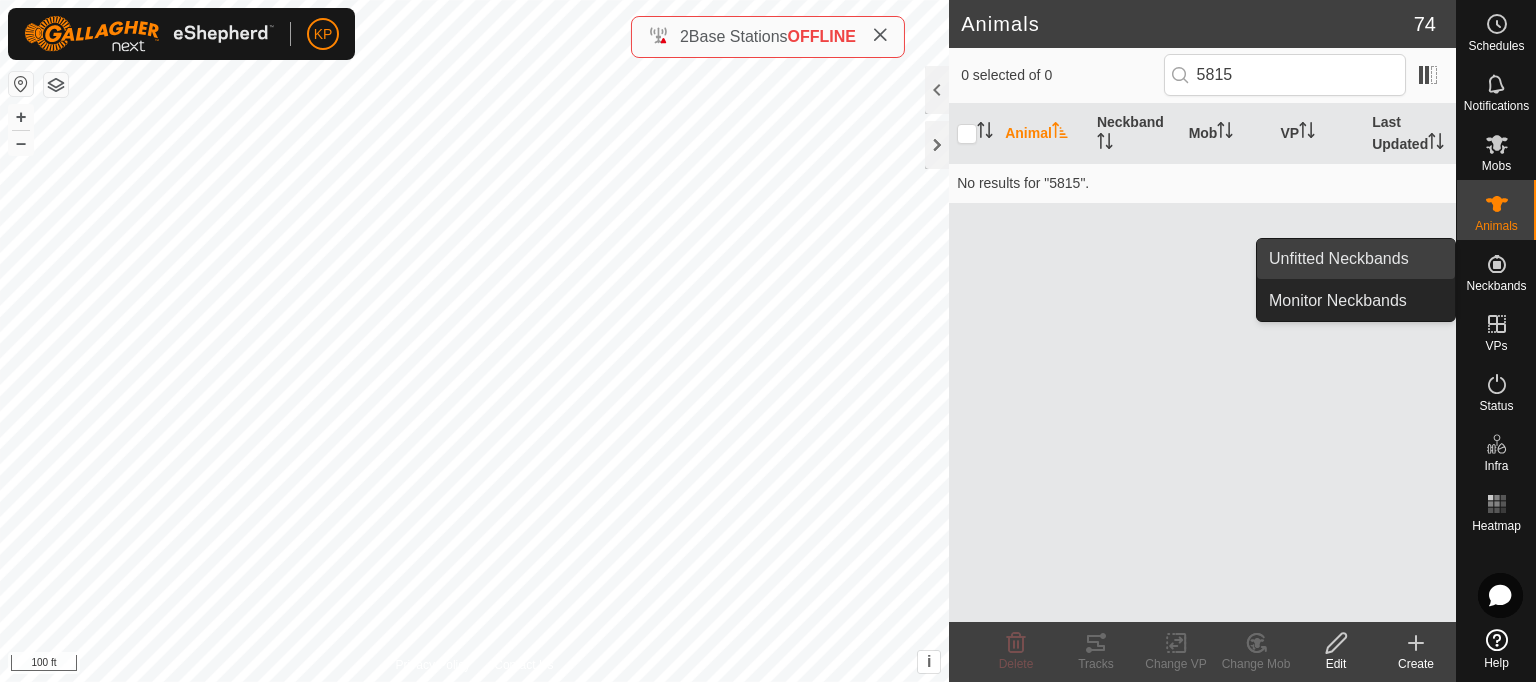 click on "Unfitted Neckbands" at bounding box center [1356, 259] 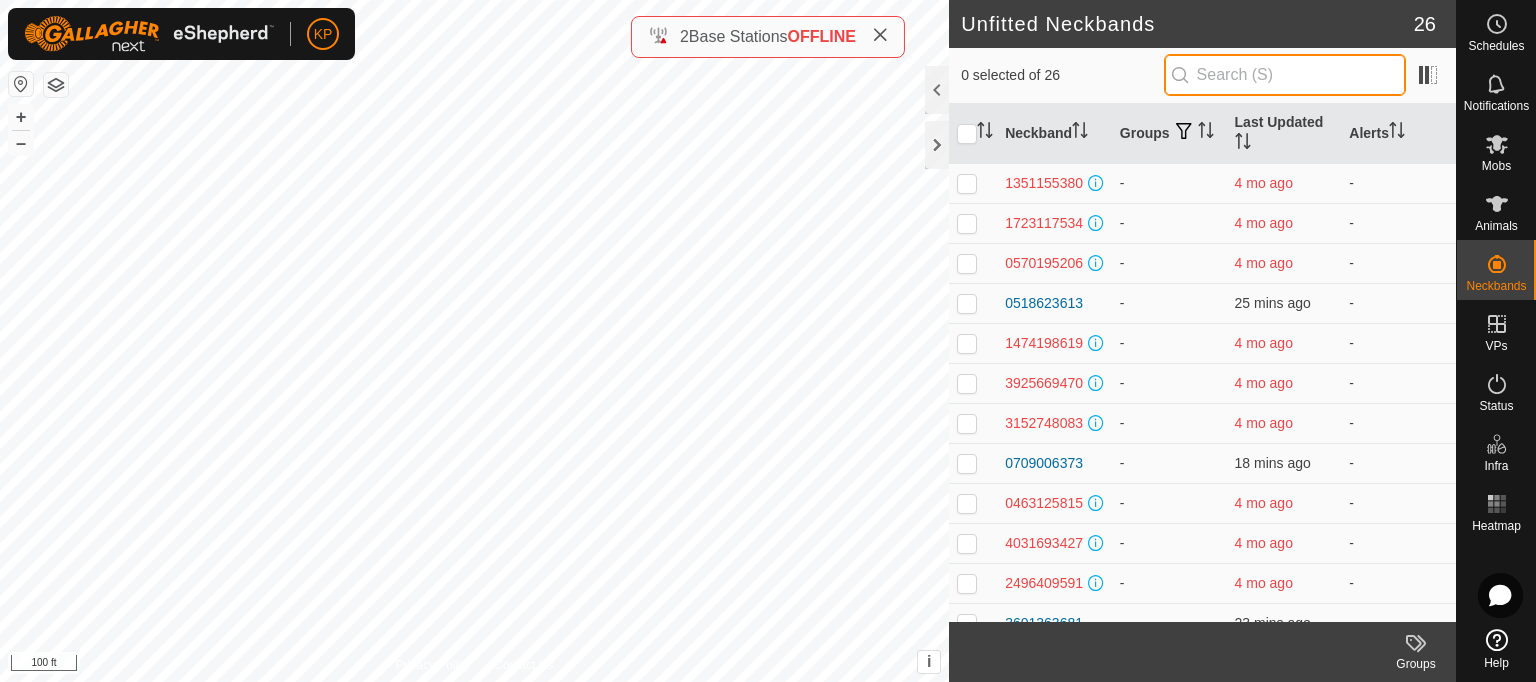 click at bounding box center [1285, 75] 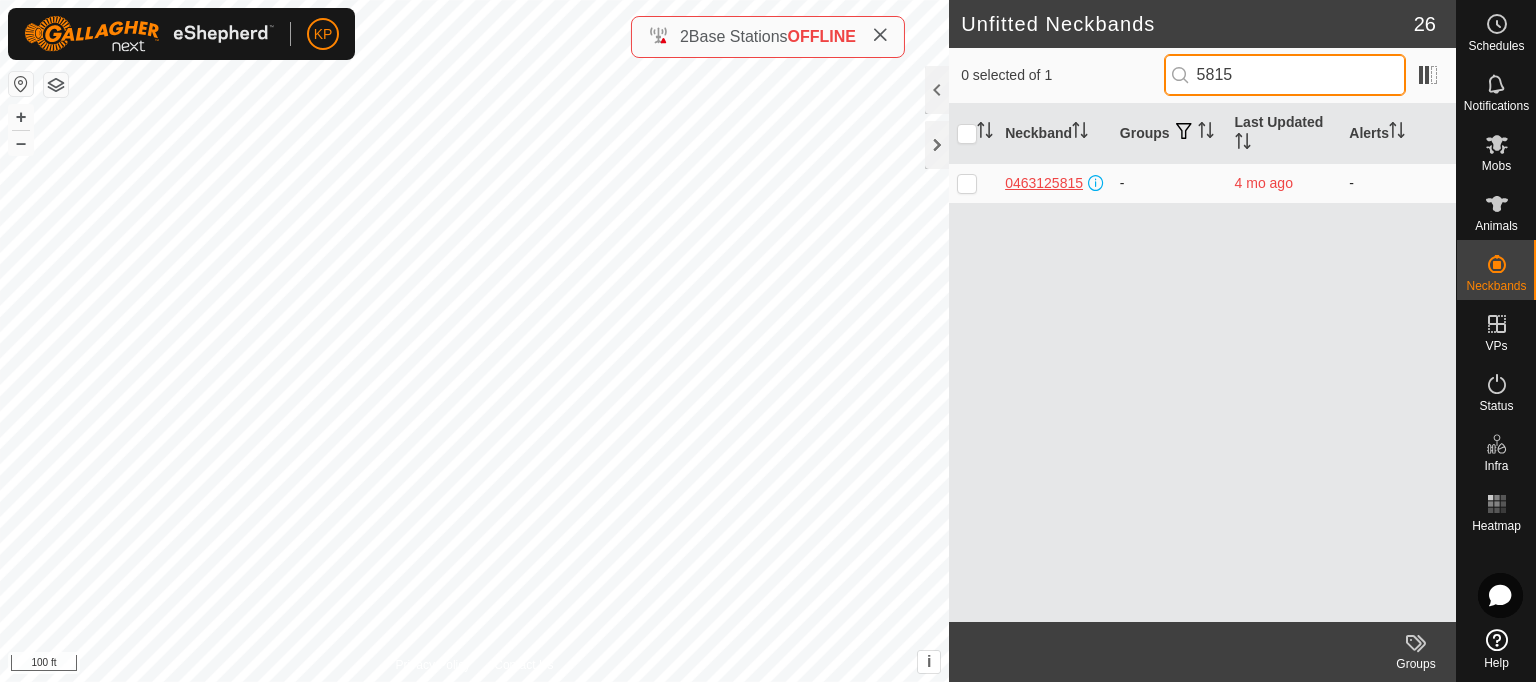 type on "5815" 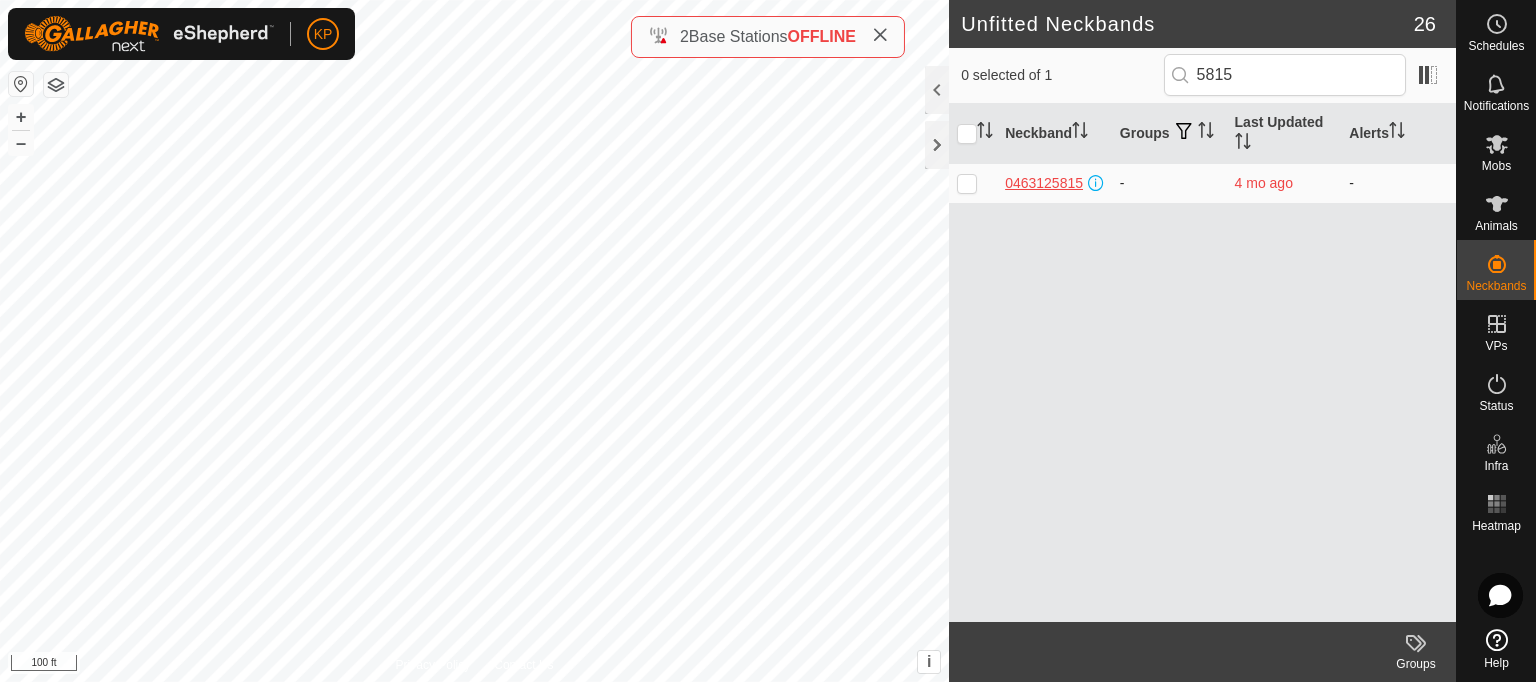 click on "0463125815" at bounding box center (1044, 183) 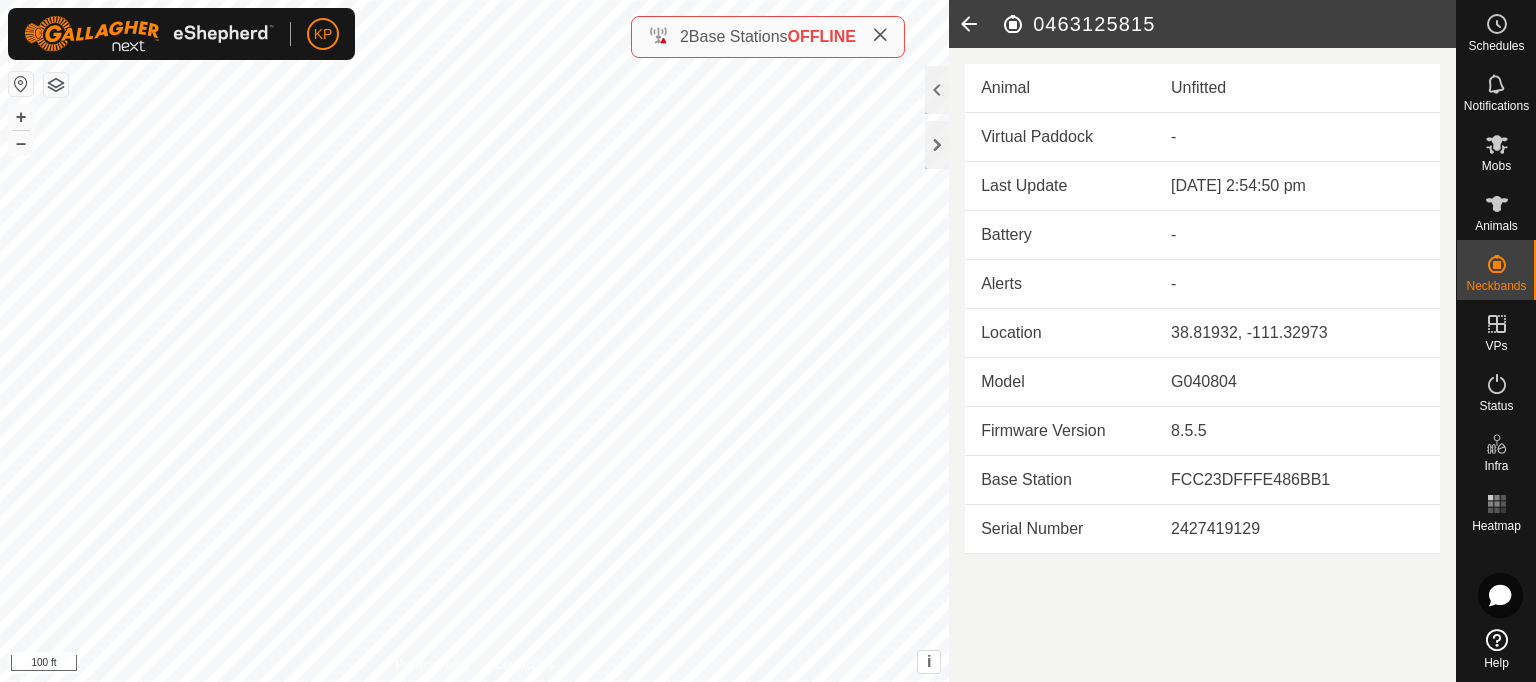 click 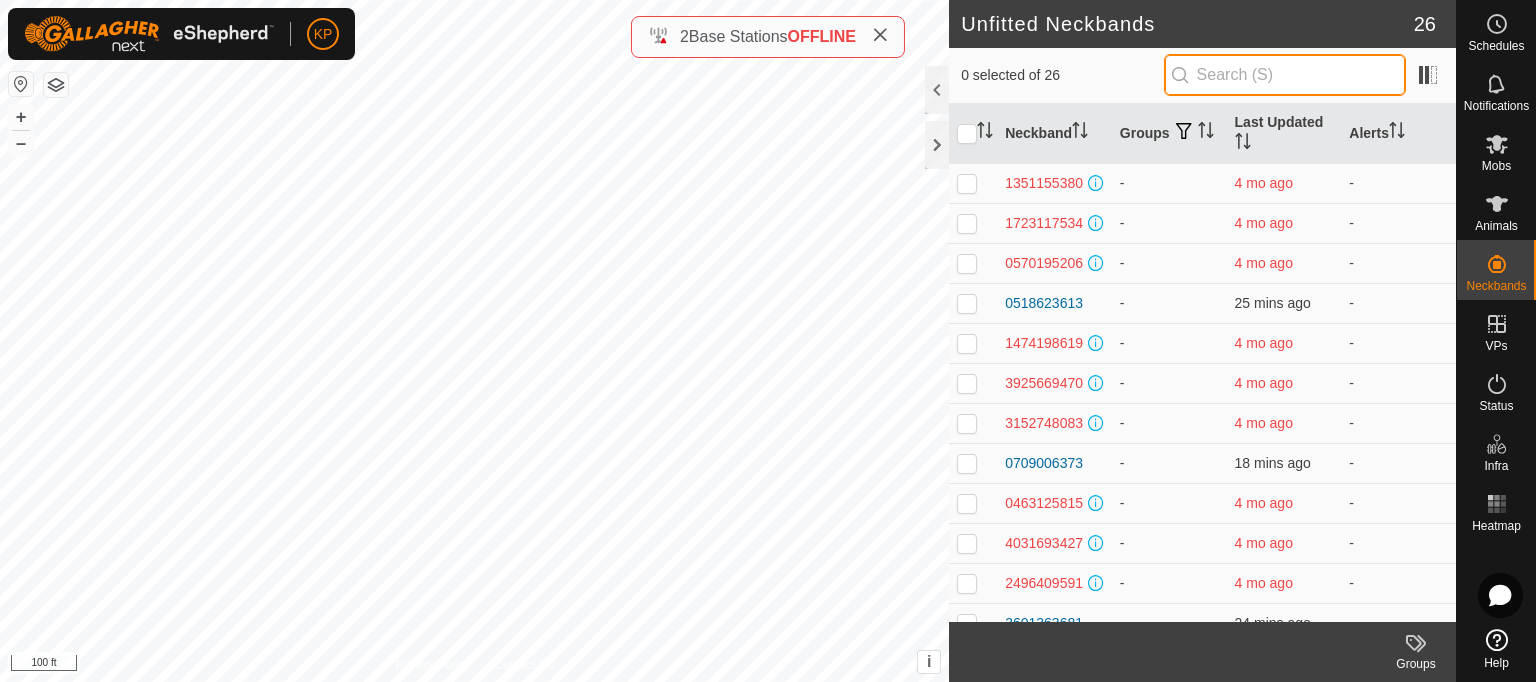 click at bounding box center (1285, 75) 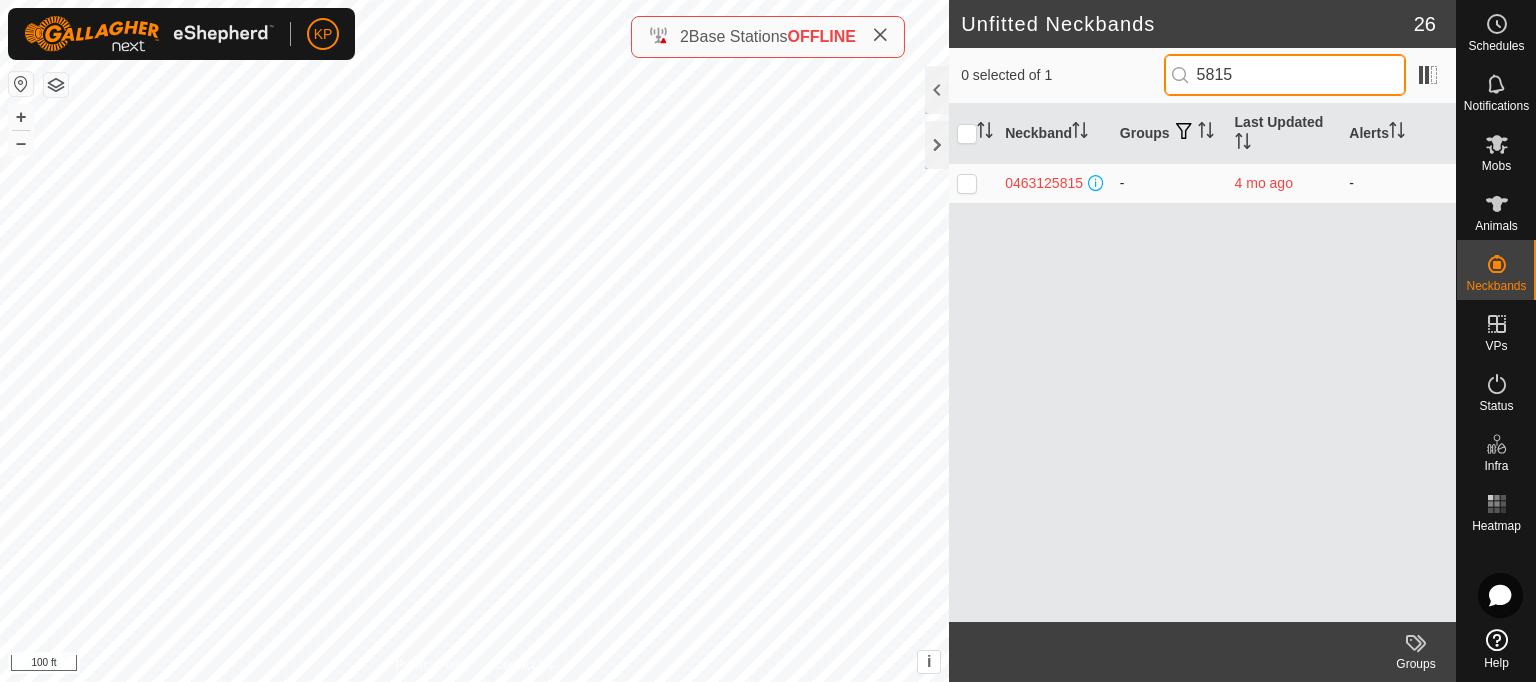 type on "5815" 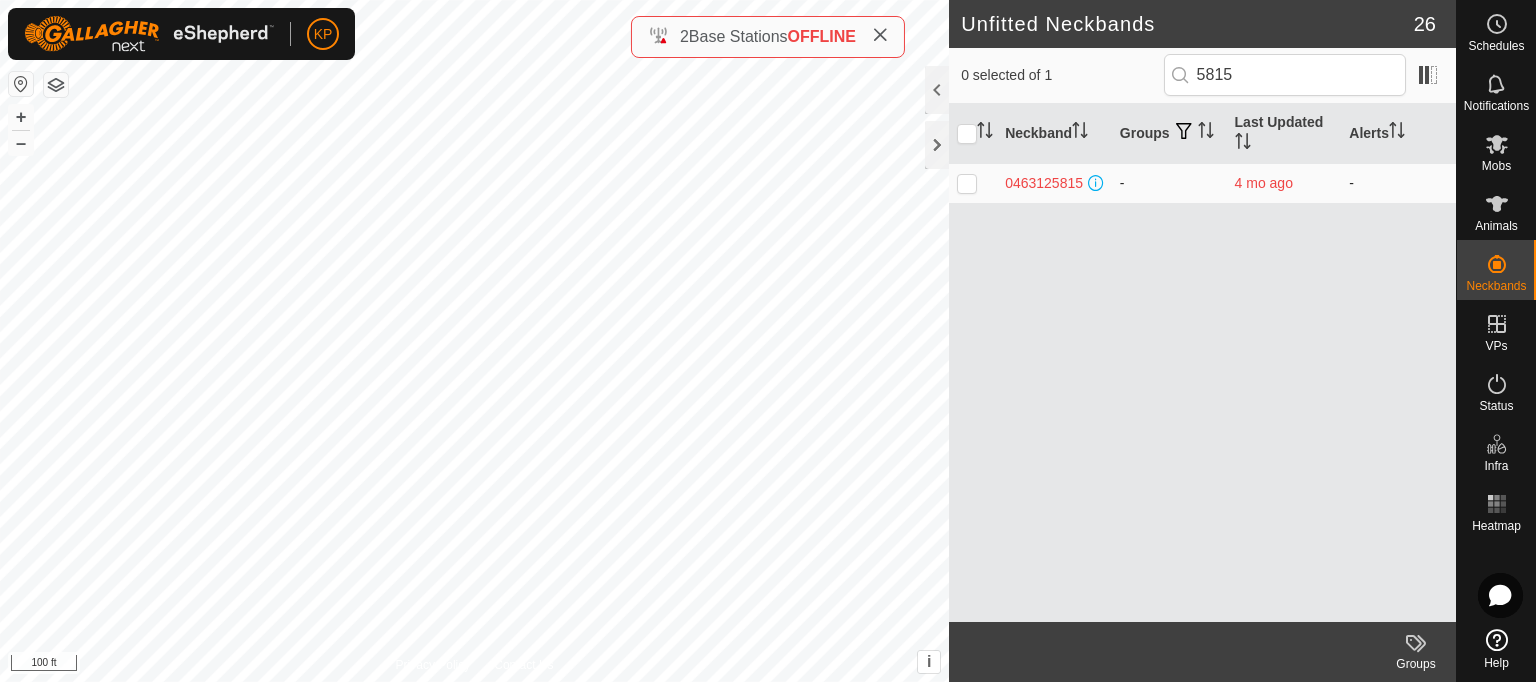 click at bounding box center [967, 183] 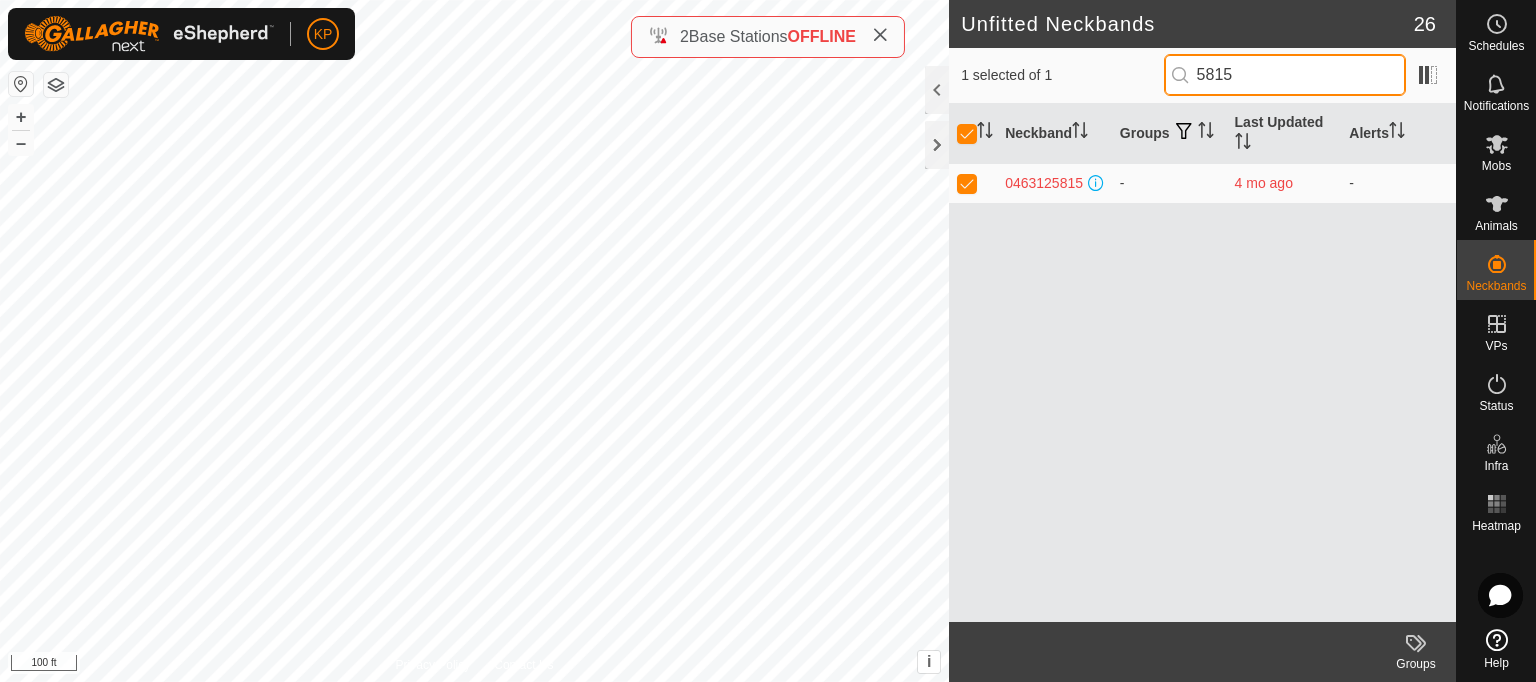 click on "5815" at bounding box center (1285, 75) 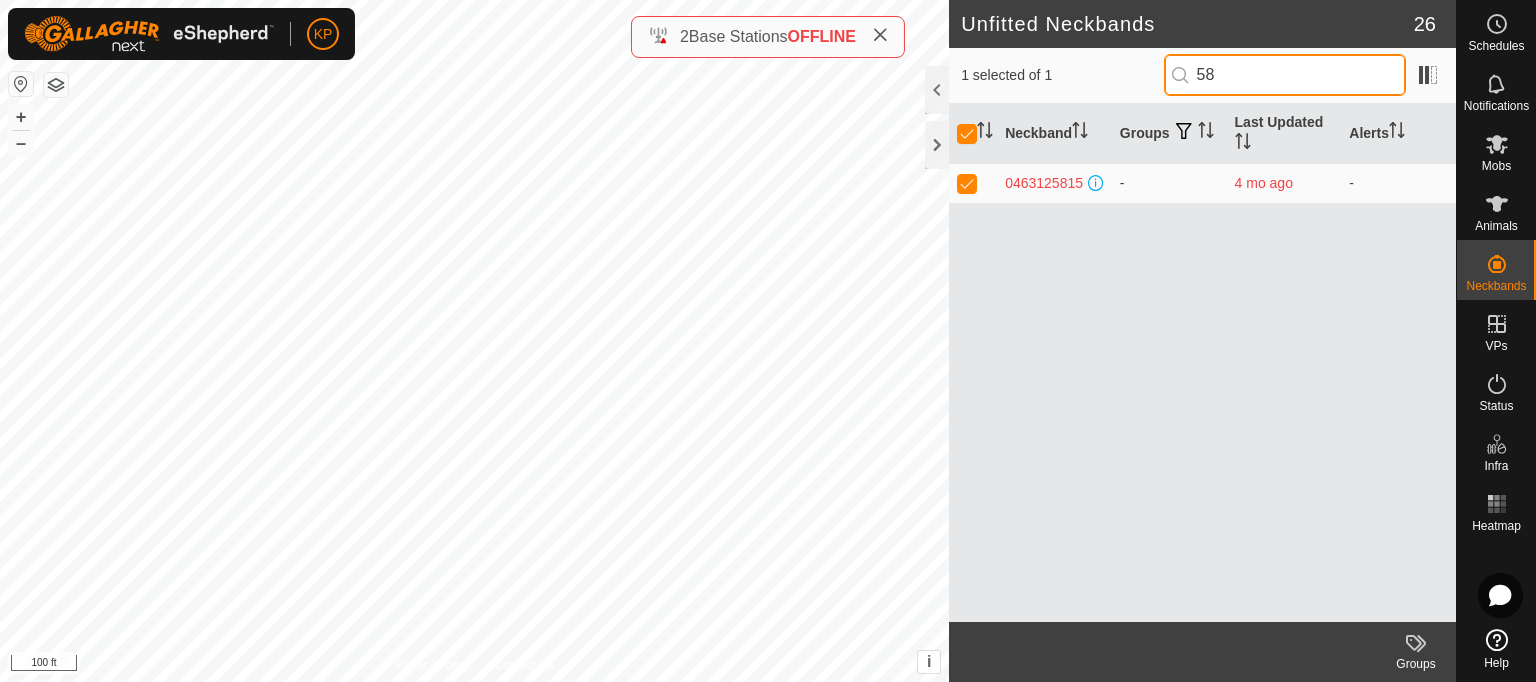 type on "5" 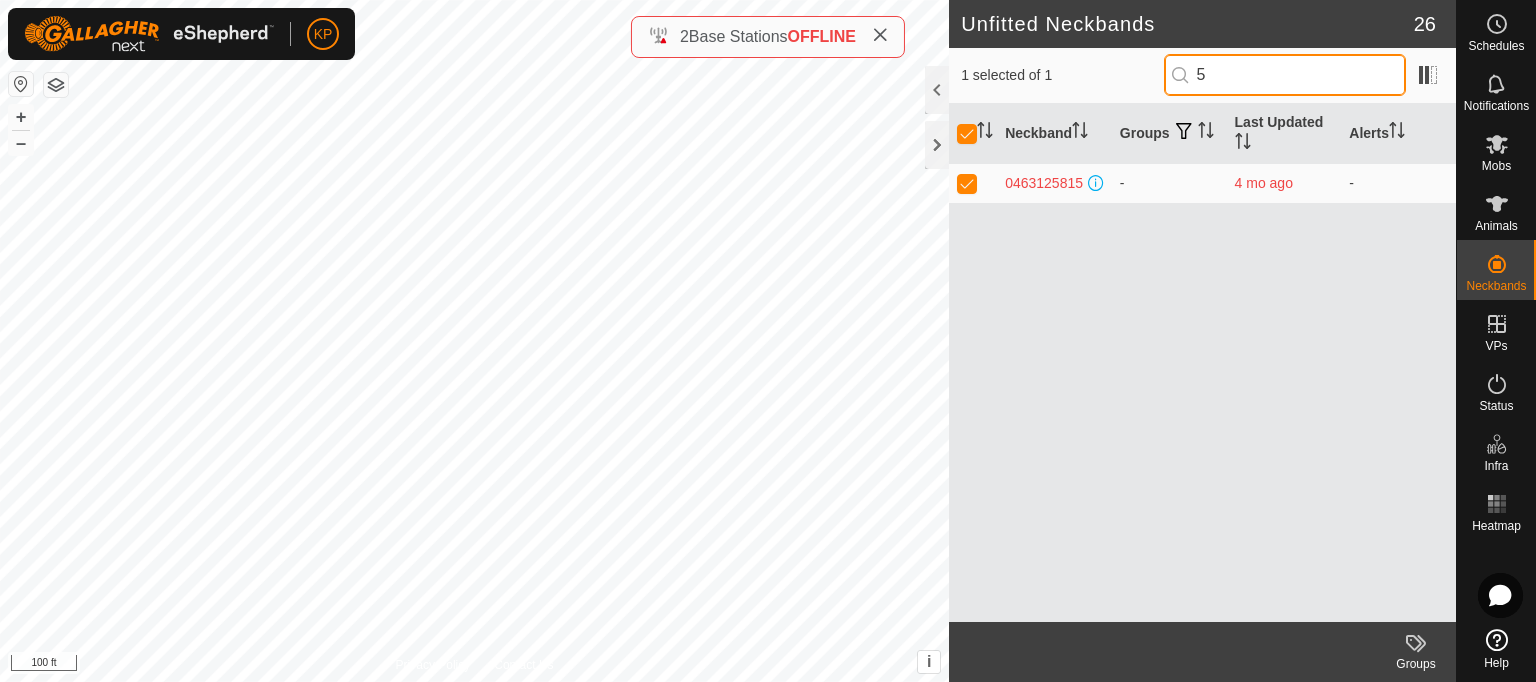 type 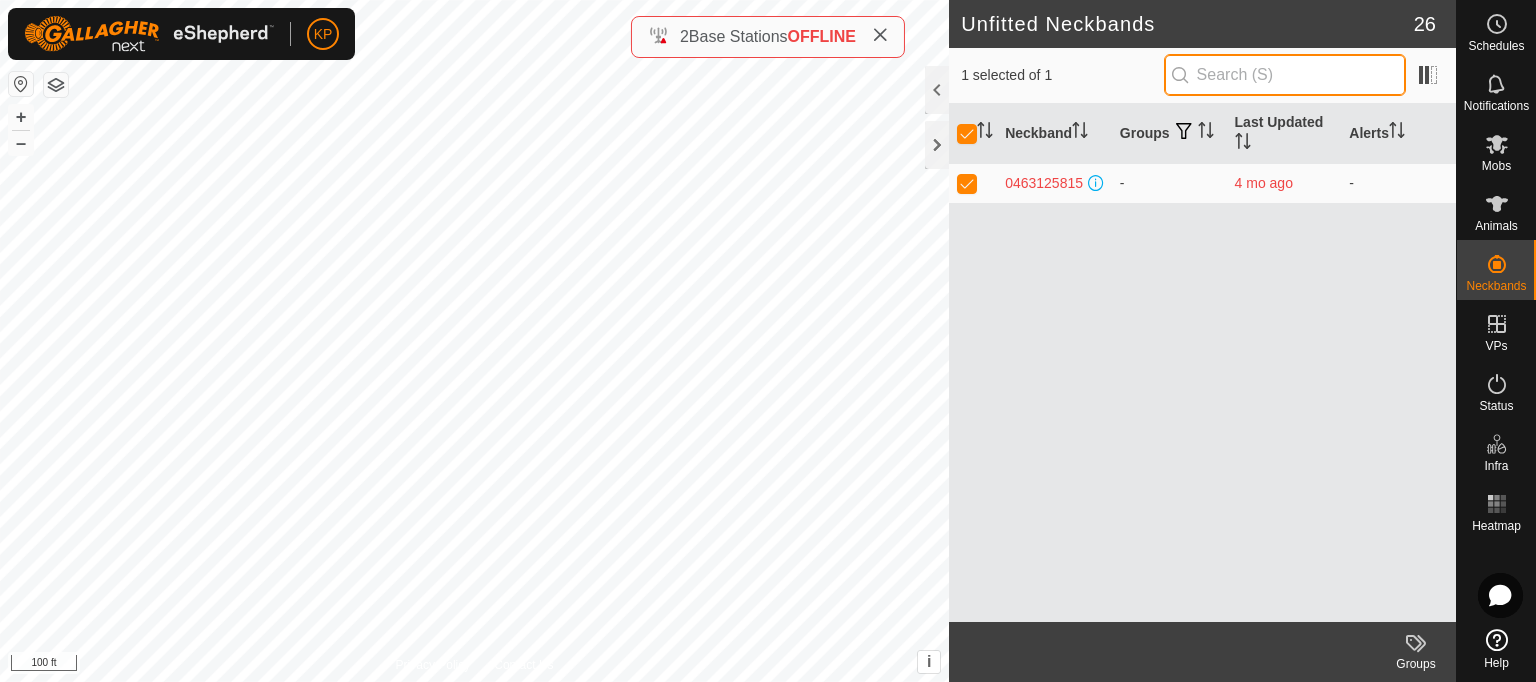 checkbox on "false" 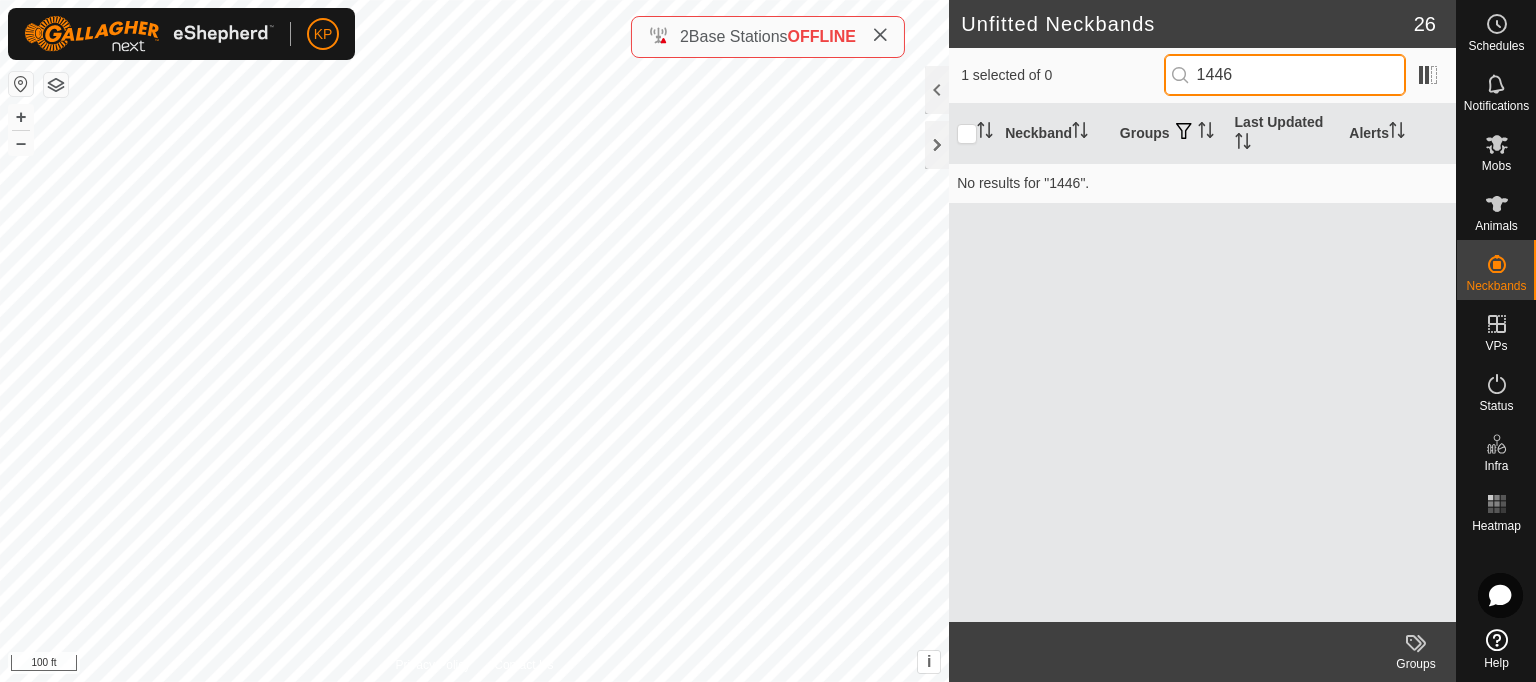 type on "1446" 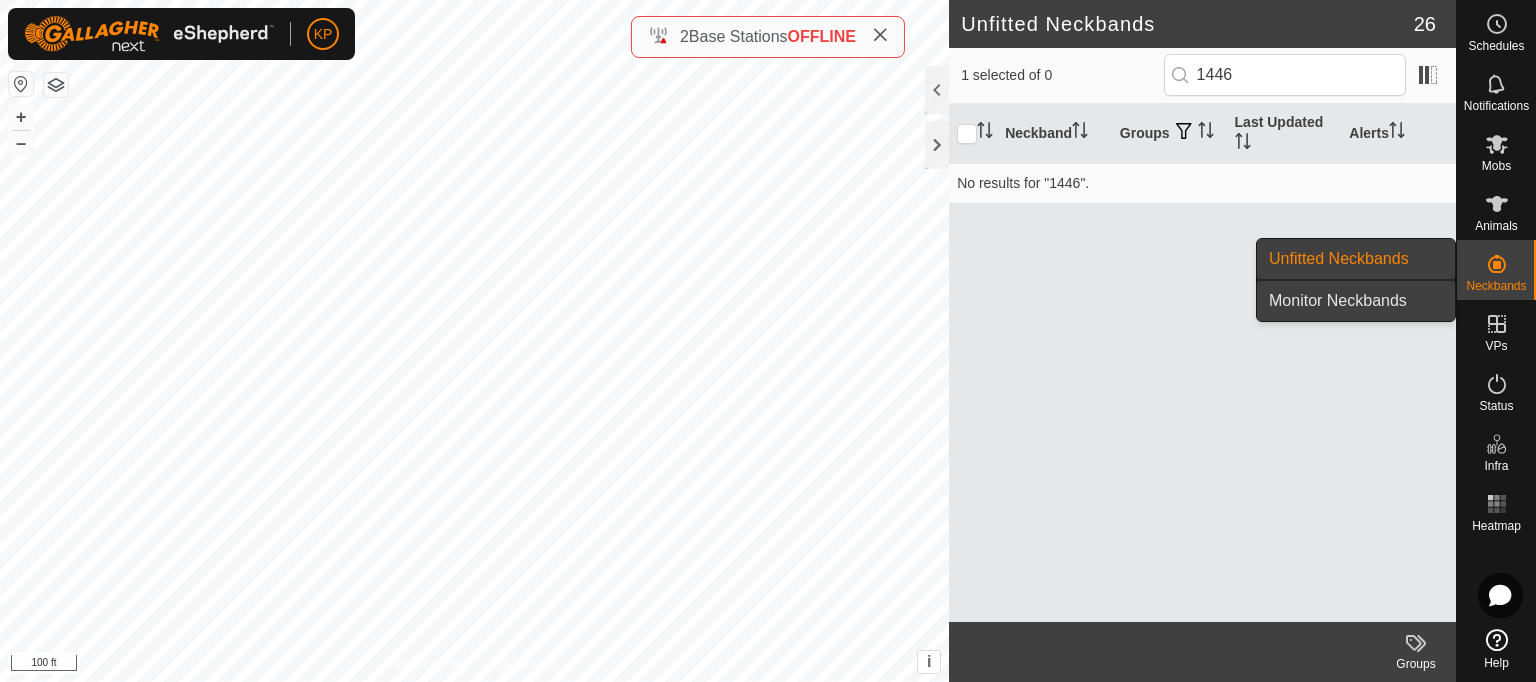 click on "Monitor Neckbands" at bounding box center (1356, 301) 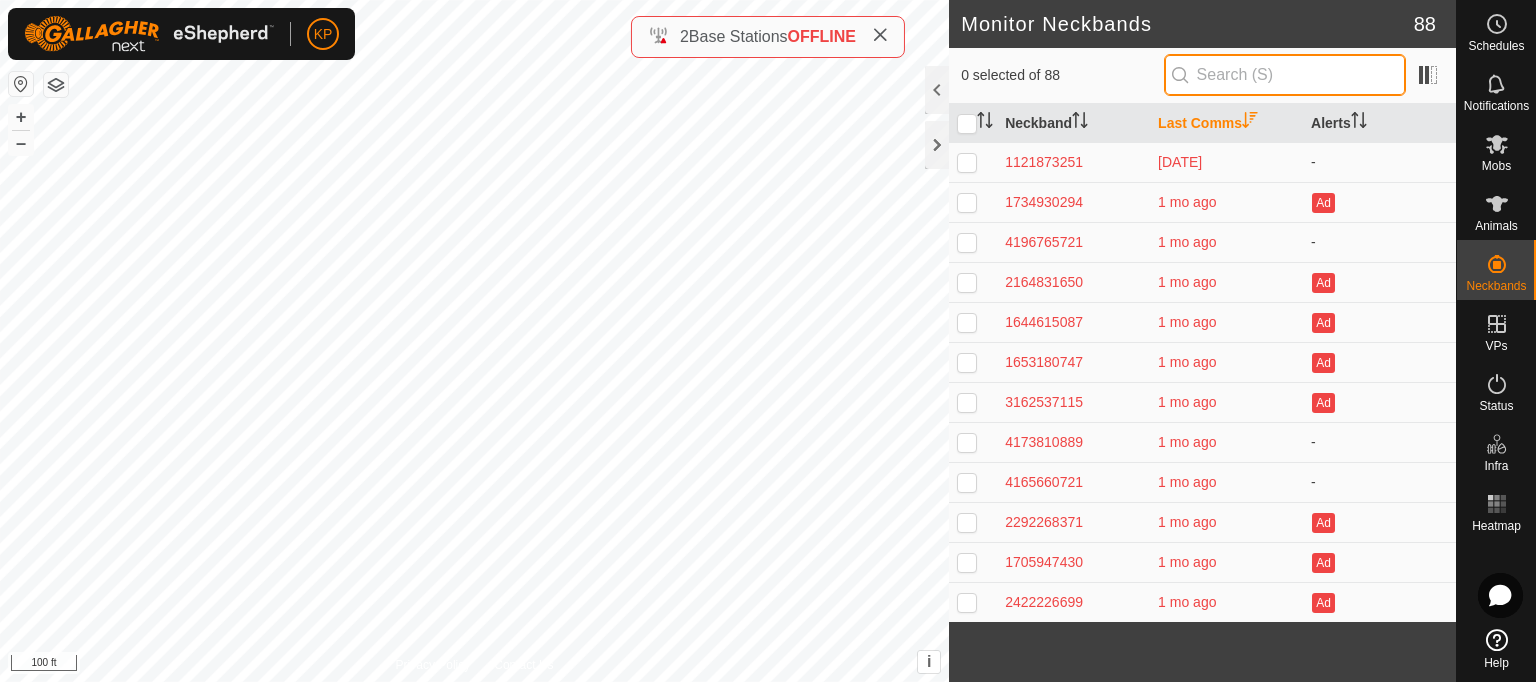 click at bounding box center (1285, 75) 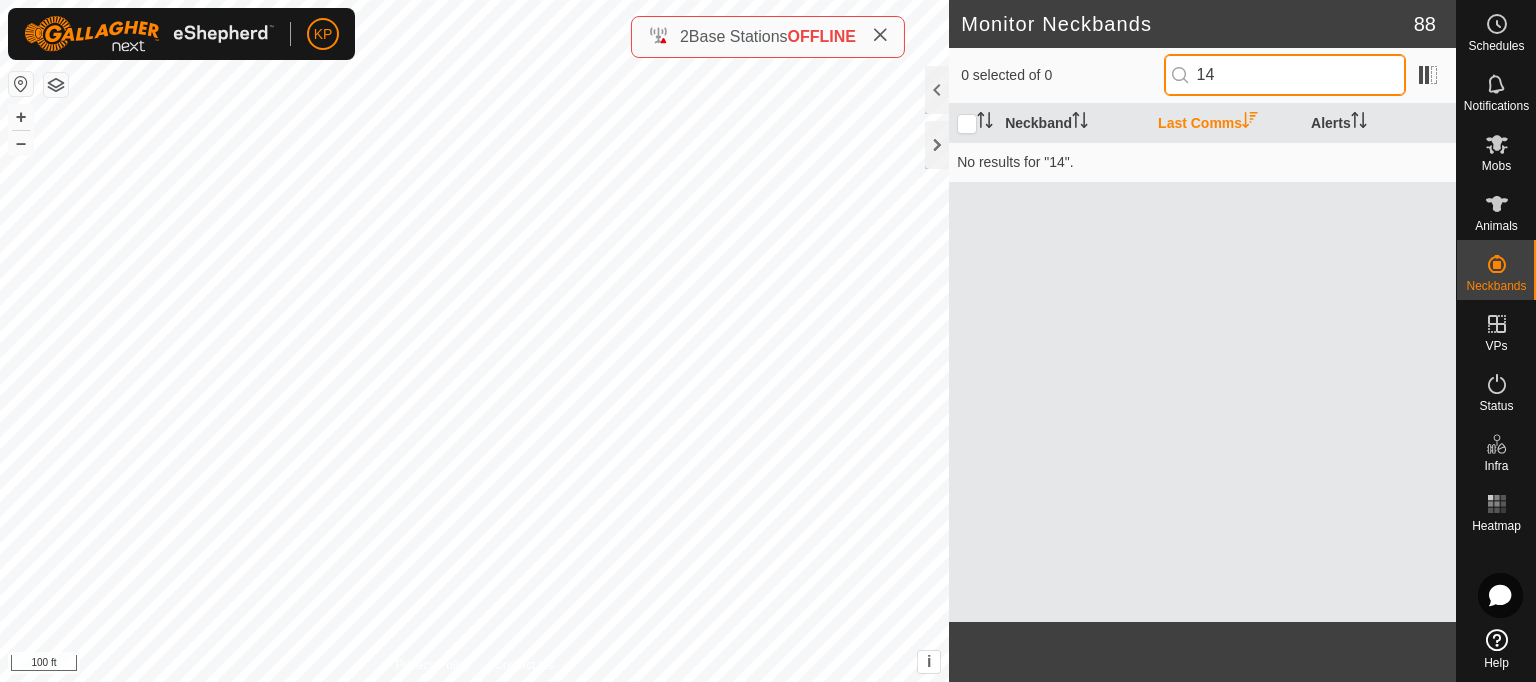 type on "1" 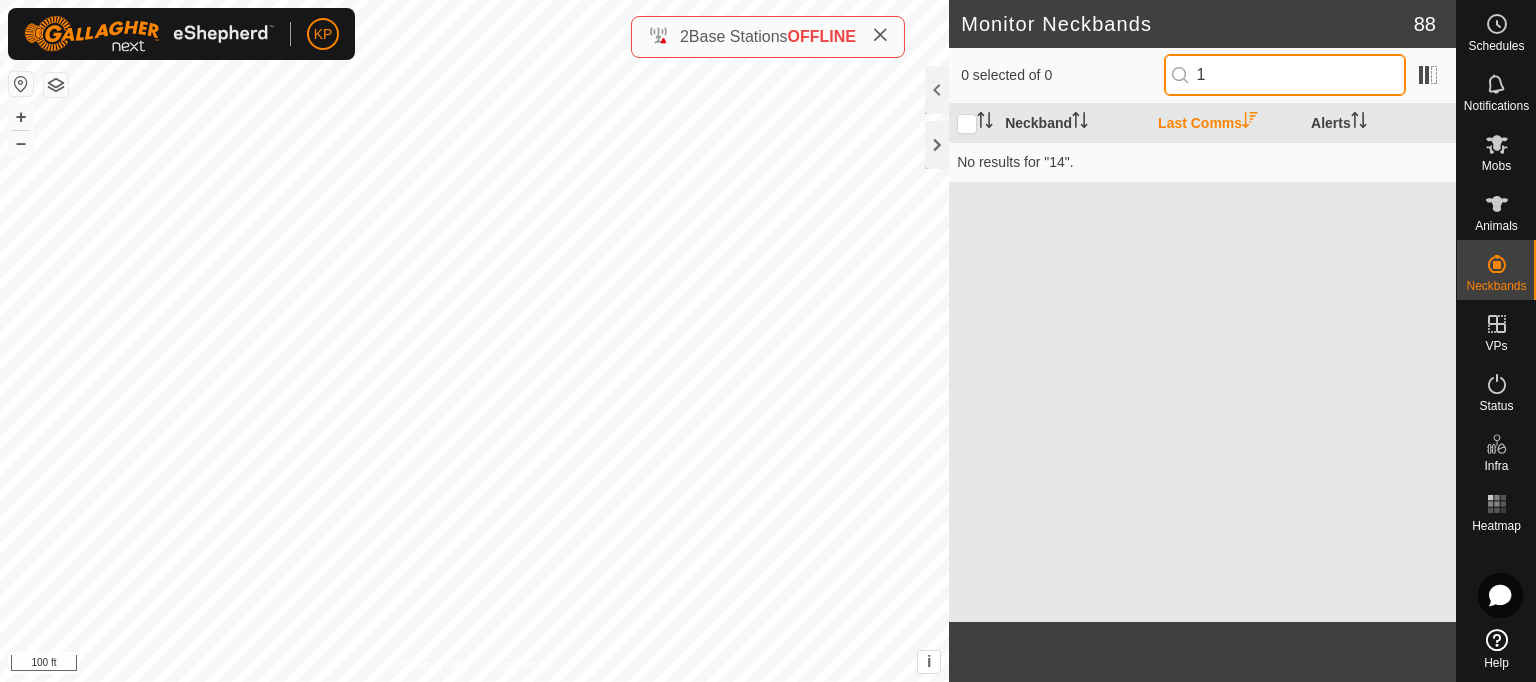 type 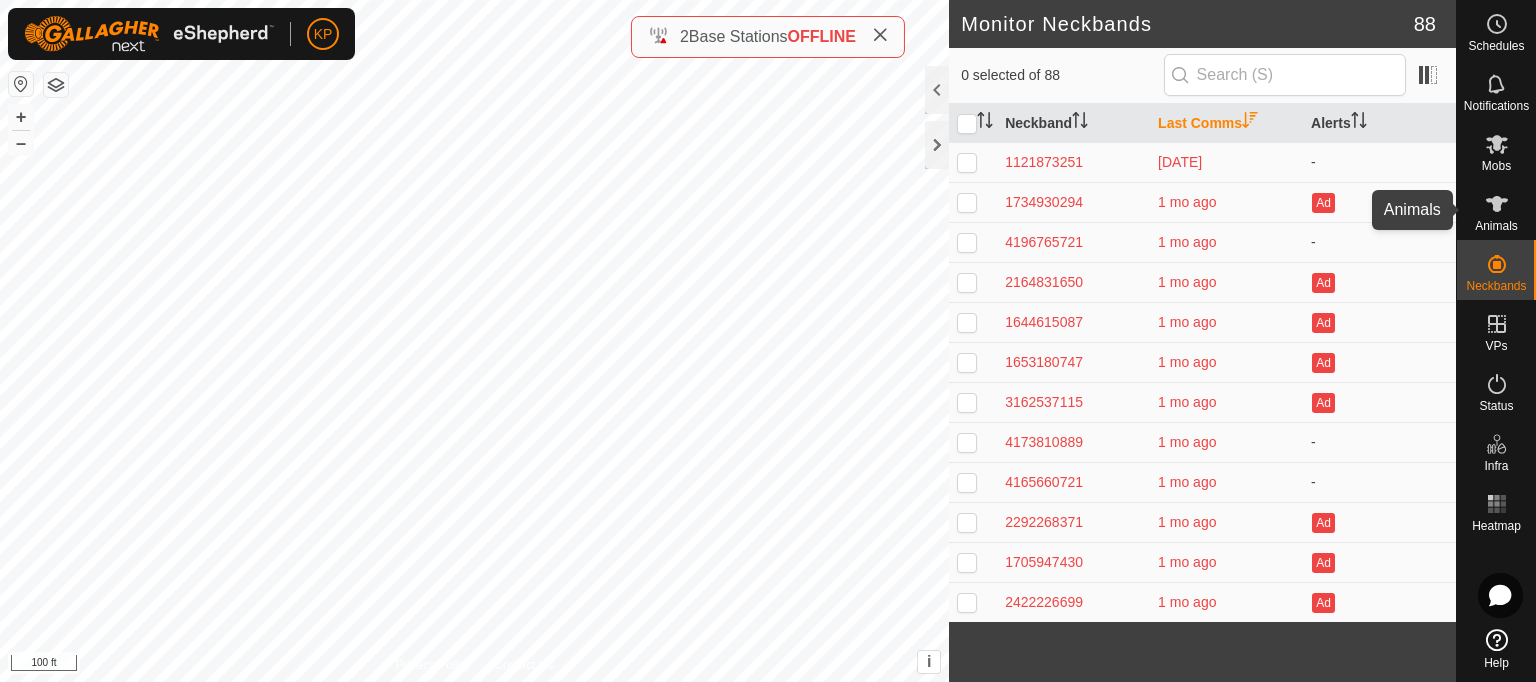 click 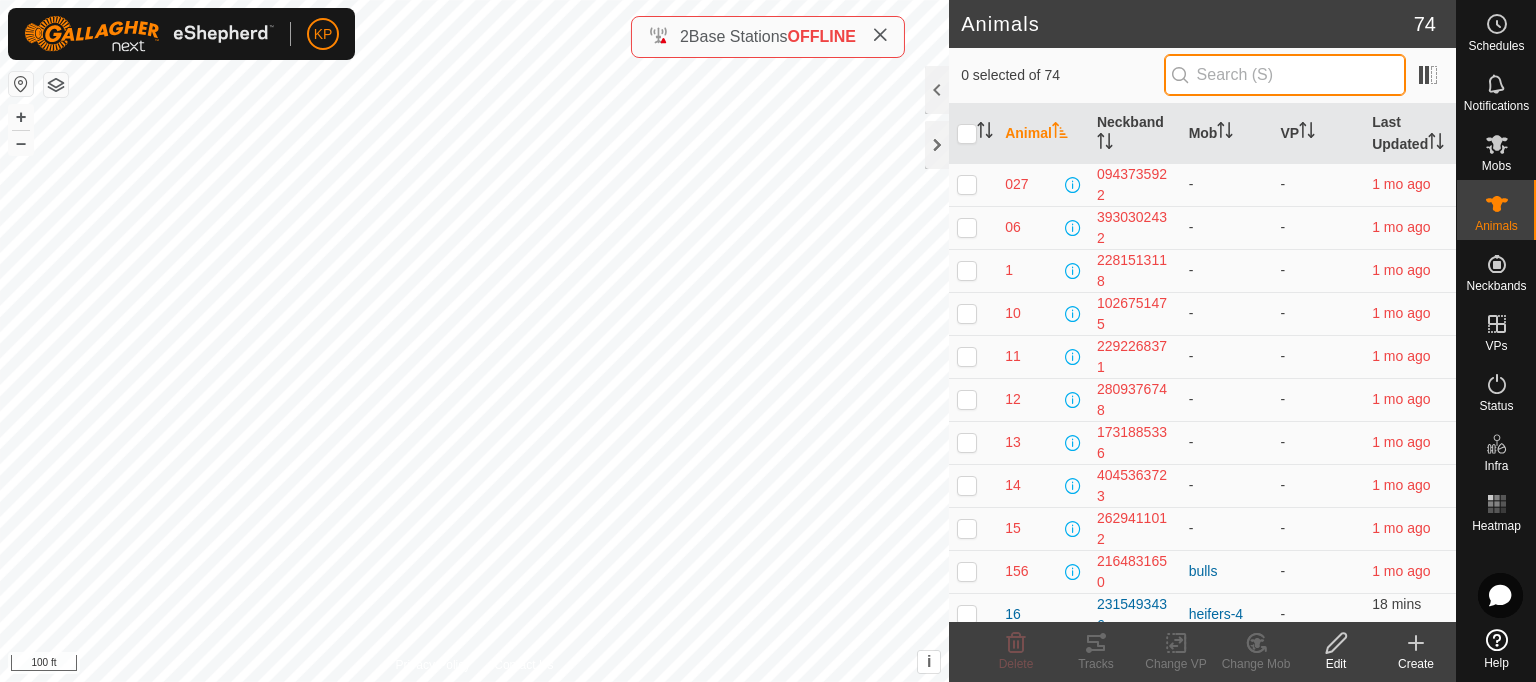 click at bounding box center (1285, 75) 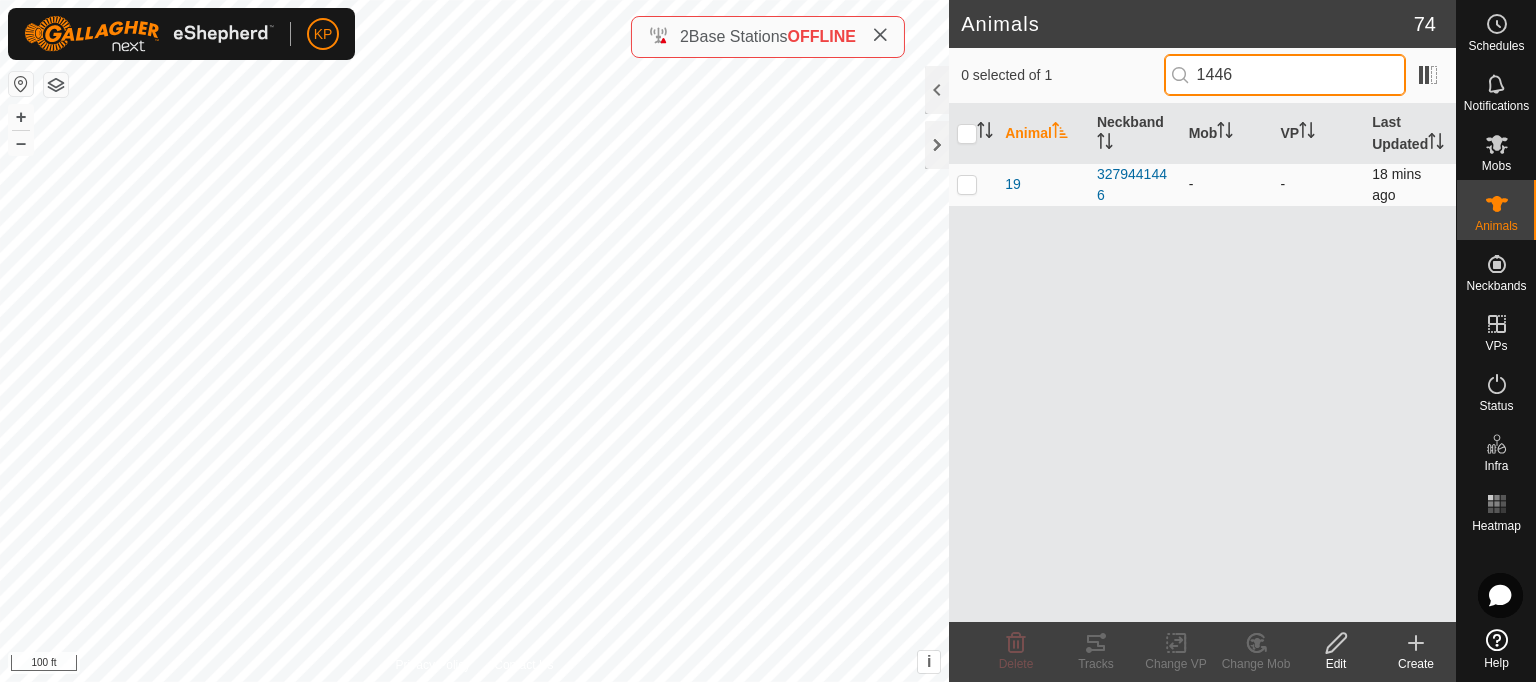 type on "1446" 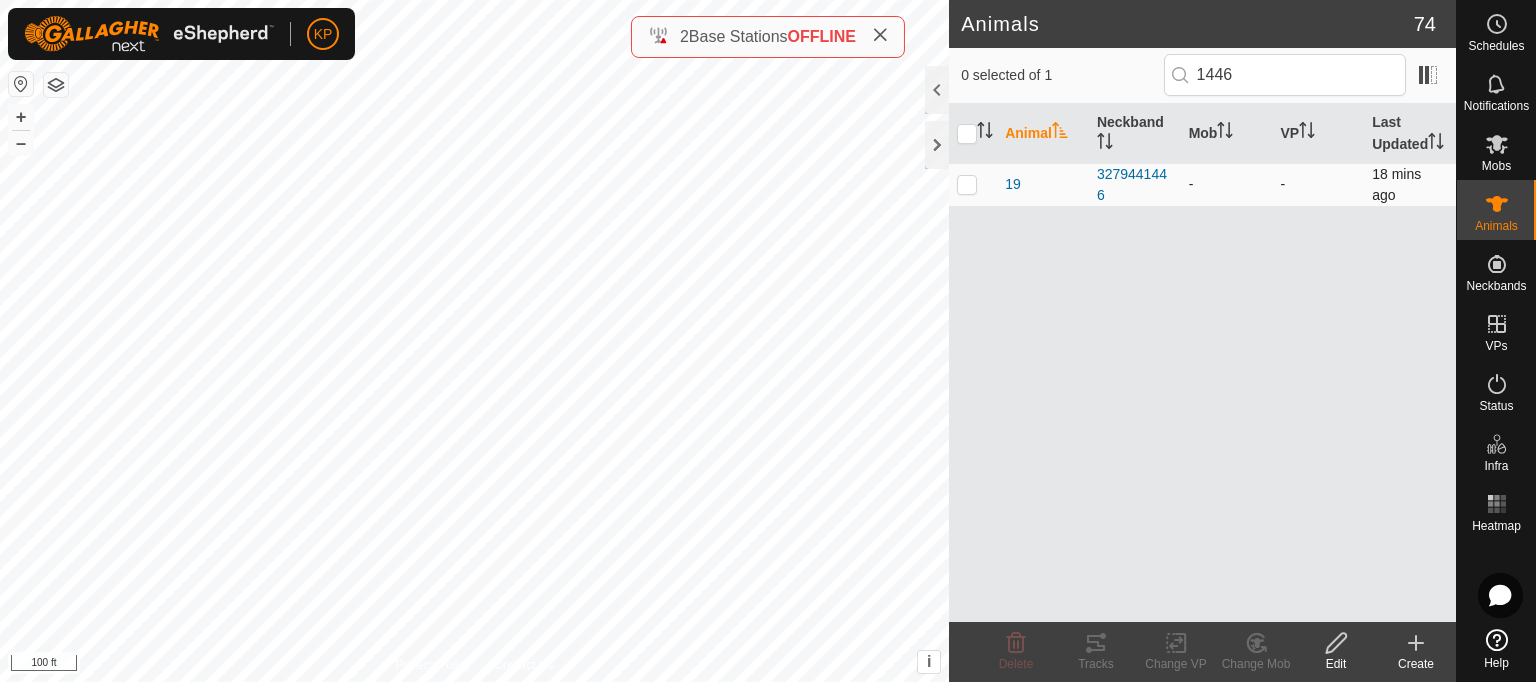 click at bounding box center [967, 184] 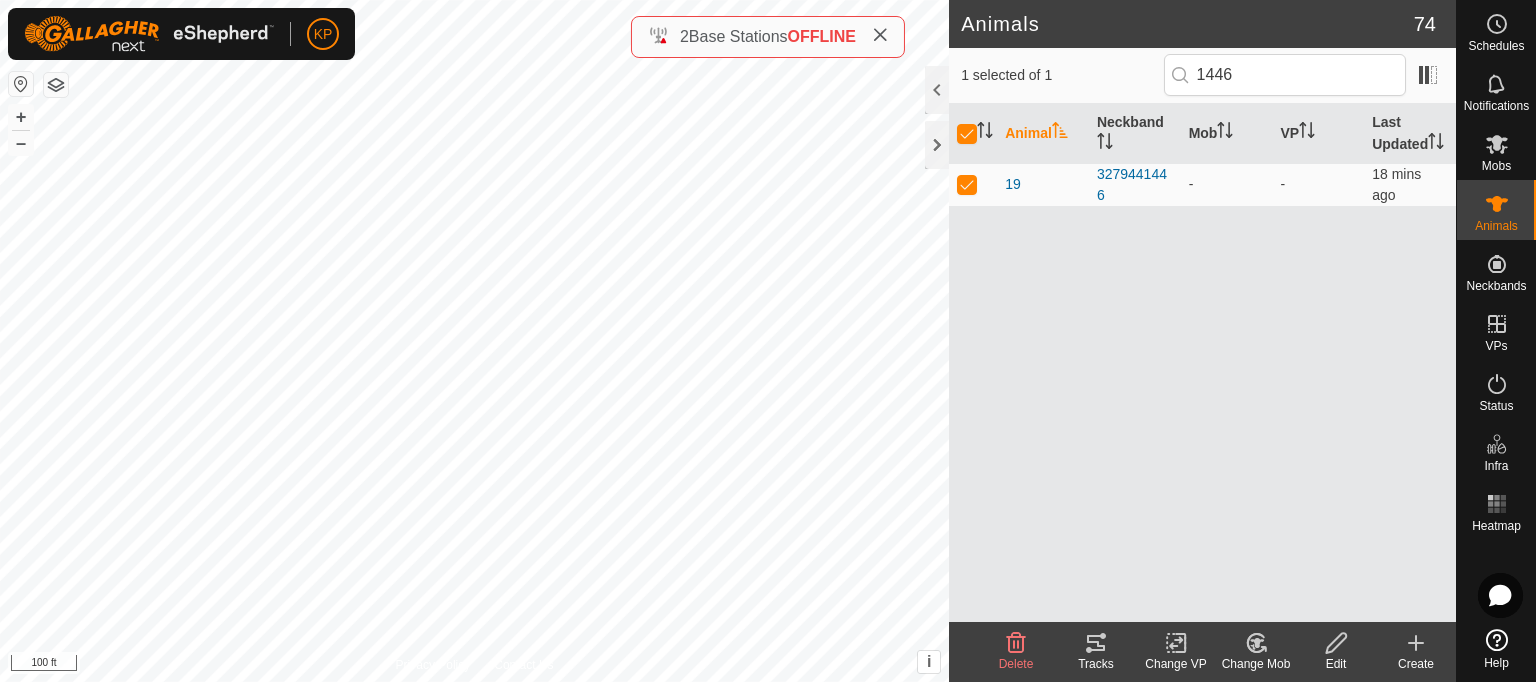 click 